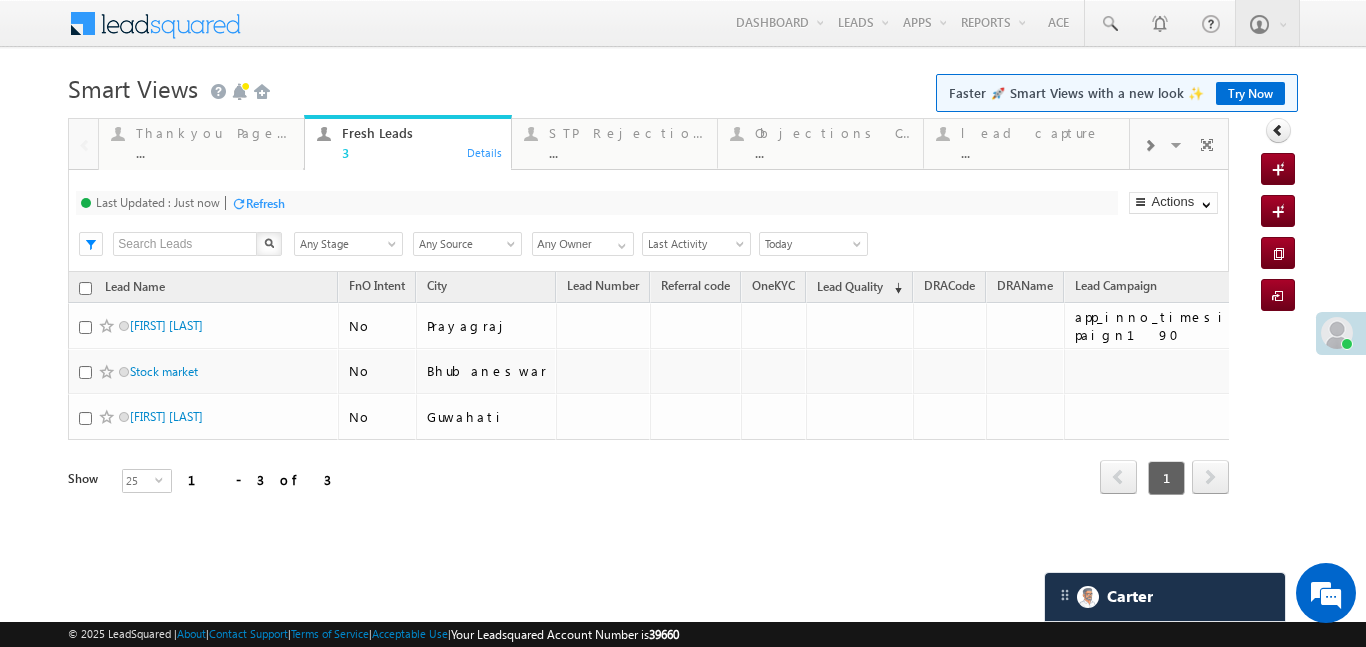 scroll, scrollTop: 0, scrollLeft: 0, axis: both 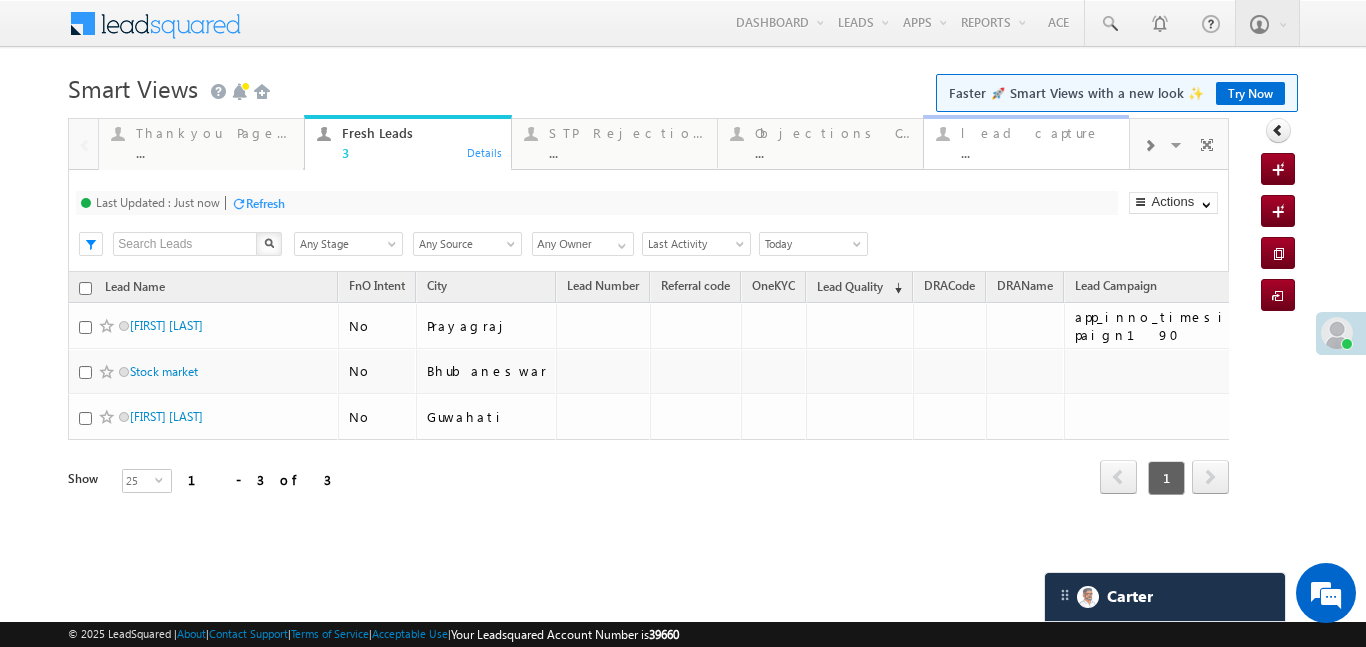 click on "..." at bounding box center (1039, 152) 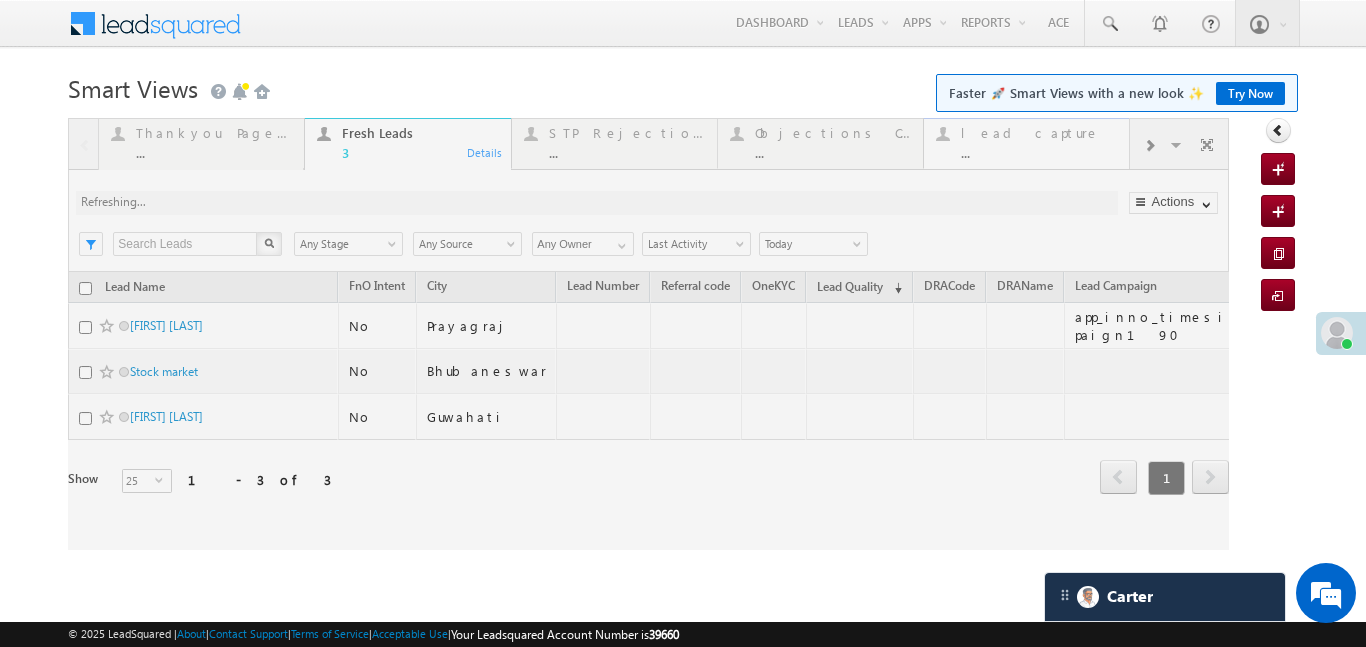 click at bounding box center [648, 334] 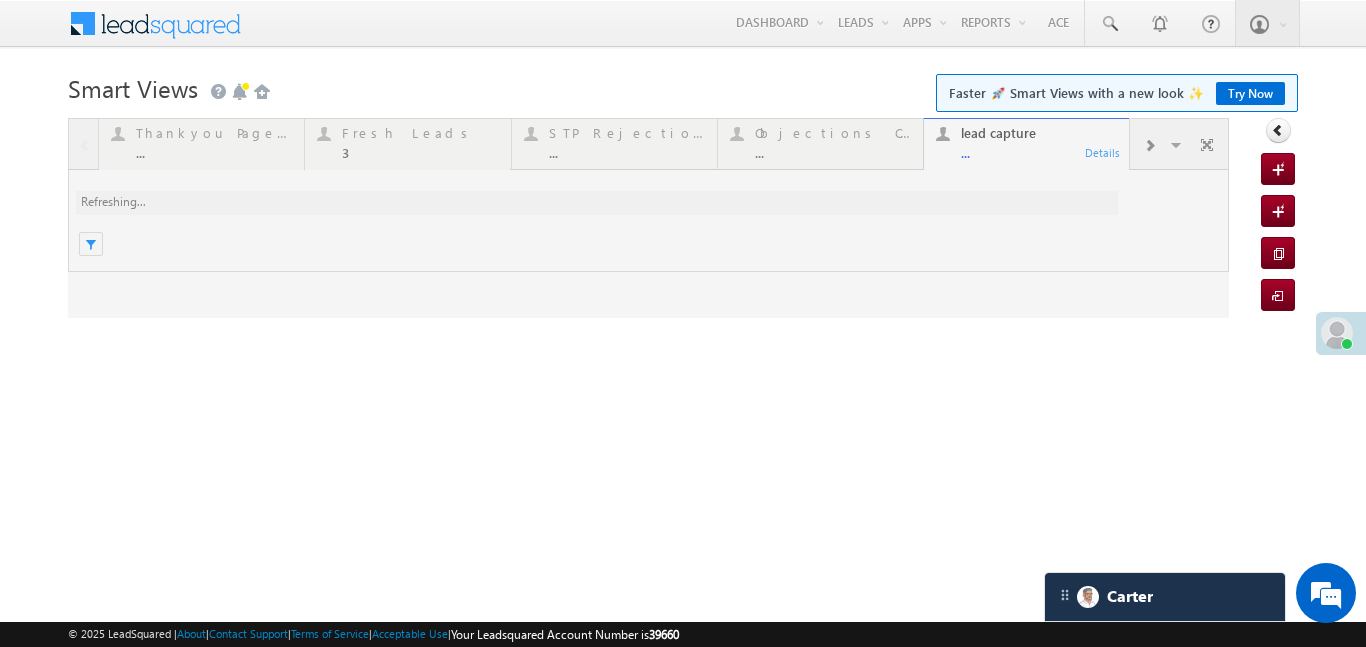 scroll, scrollTop: 0, scrollLeft: 0, axis: both 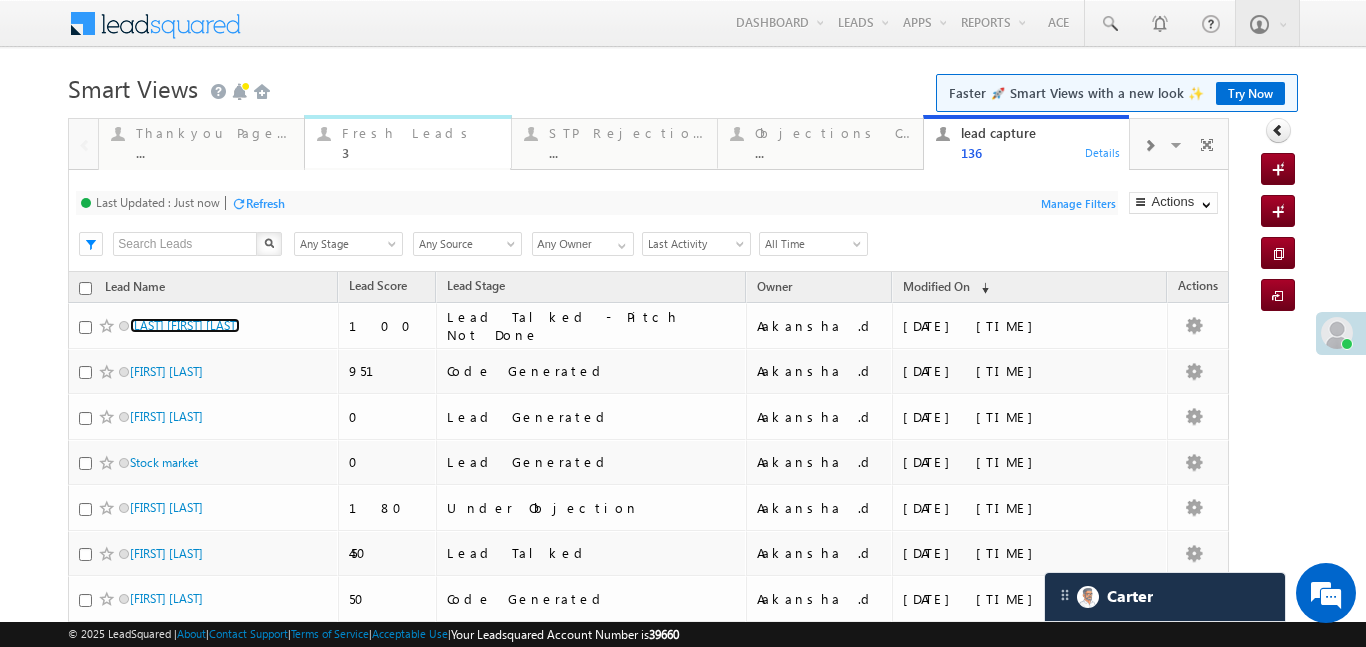 click on "Fresh Leads" at bounding box center (420, 133) 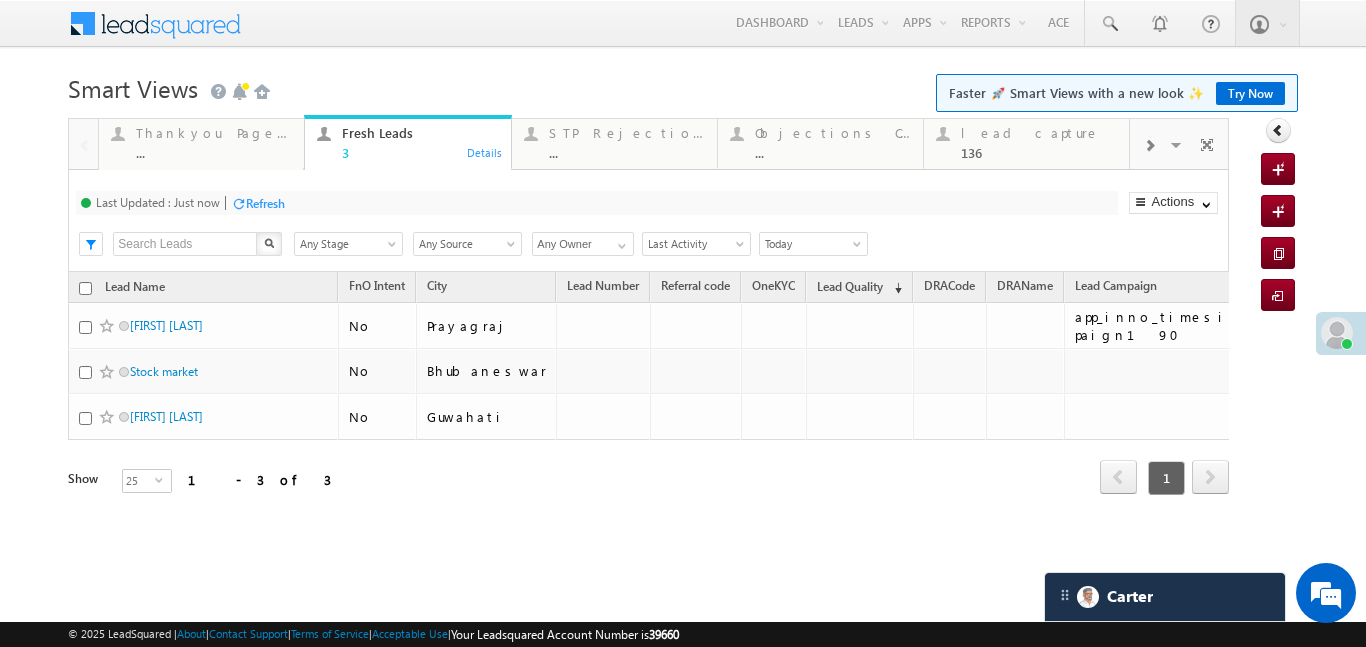click on "Fresh Leads" at bounding box center [420, 133] 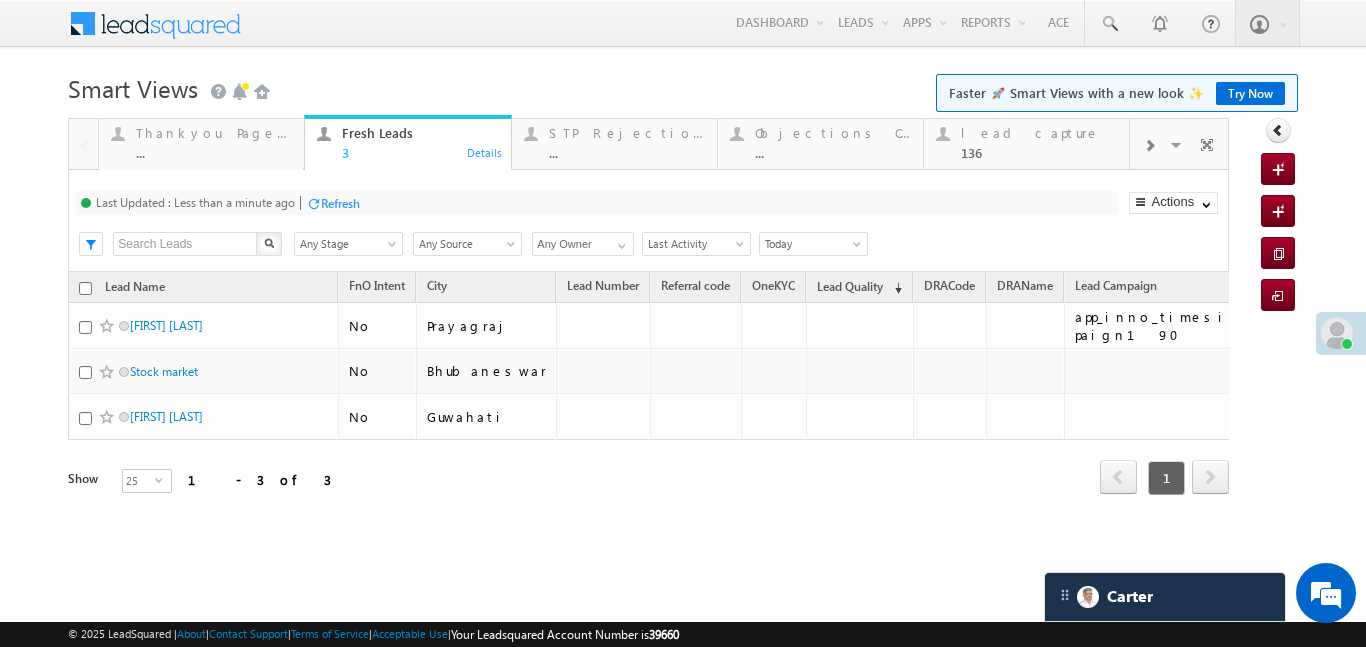 click at bounding box center (1149, 144) 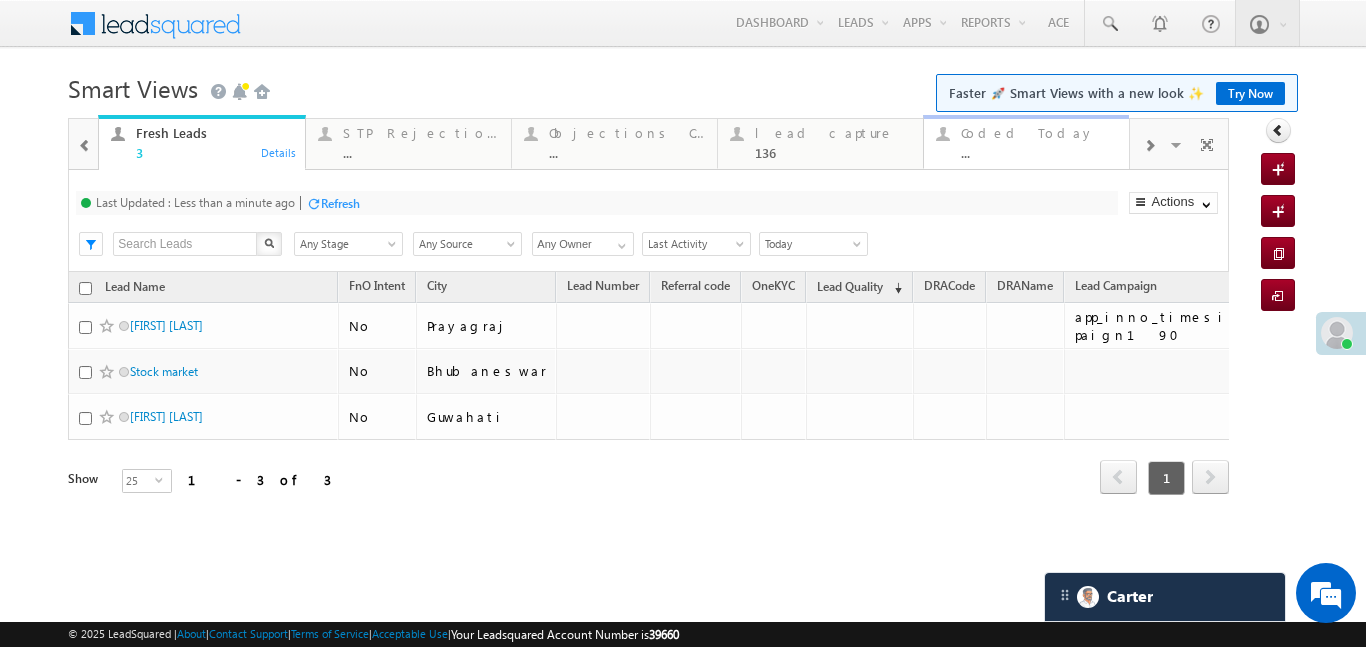 click on "..." at bounding box center (1039, 152) 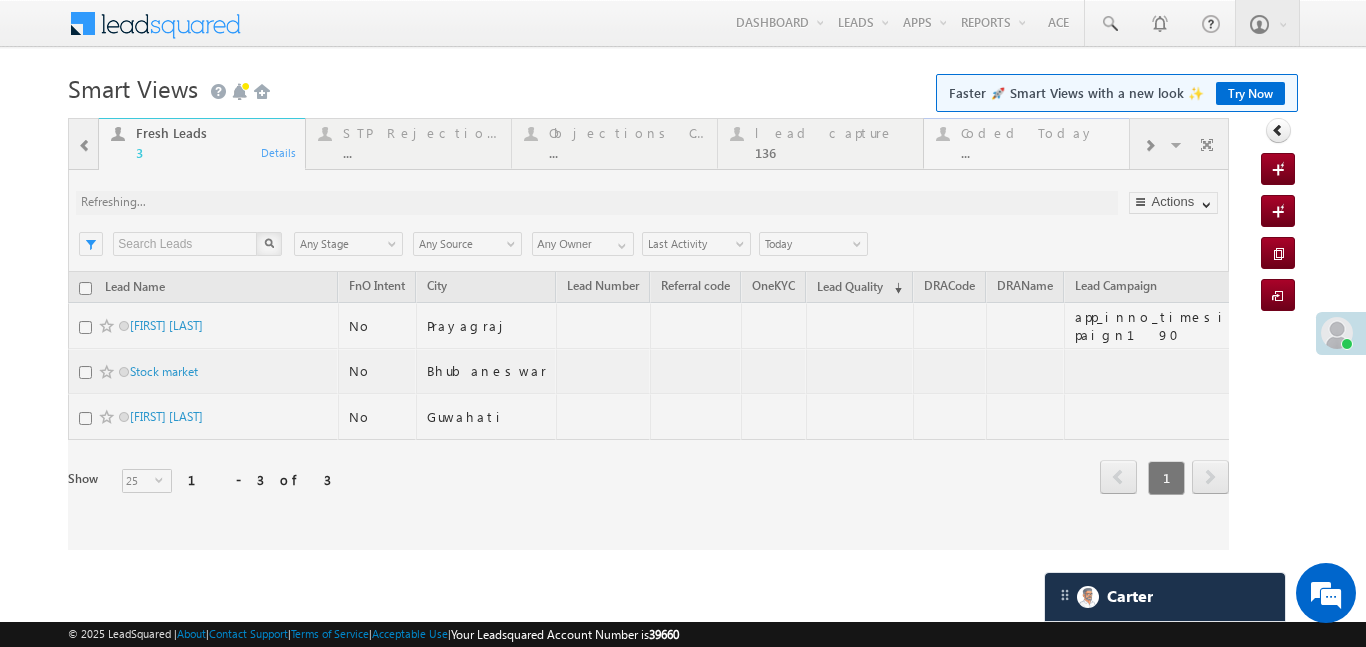 click at bounding box center (648, 334) 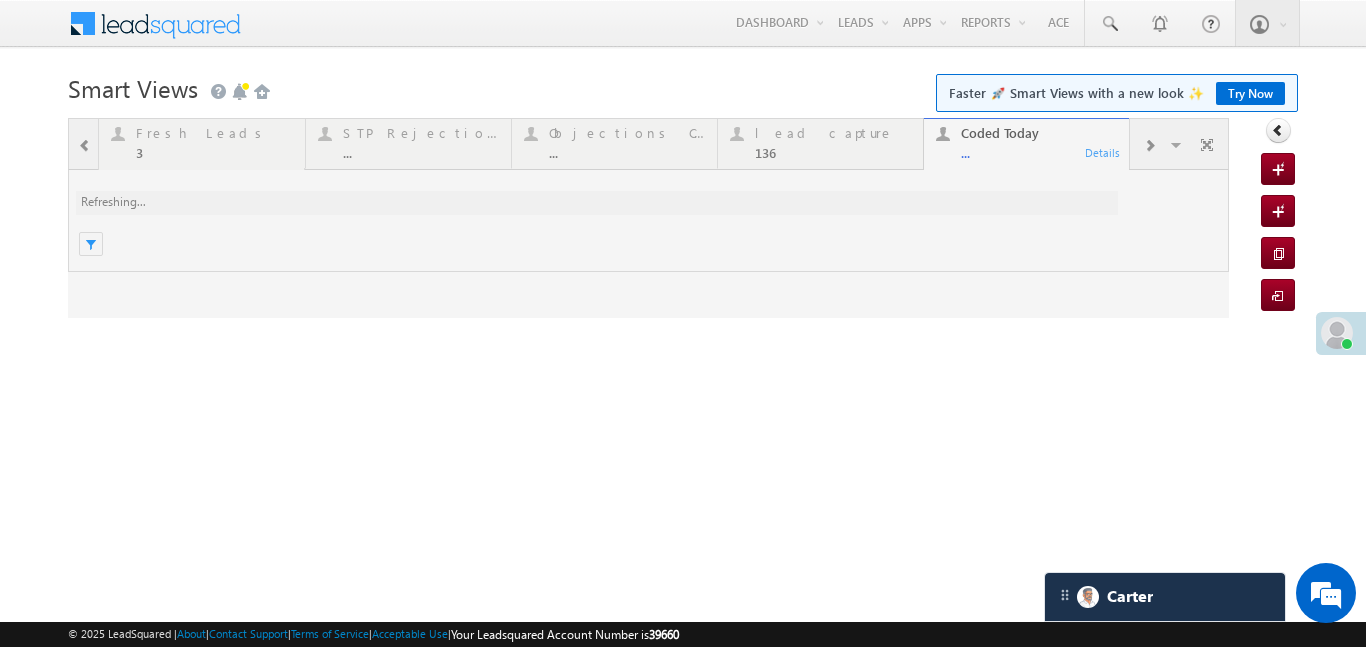 scroll, scrollTop: 0, scrollLeft: 0, axis: both 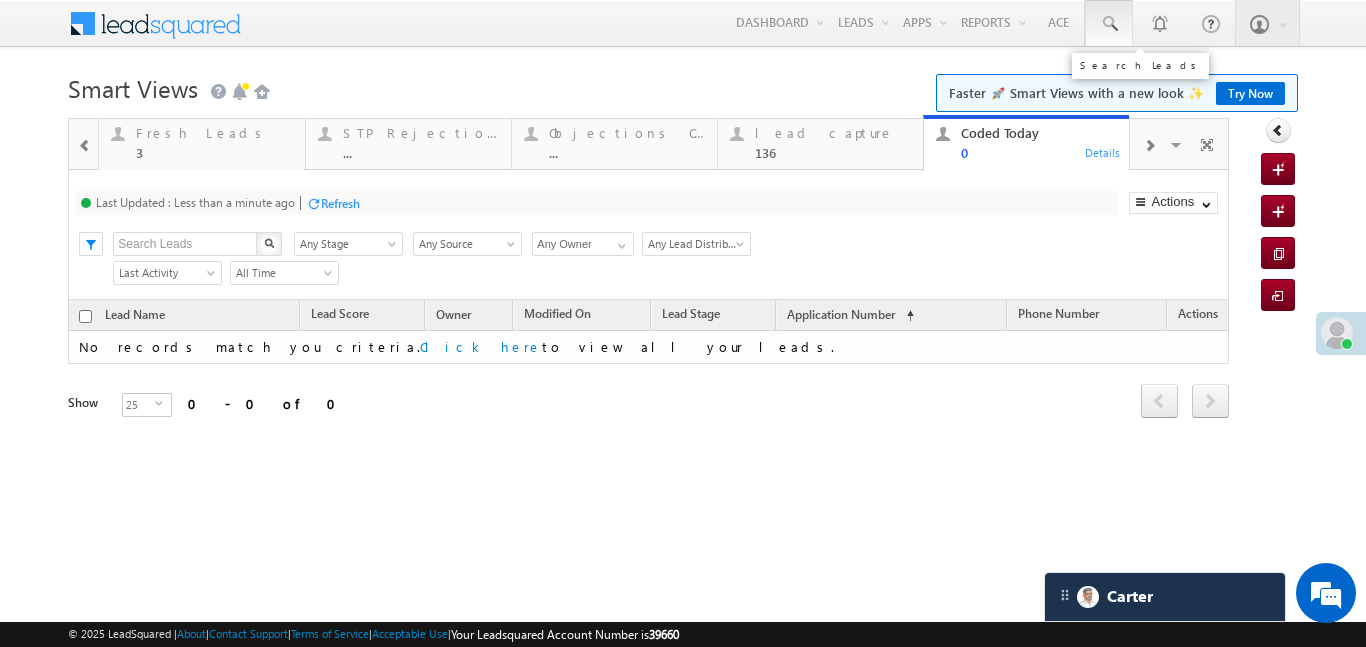 click at bounding box center (1109, 24) 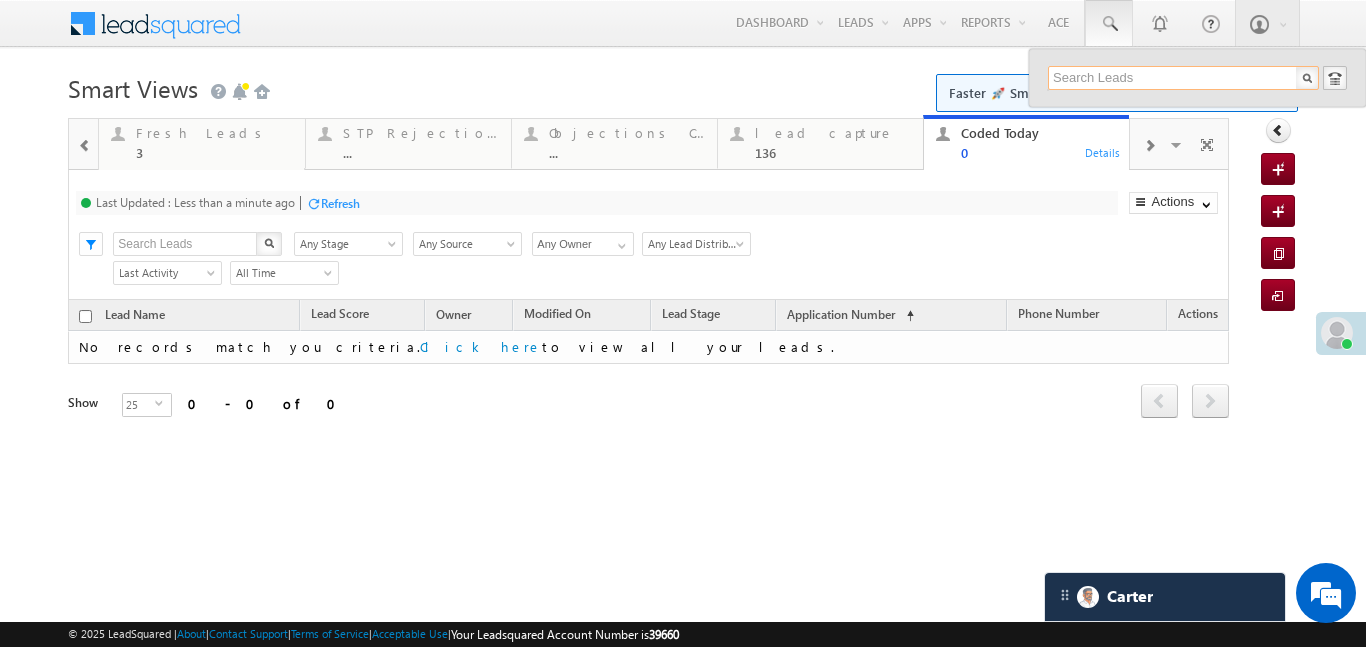 paste on "EQ26464013" 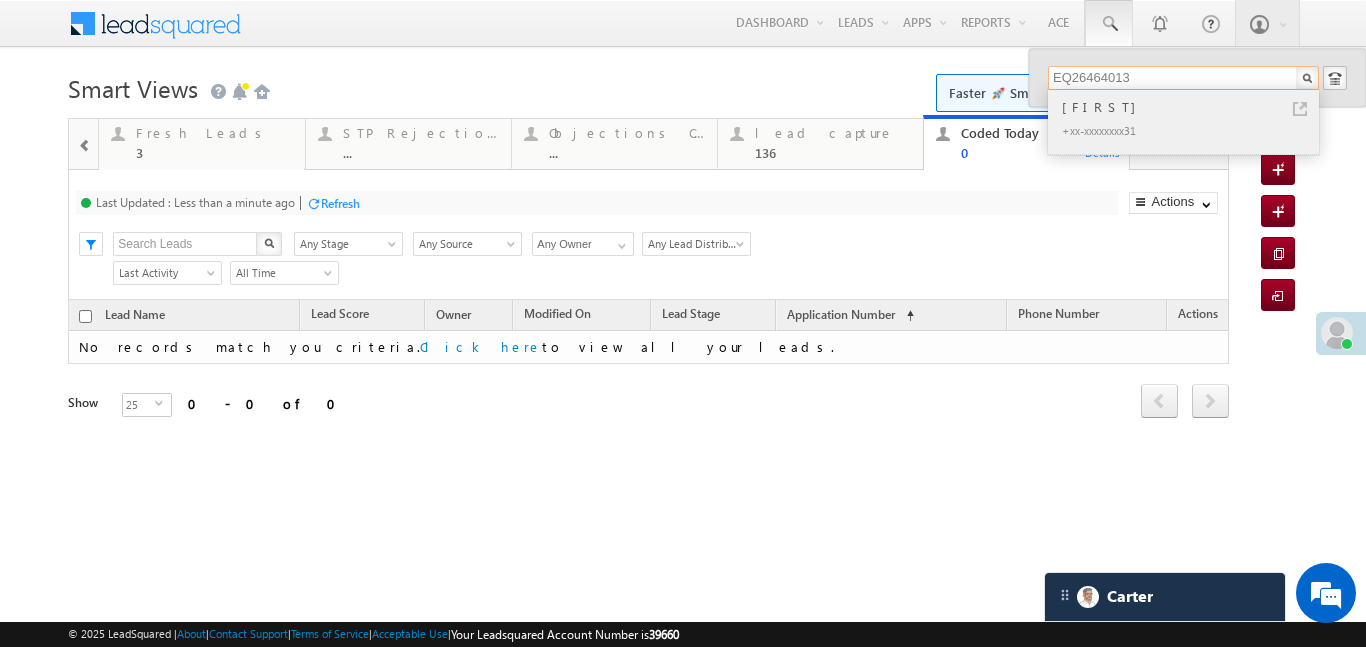 type on "EQ26464013" 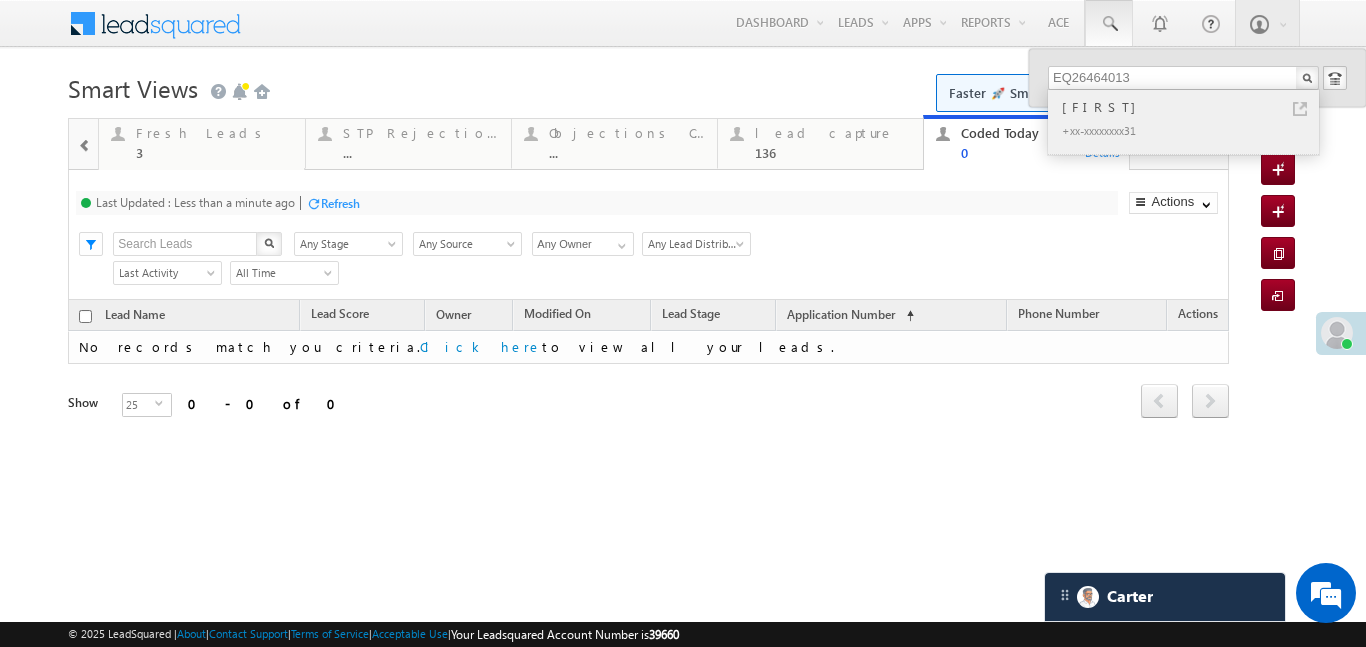 click on "Harshitveer" at bounding box center (1192, 107) 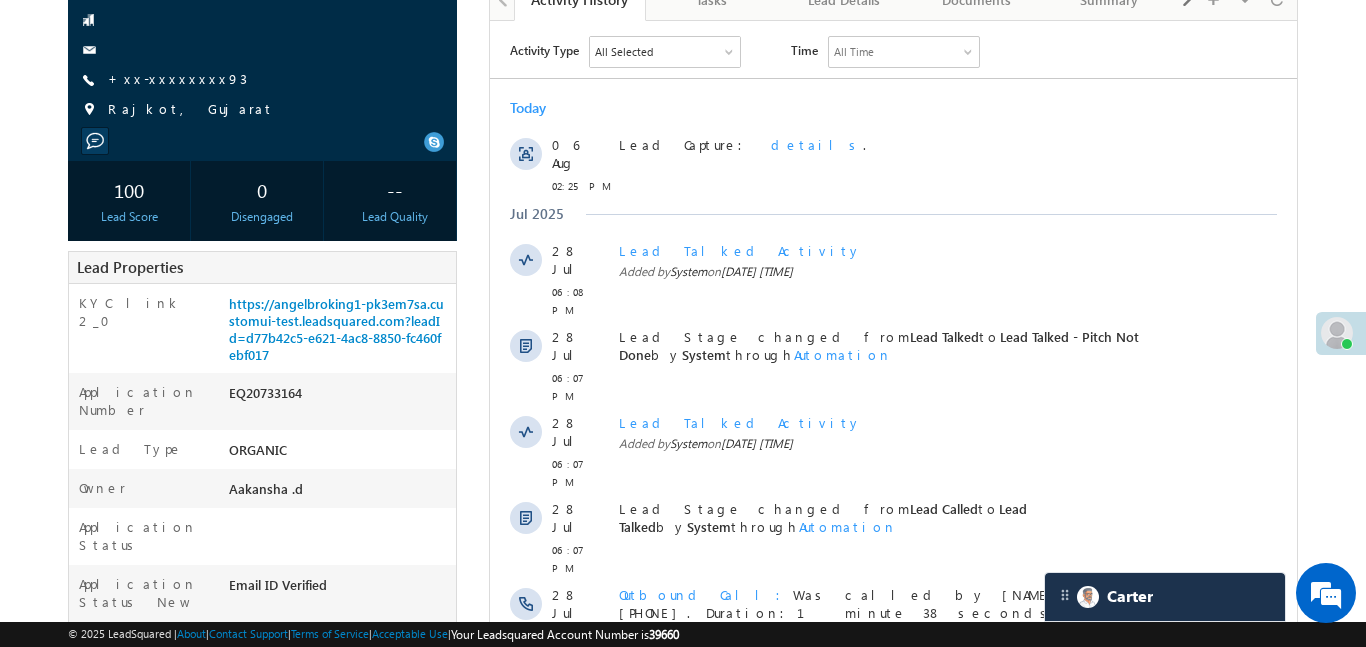 scroll, scrollTop: 219, scrollLeft: 0, axis: vertical 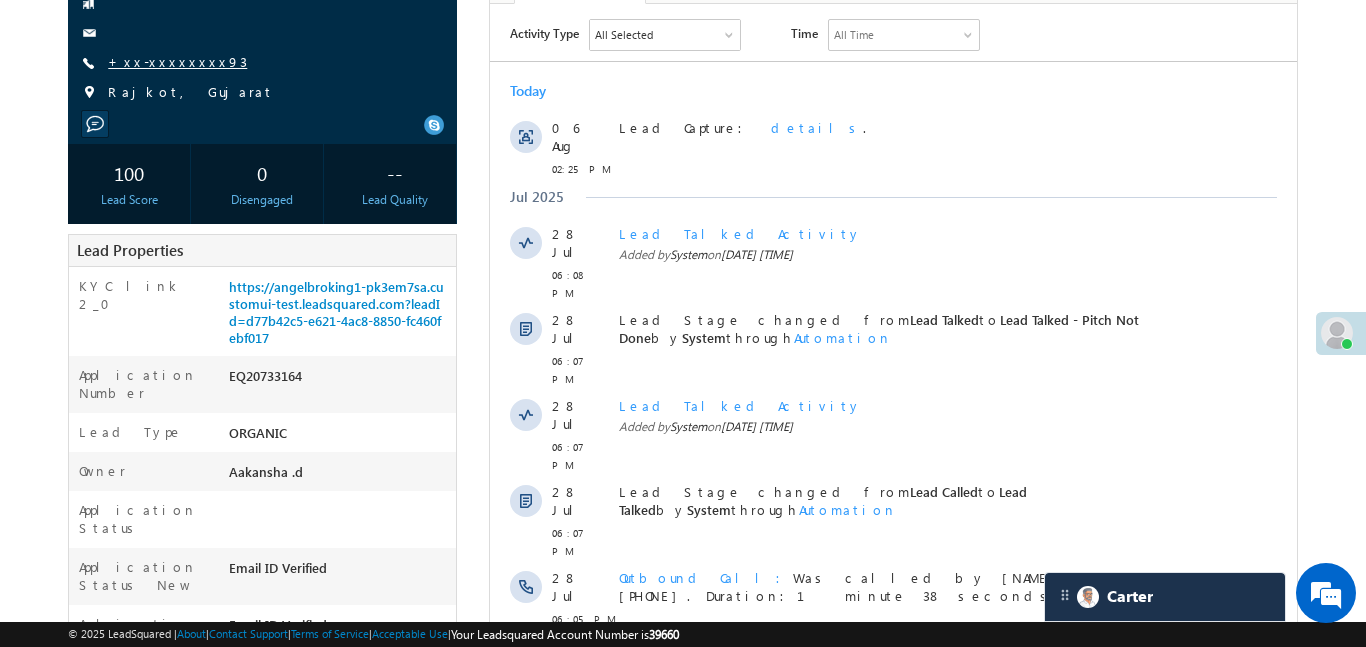 click on "+xx-xxxxxxxx93" at bounding box center (177, 61) 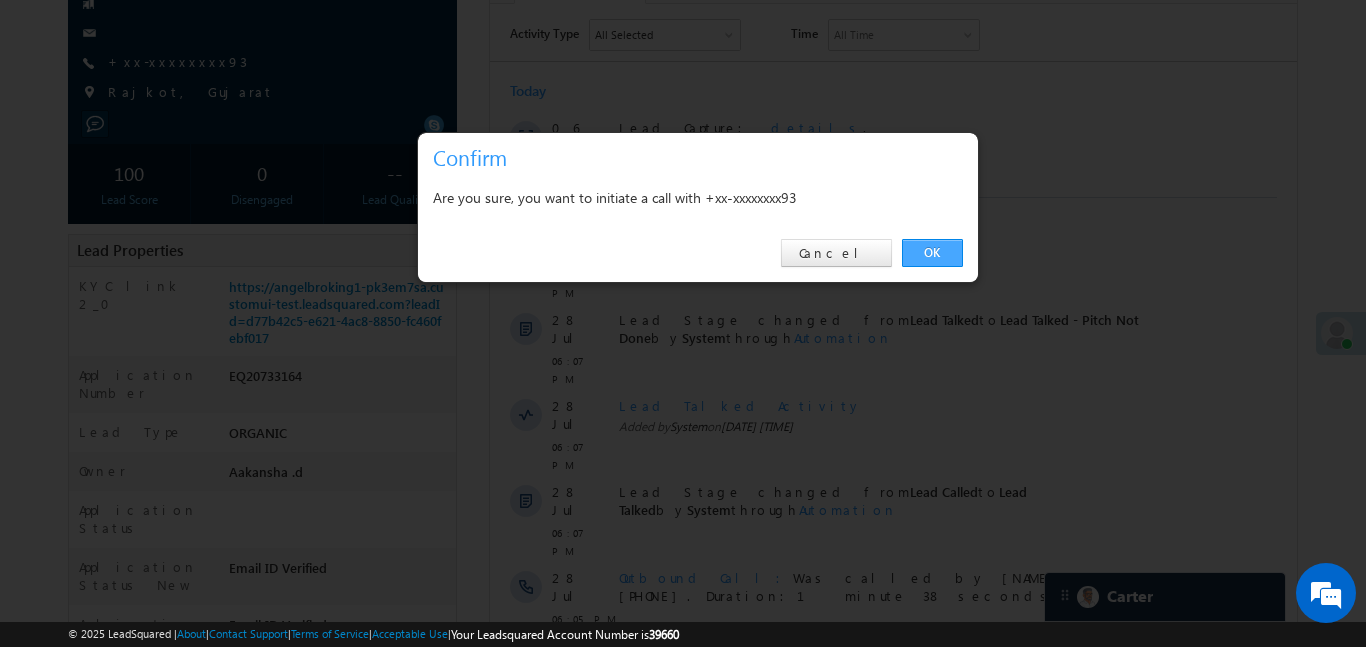 click on "OK" at bounding box center [932, 253] 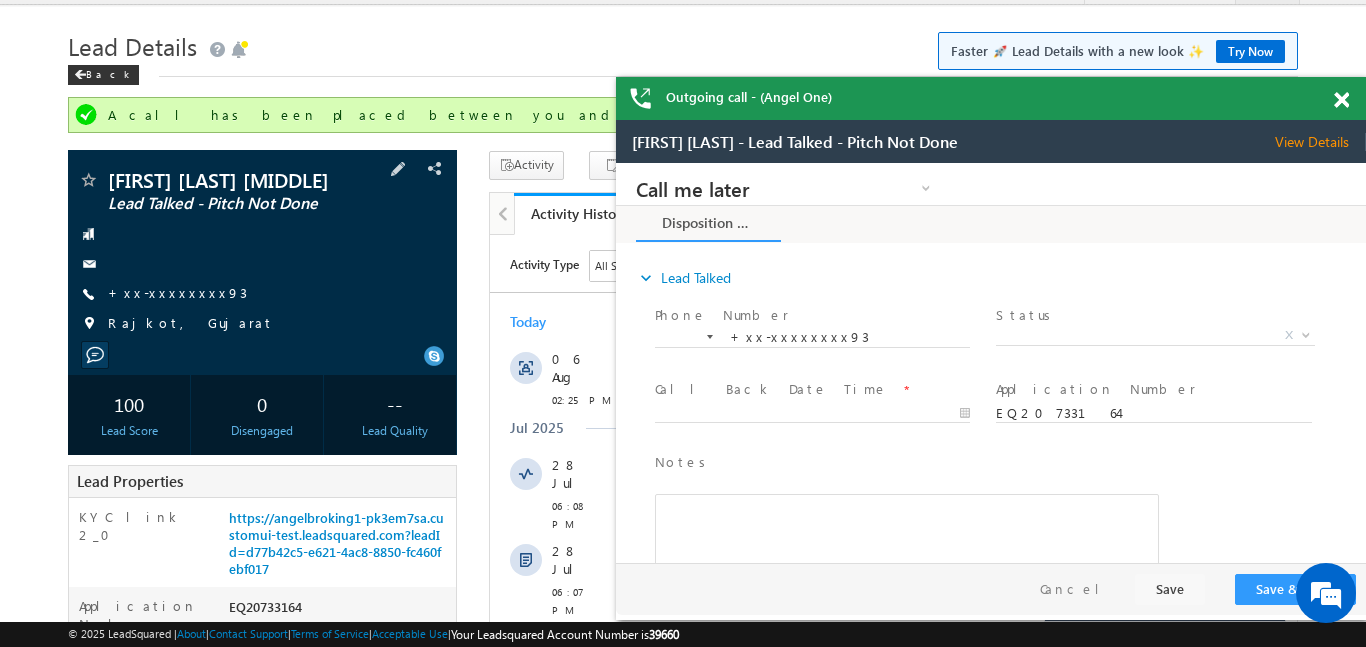 scroll, scrollTop: 0, scrollLeft: 0, axis: both 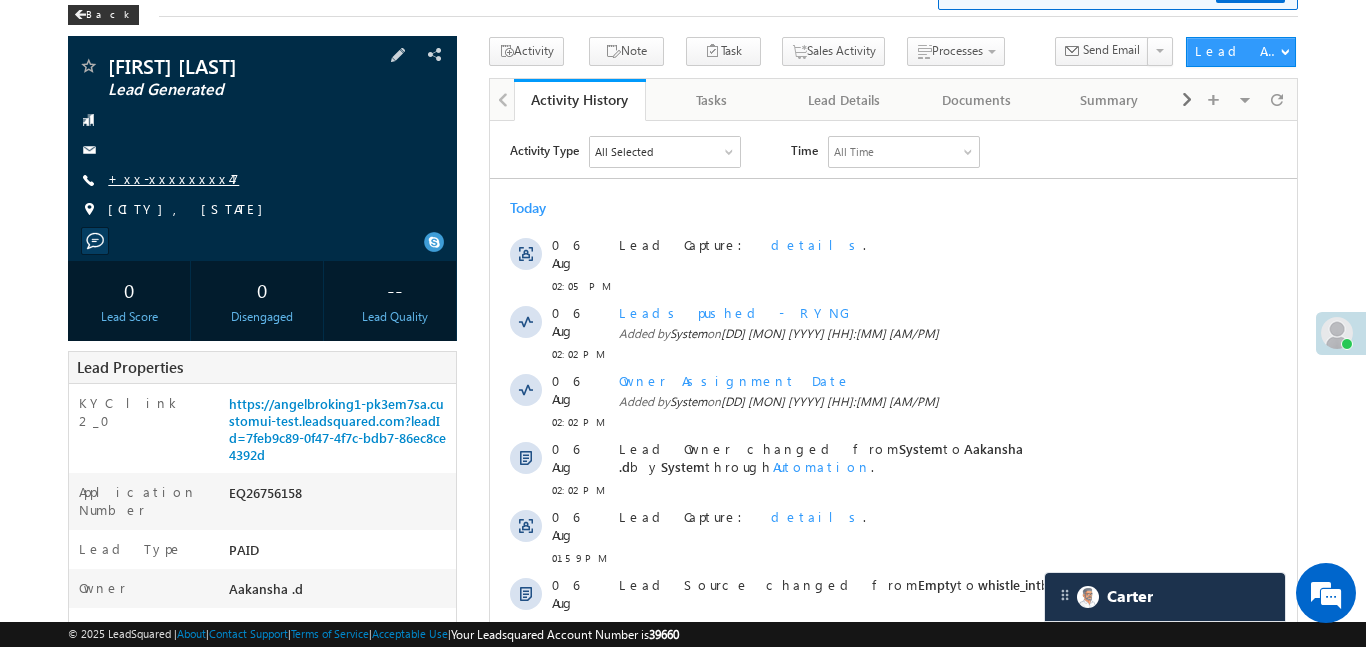 click on "+xx-xxxxxxxx47" at bounding box center (173, 178) 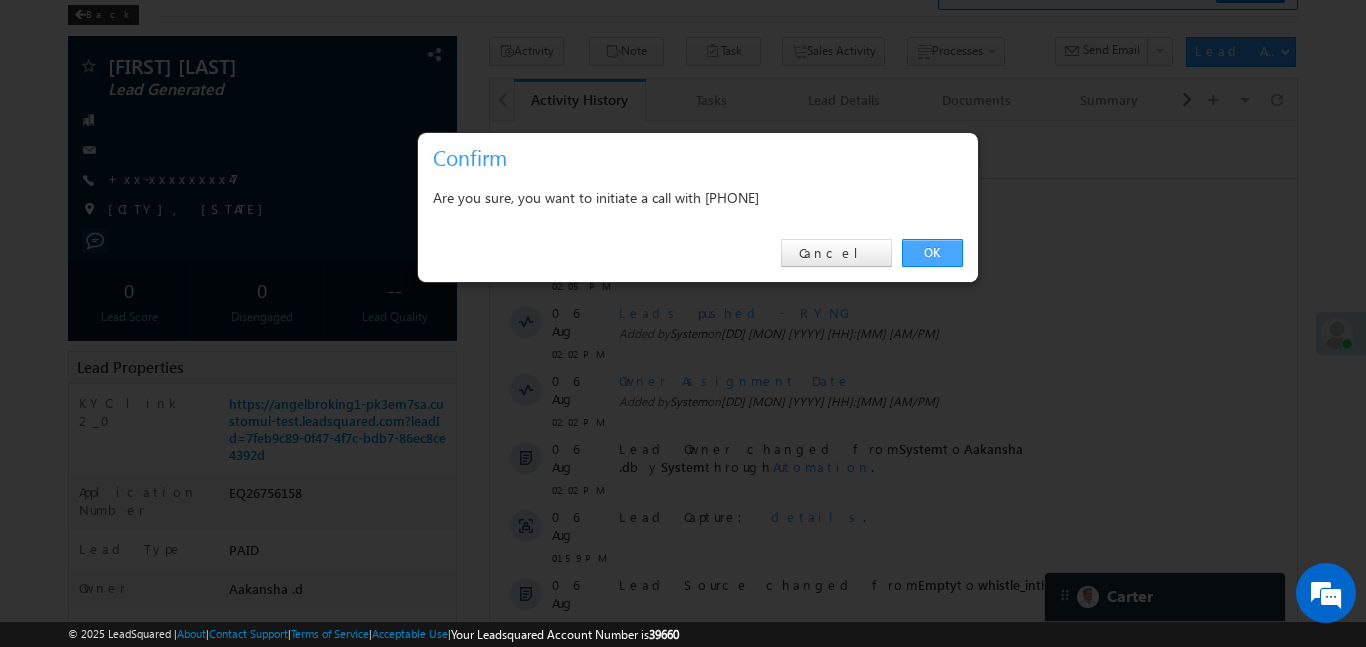 click on "OK" at bounding box center (932, 253) 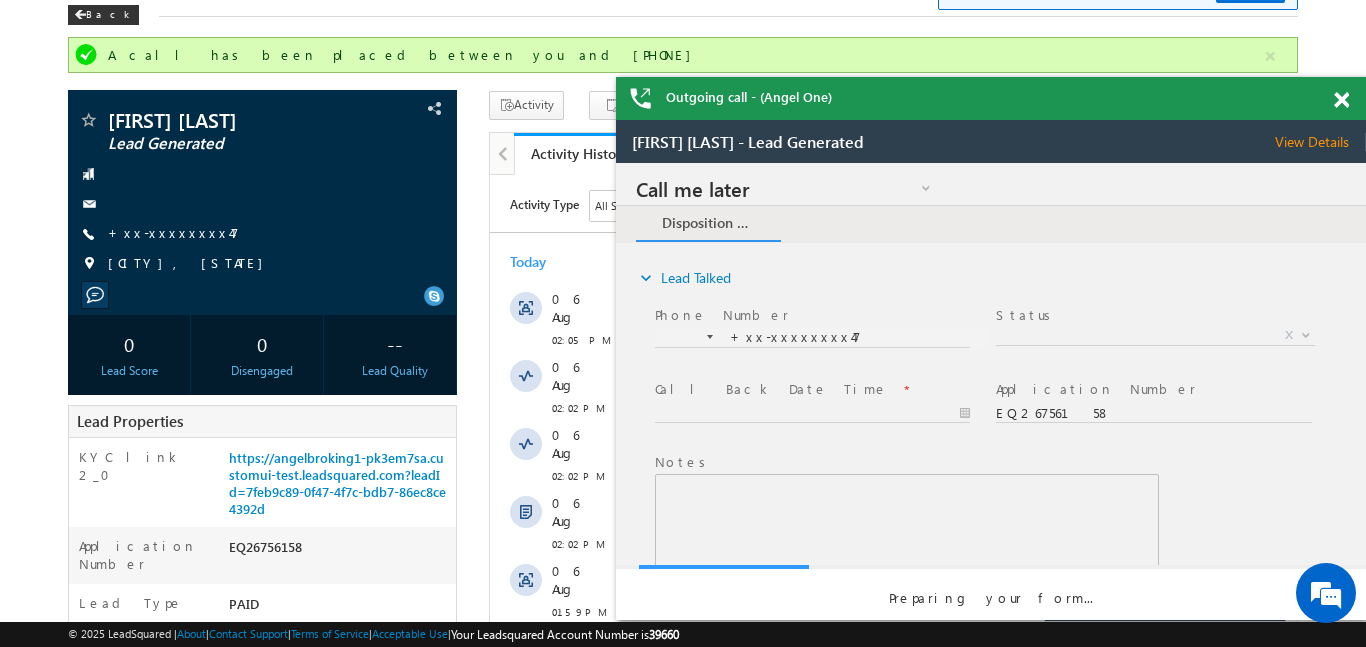scroll, scrollTop: 0, scrollLeft: 0, axis: both 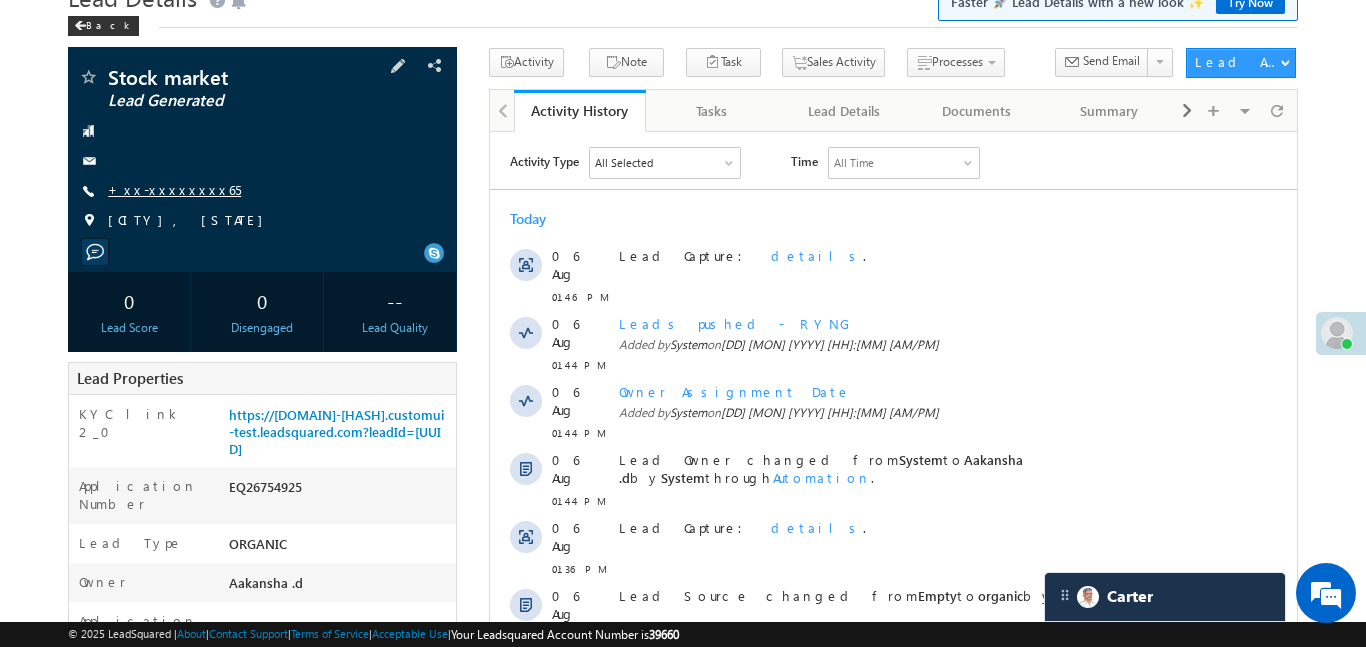 click on "+xx-xxxxxxxx65" at bounding box center [174, 189] 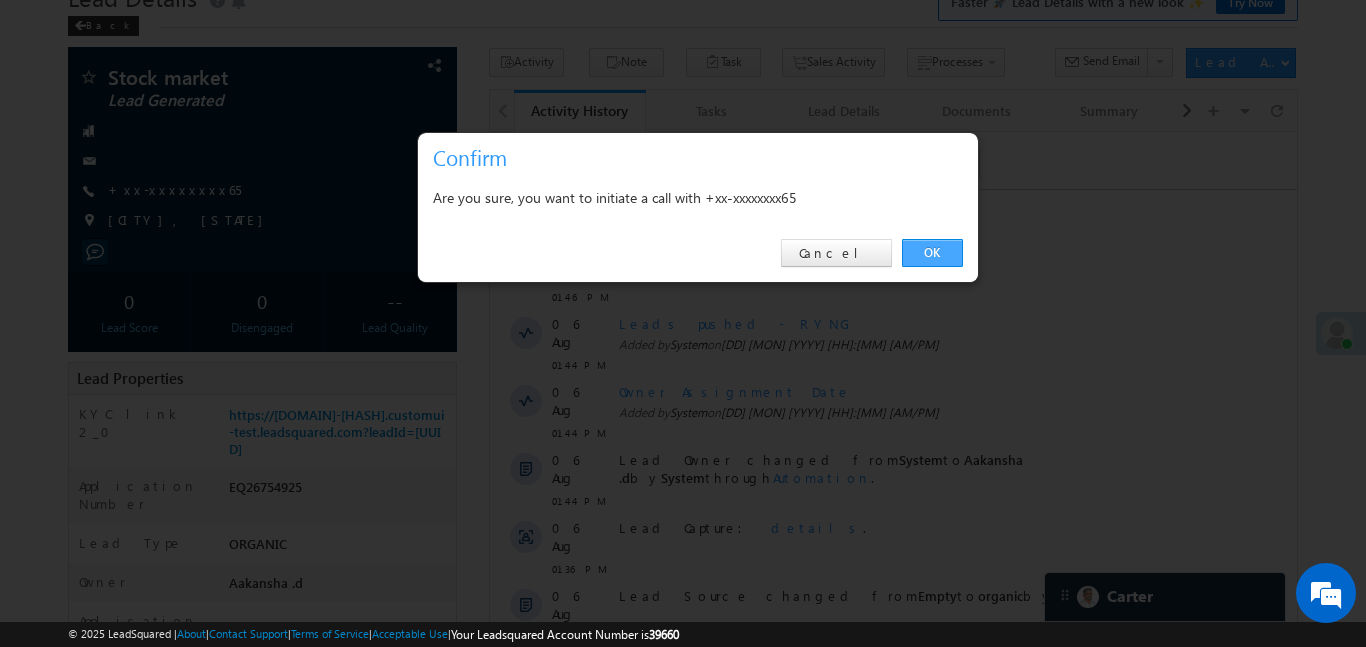 click on "OK" at bounding box center (932, 253) 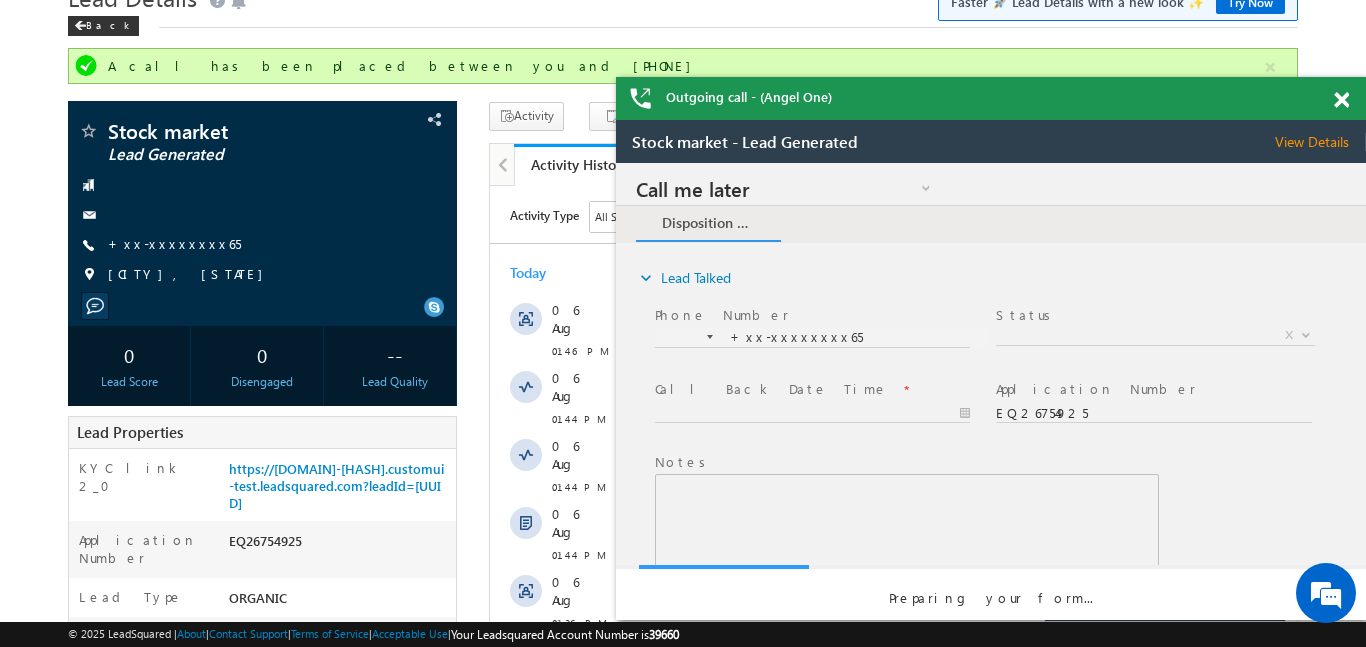 scroll, scrollTop: 0, scrollLeft: 0, axis: both 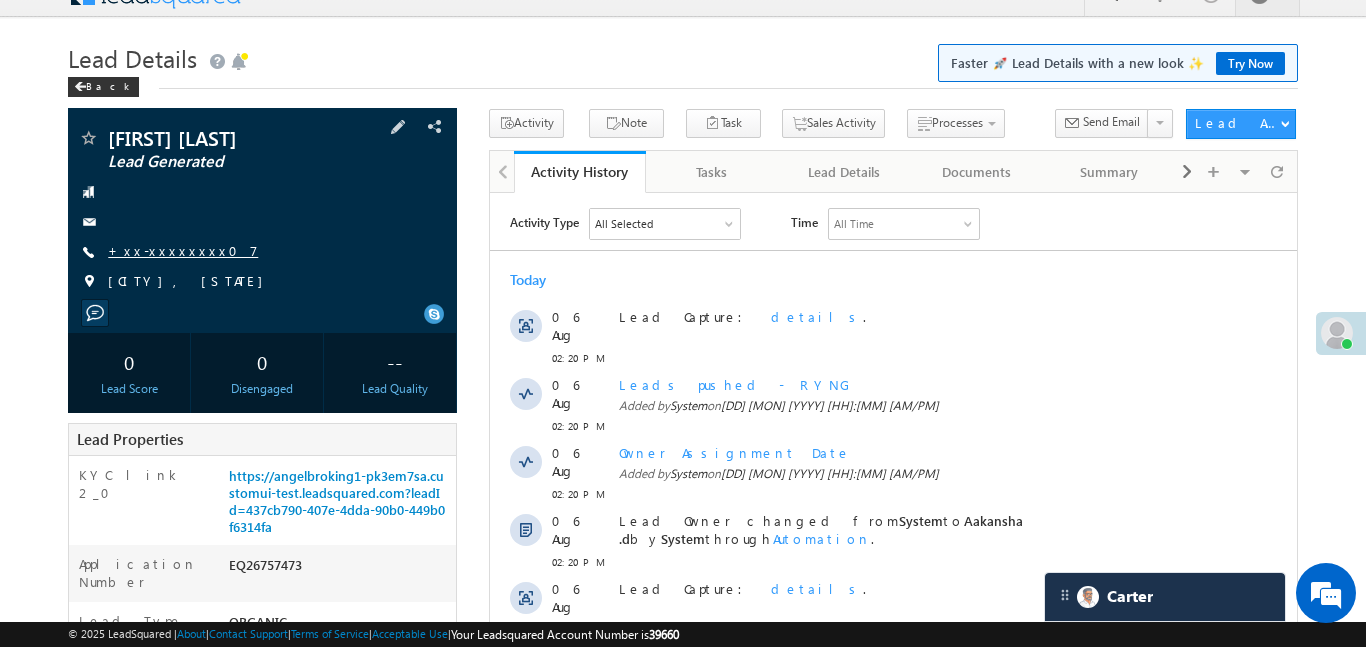 click on "+xx-xxxxxxxx07" at bounding box center (183, 250) 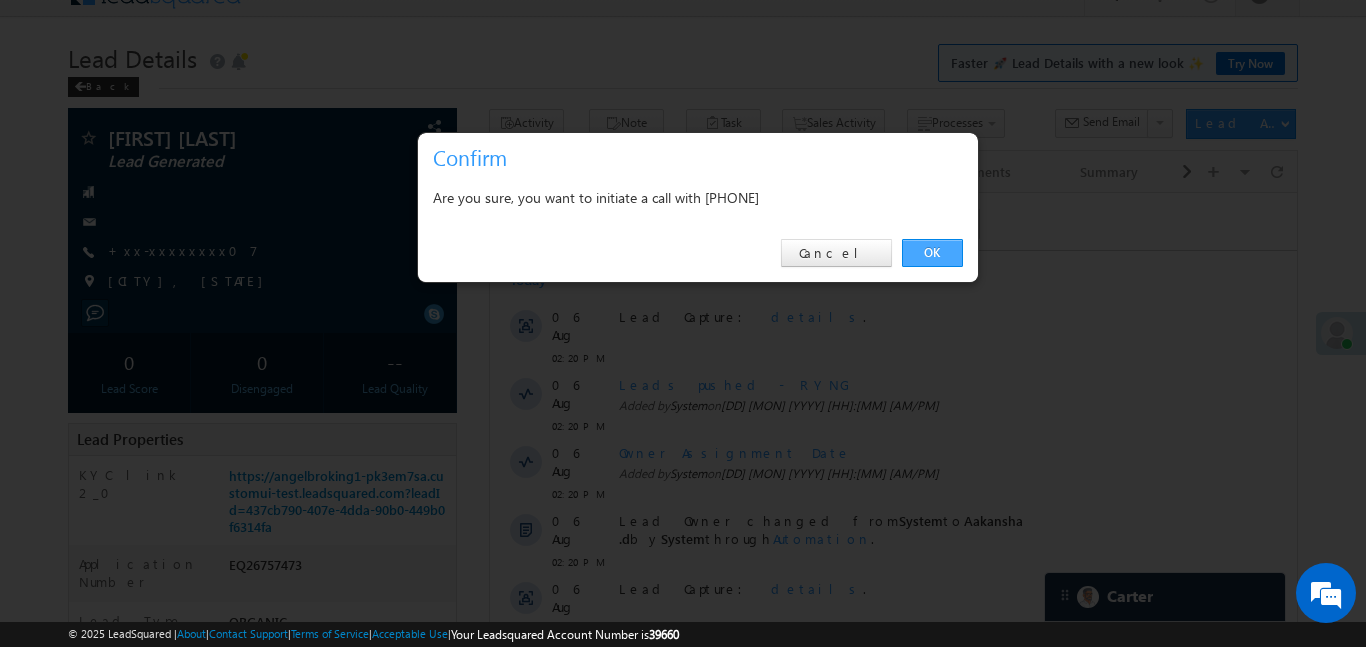 click on "OK" at bounding box center [932, 253] 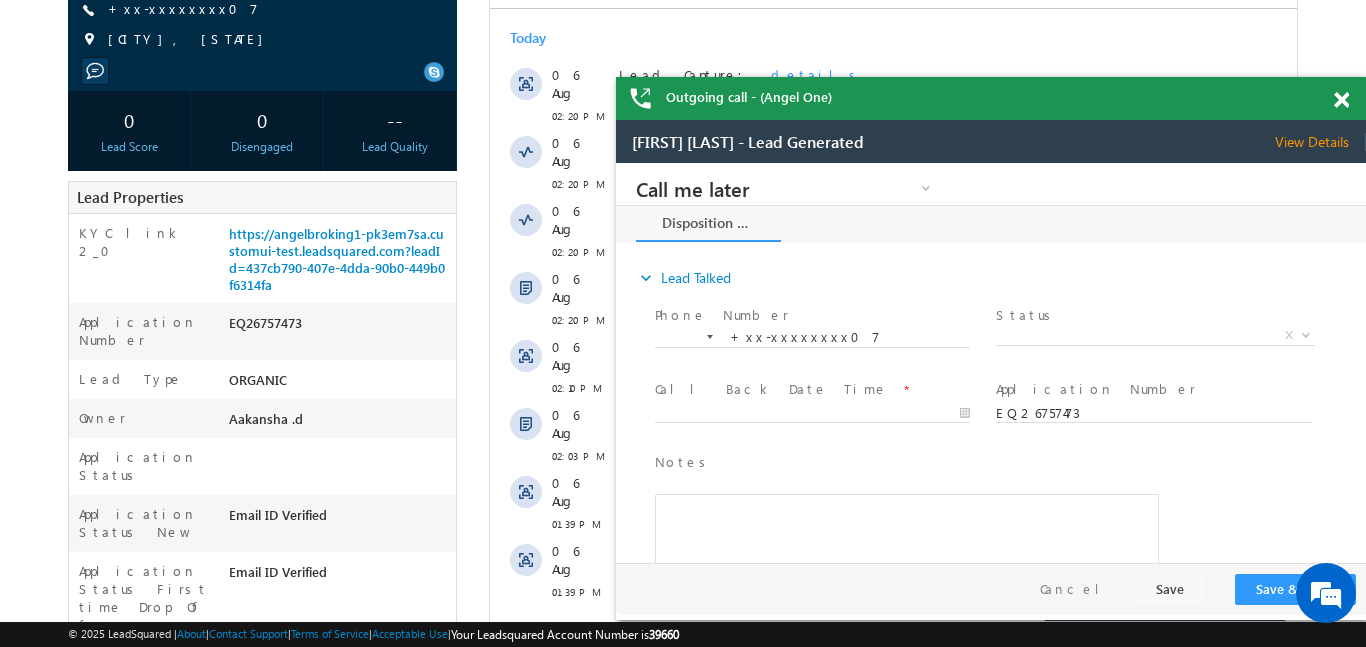 scroll, scrollTop: 140, scrollLeft: 0, axis: vertical 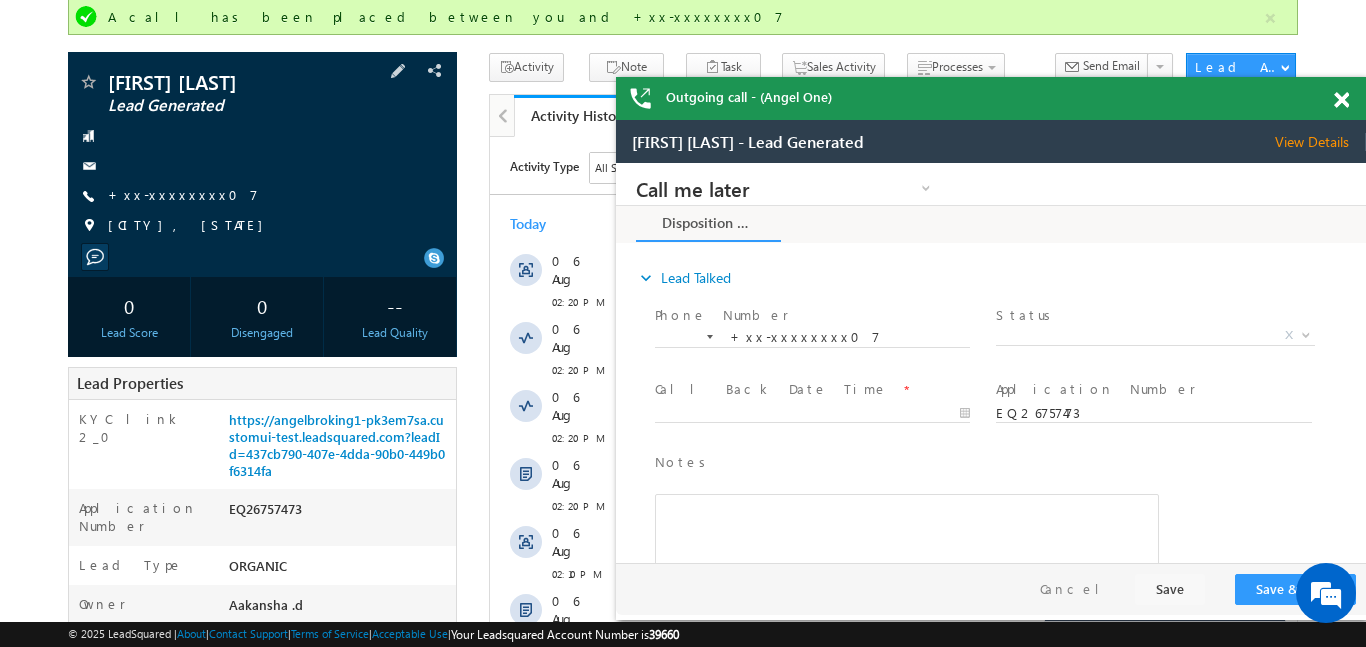 click on "+xx-xxxxxxxx07" at bounding box center (183, 196) 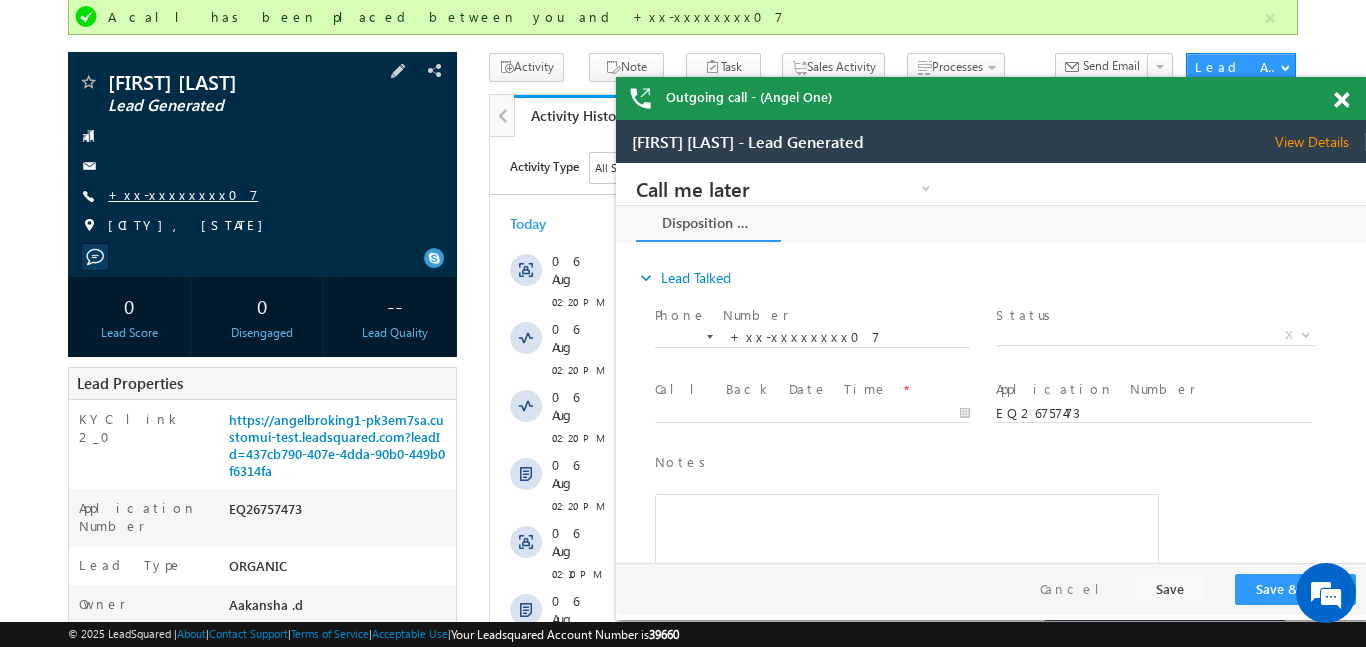 click on "+xx-xxxxxxxx07" at bounding box center (183, 194) 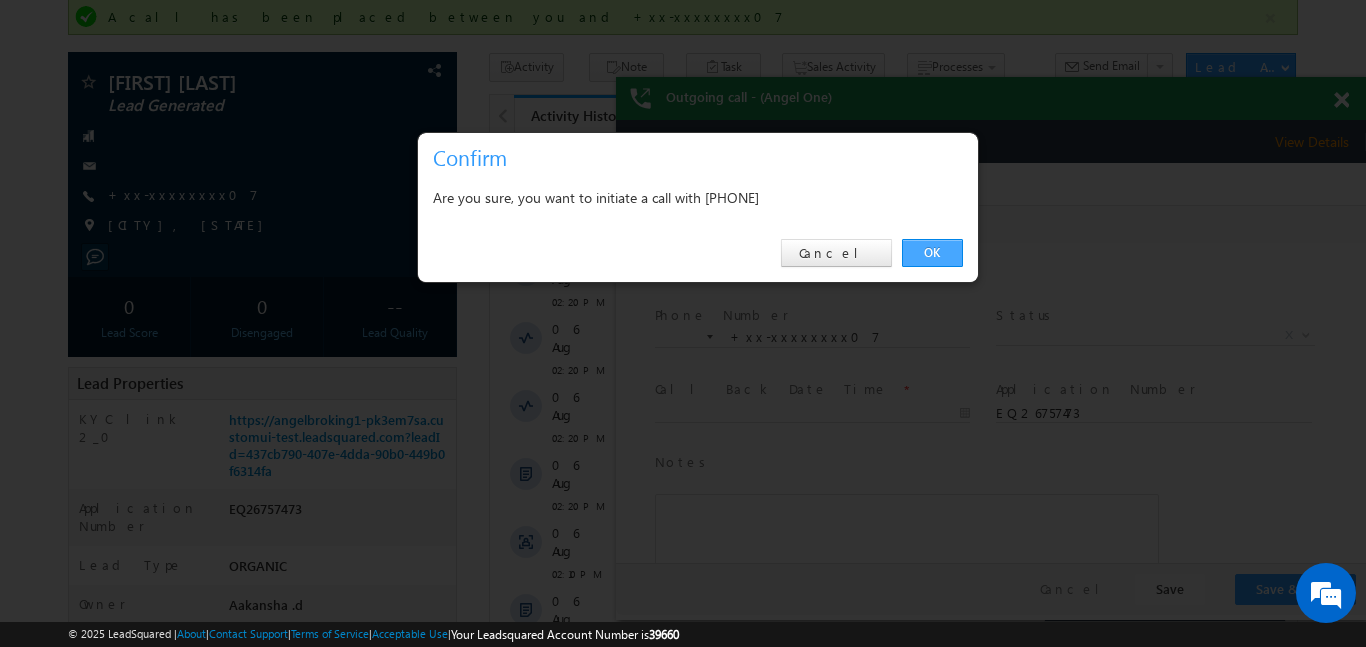 click on "OK" at bounding box center [932, 253] 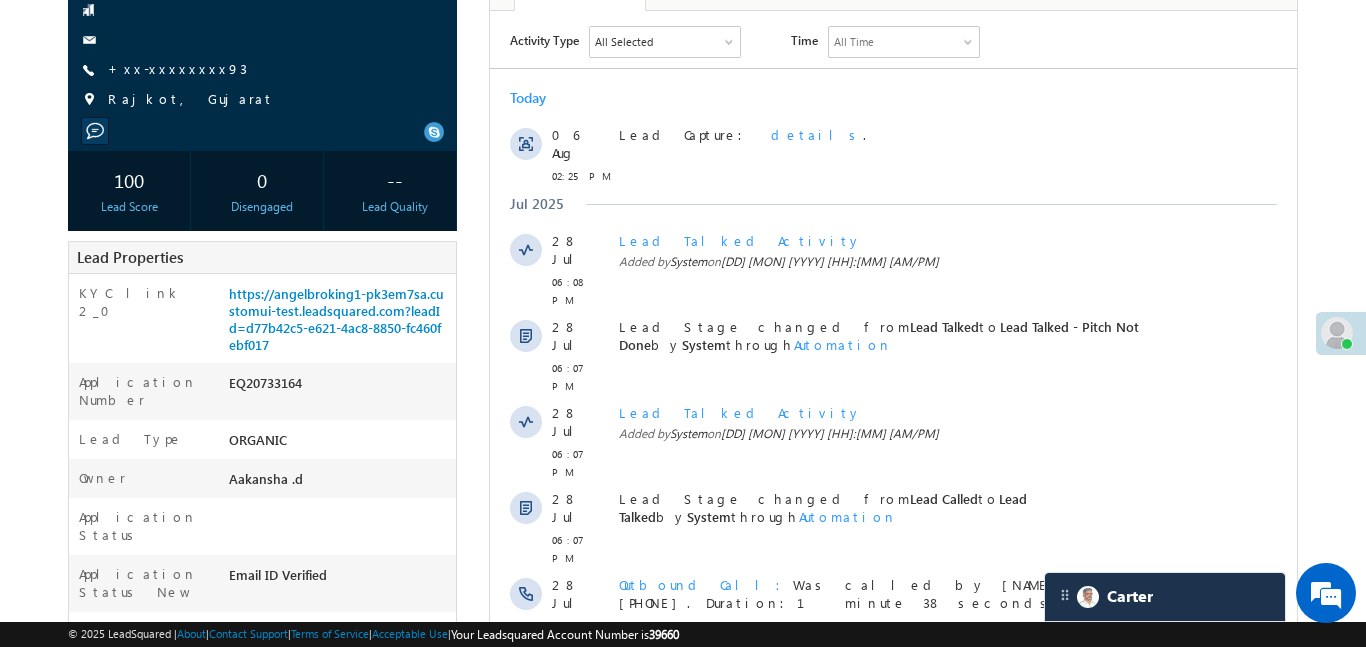 scroll, scrollTop: 214, scrollLeft: 0, axis: vertical 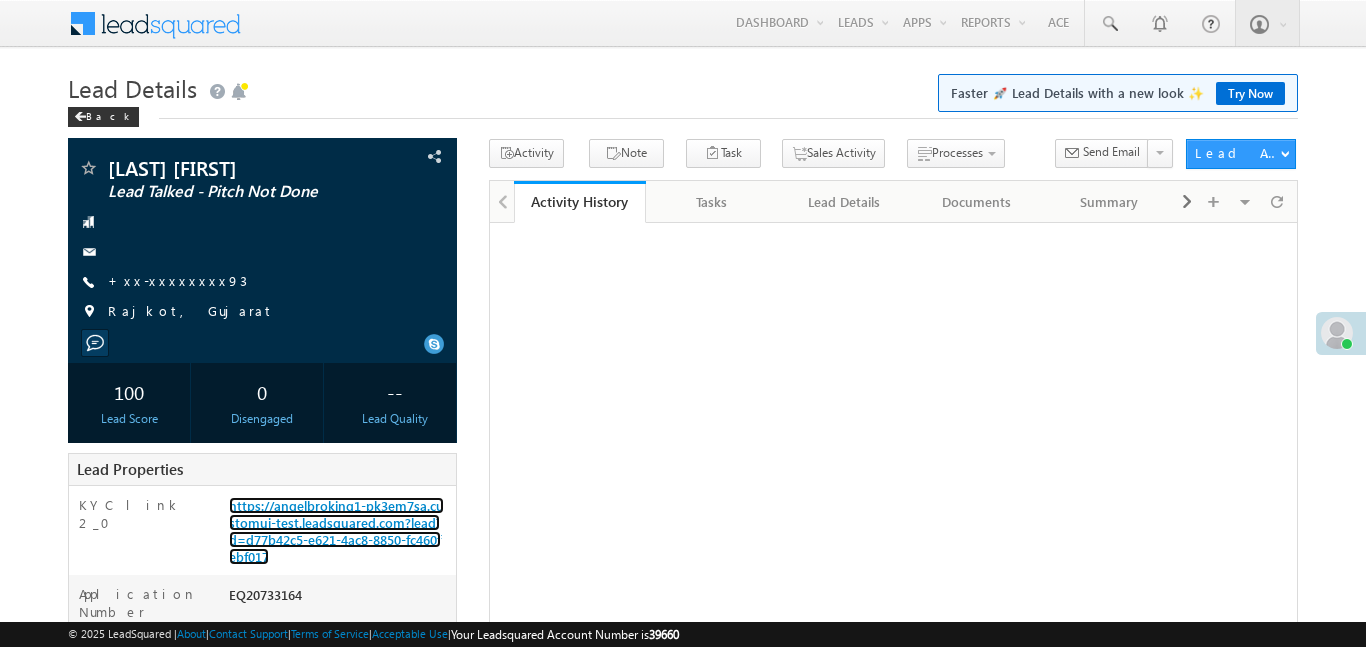 click on "https://angelbroking1-pk3em7sa.customui-test.leadsquared.com?leadId=d77b42c5-e621-4ac8-8850-fc460febf017" at bounding box center [336, 531] 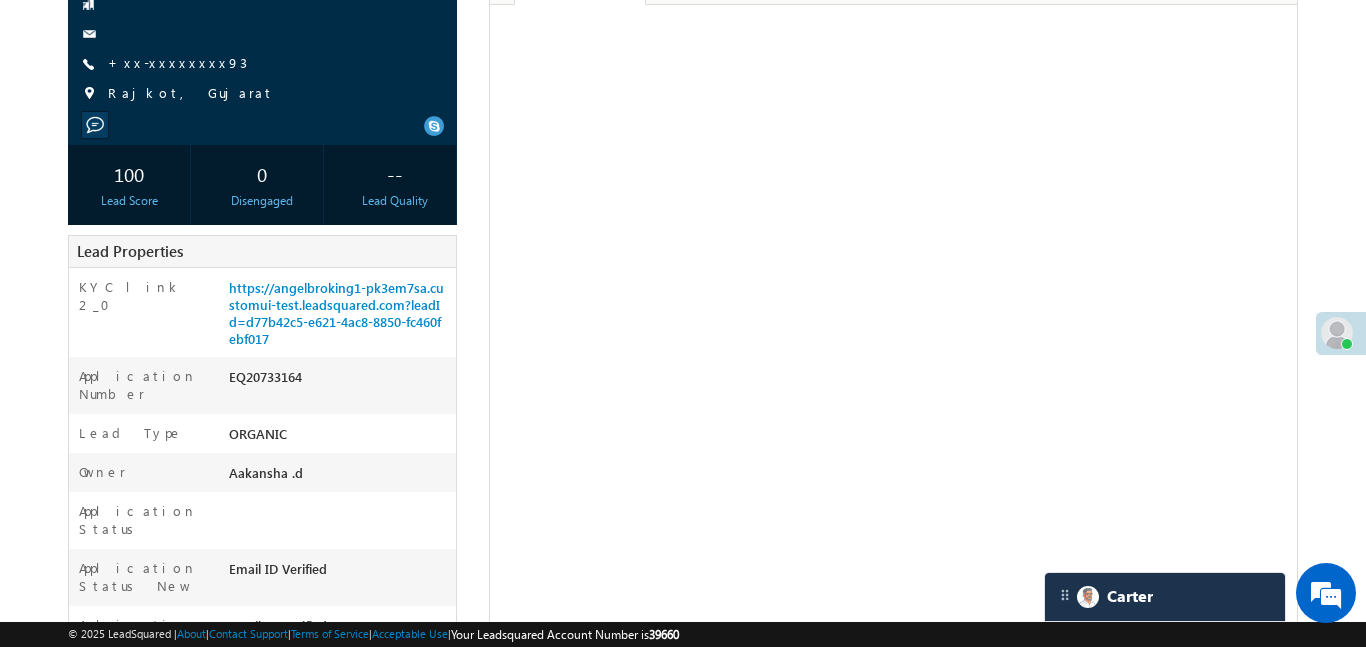 scroll, scrollTop: 214, scrollLeft: 0, axis: vertical 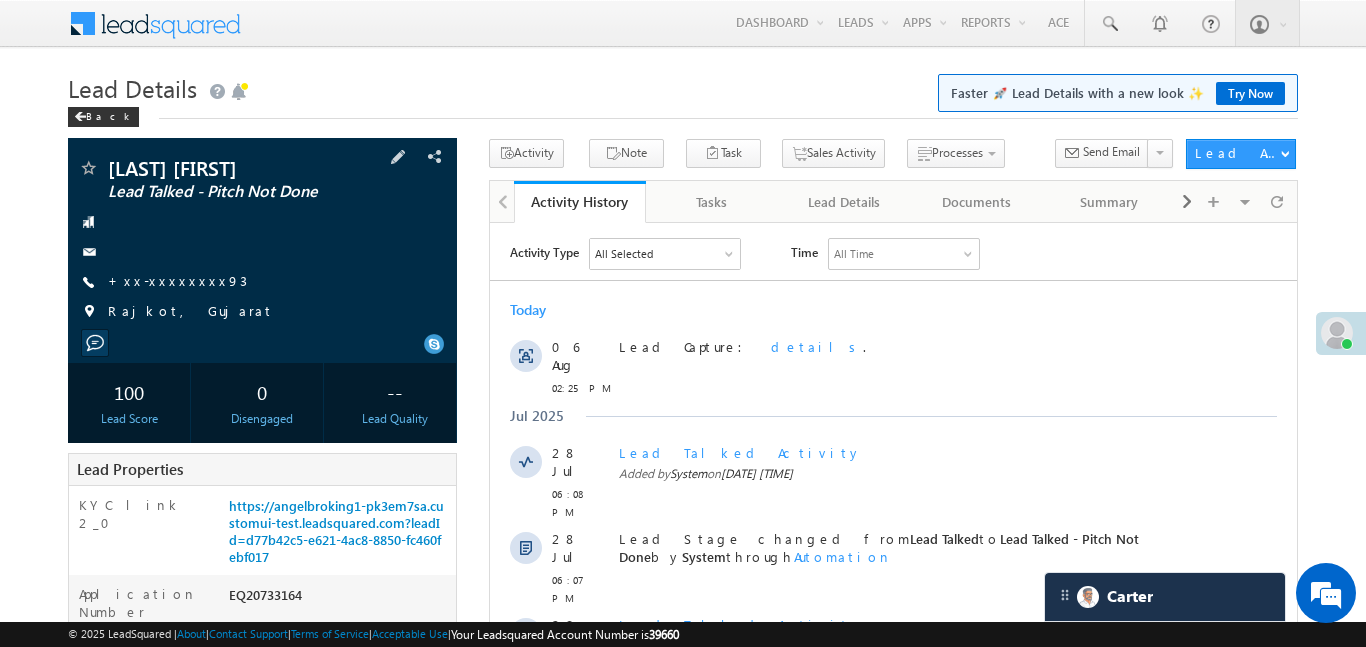 click on "Padhariya jaypal Mahendra
Lead Talked - Pitch Not Done
+xx-xxxxxxxx93
Rajkot, Gujarat" at bounding box center [262, 245] 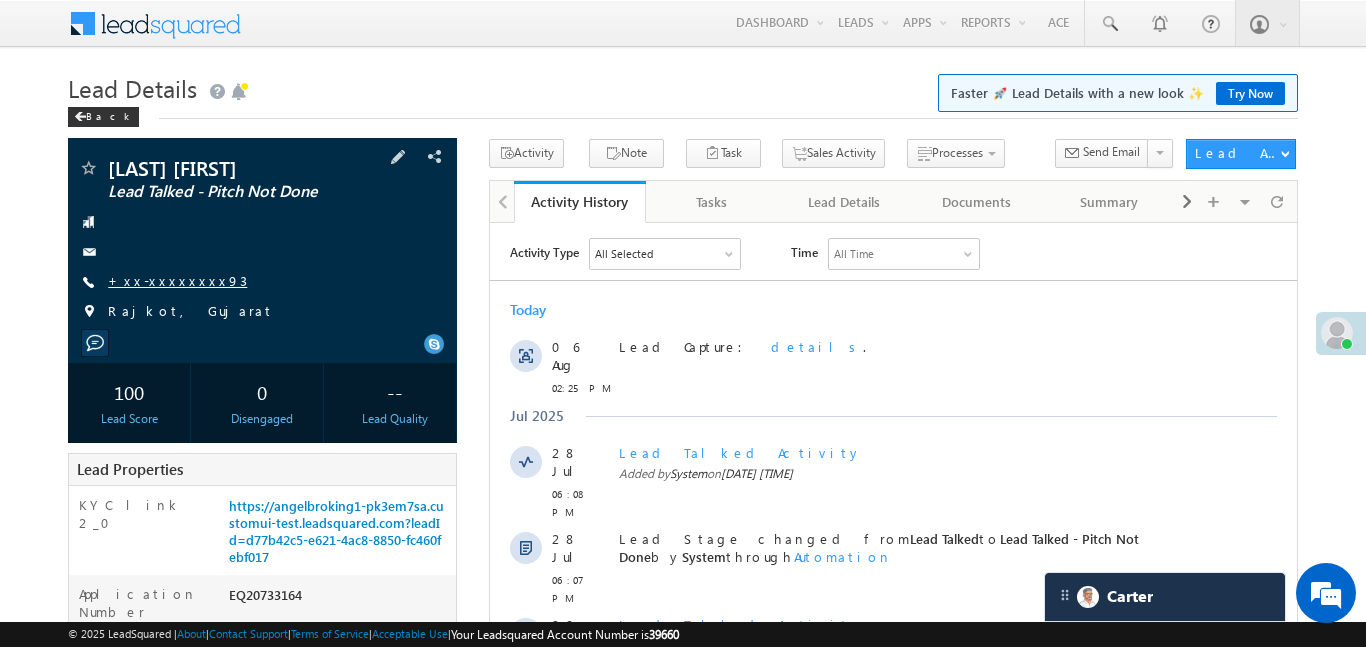 click on "+xx-xxxxxxxx93" at bounding box center [177, 280] 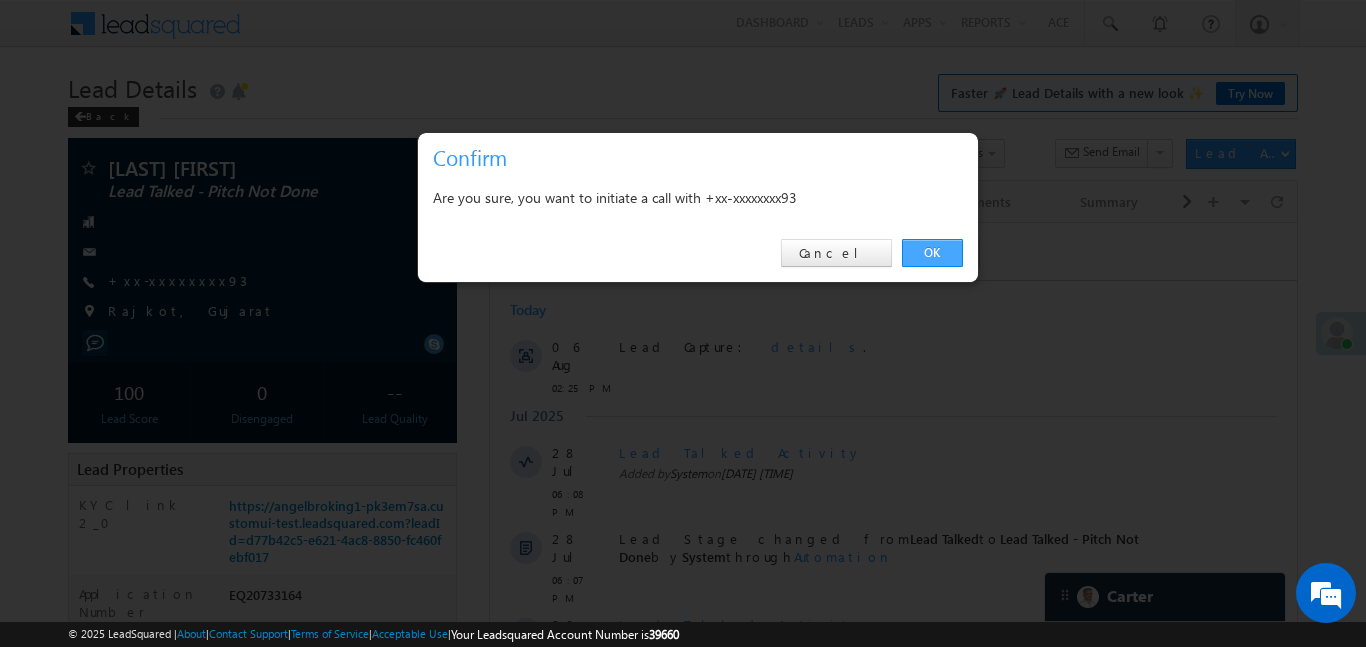 click on "OK" at bounding box center (932, 253) 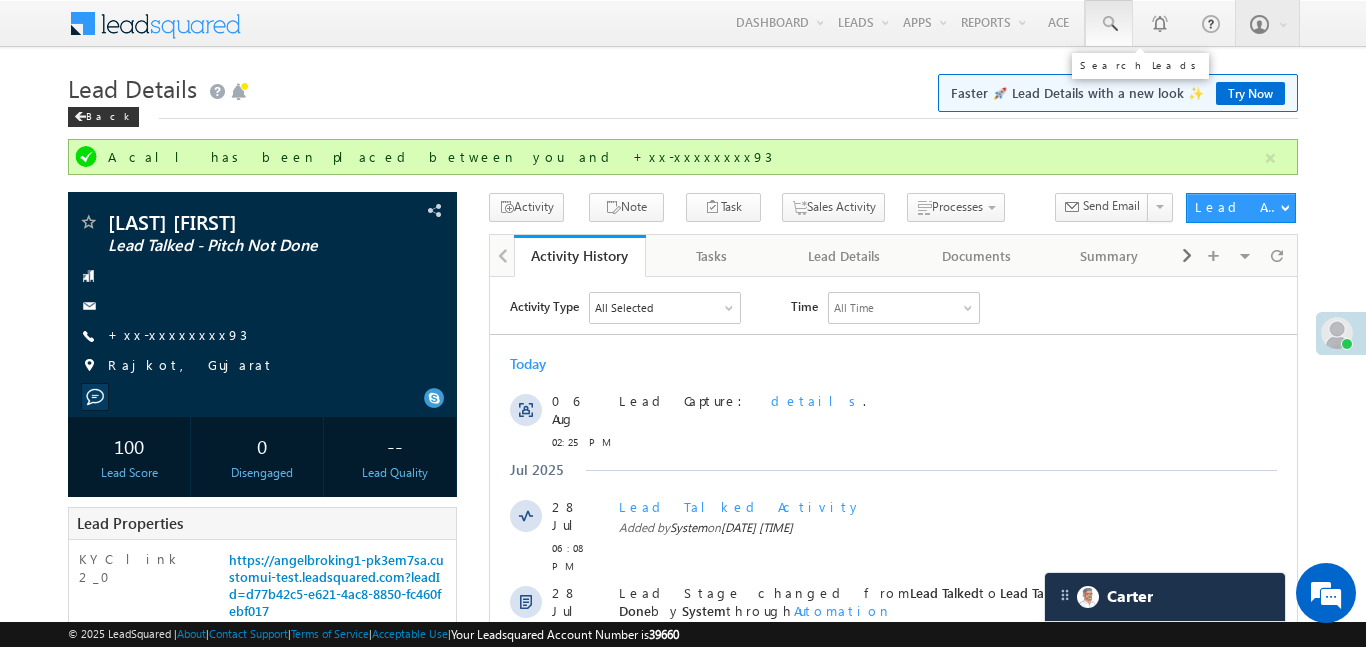 click at bounding box center [1109, 24] 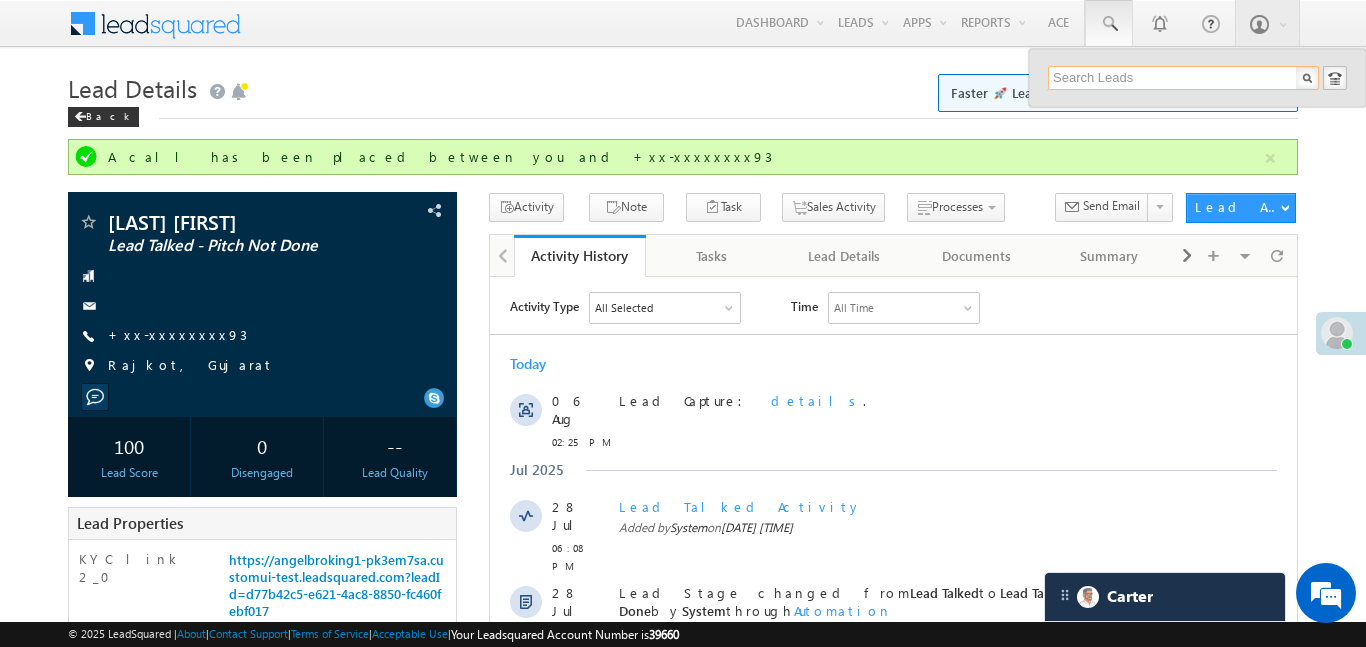 paste on "EQ26624215" 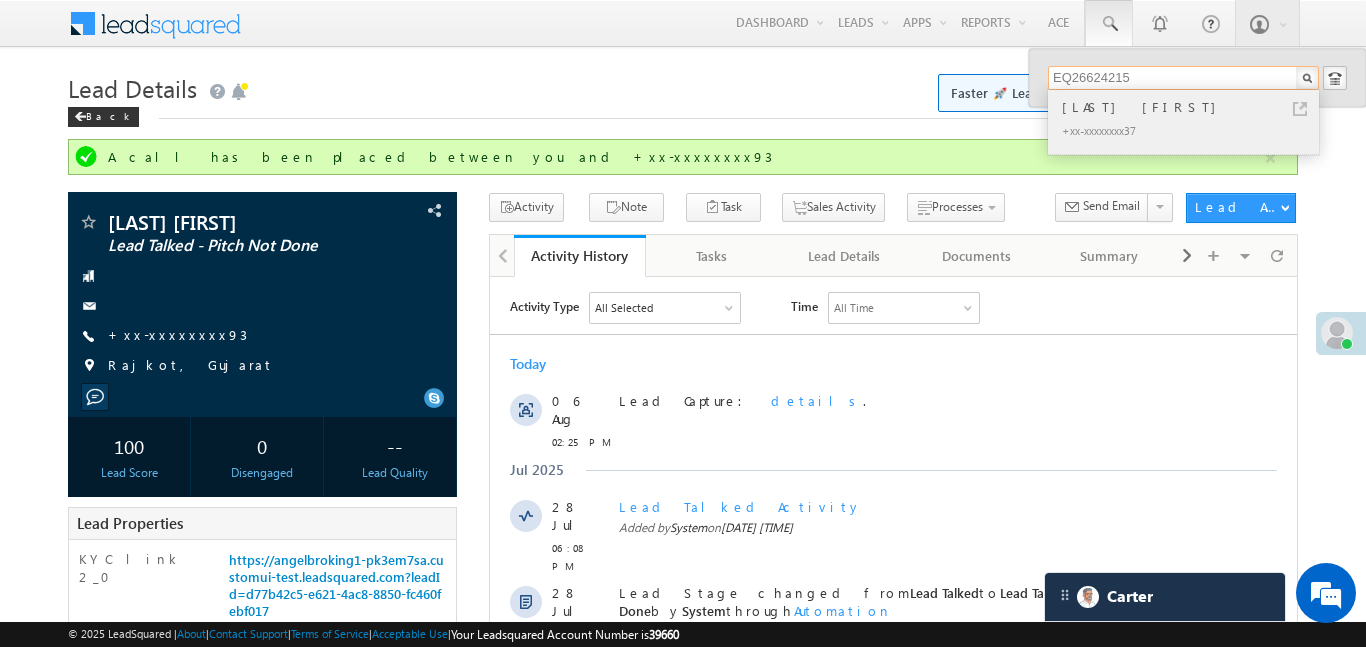 type on "EQ26624215" 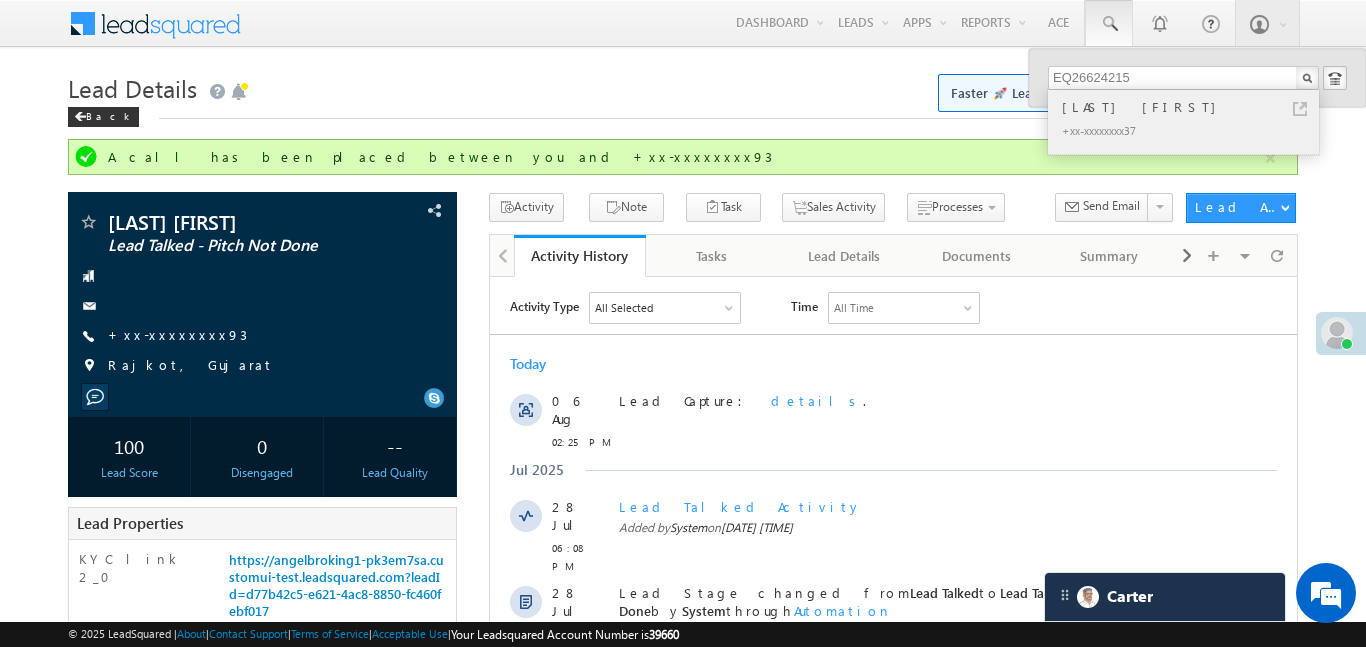 click on "[FIRST] [LAST]" at bounding box center (1192, 107) 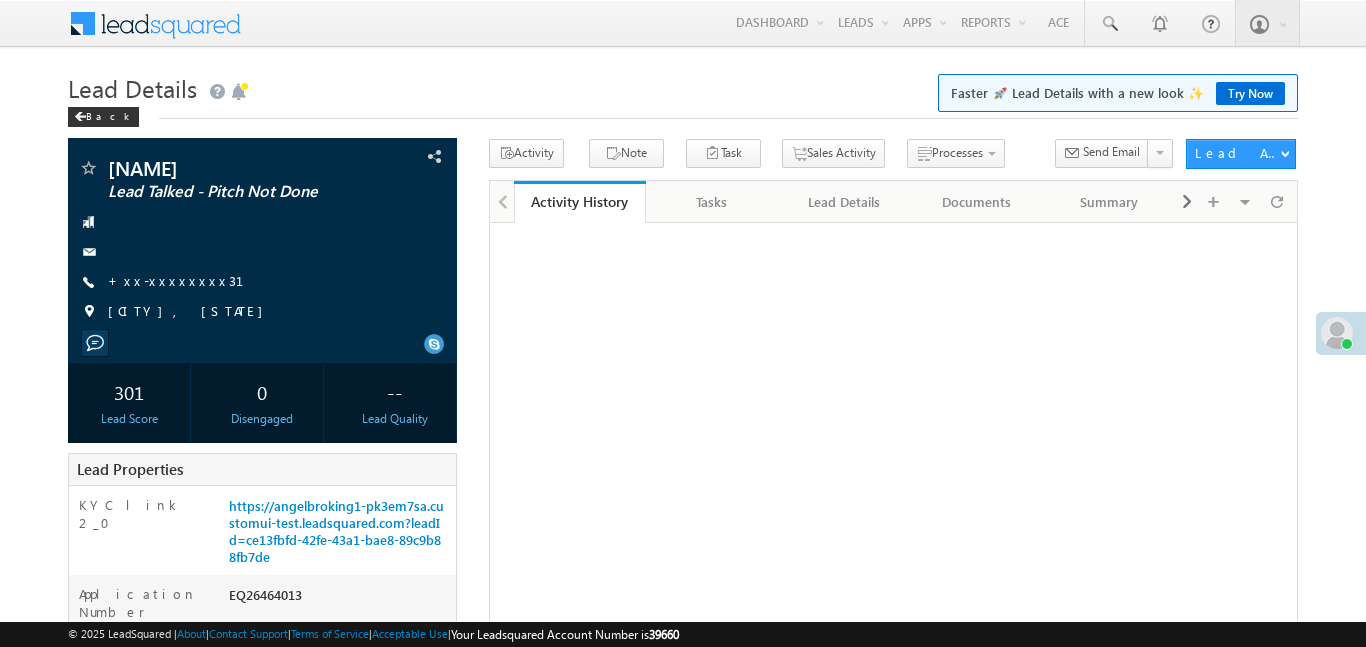 scroll, scrollTop: 0, scrollLeft: 0, axis: both 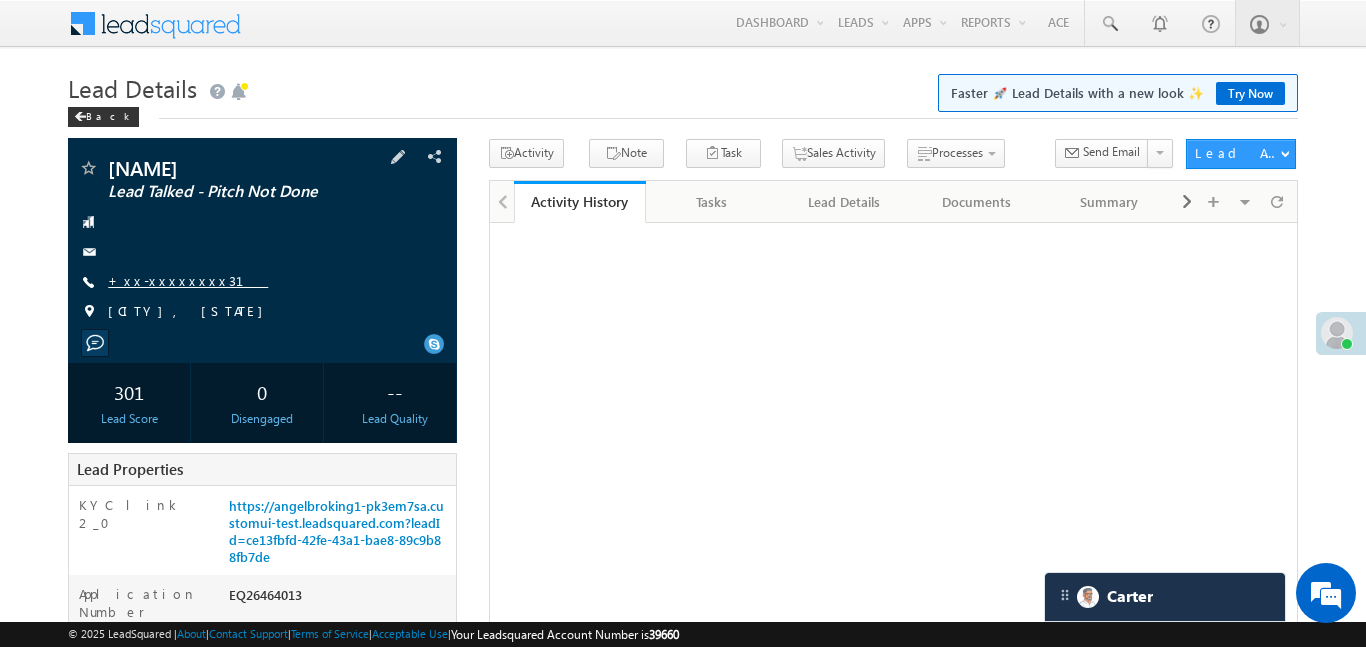 click on "+xx-xxxxxxxx31" at bounding box center (188, 280) 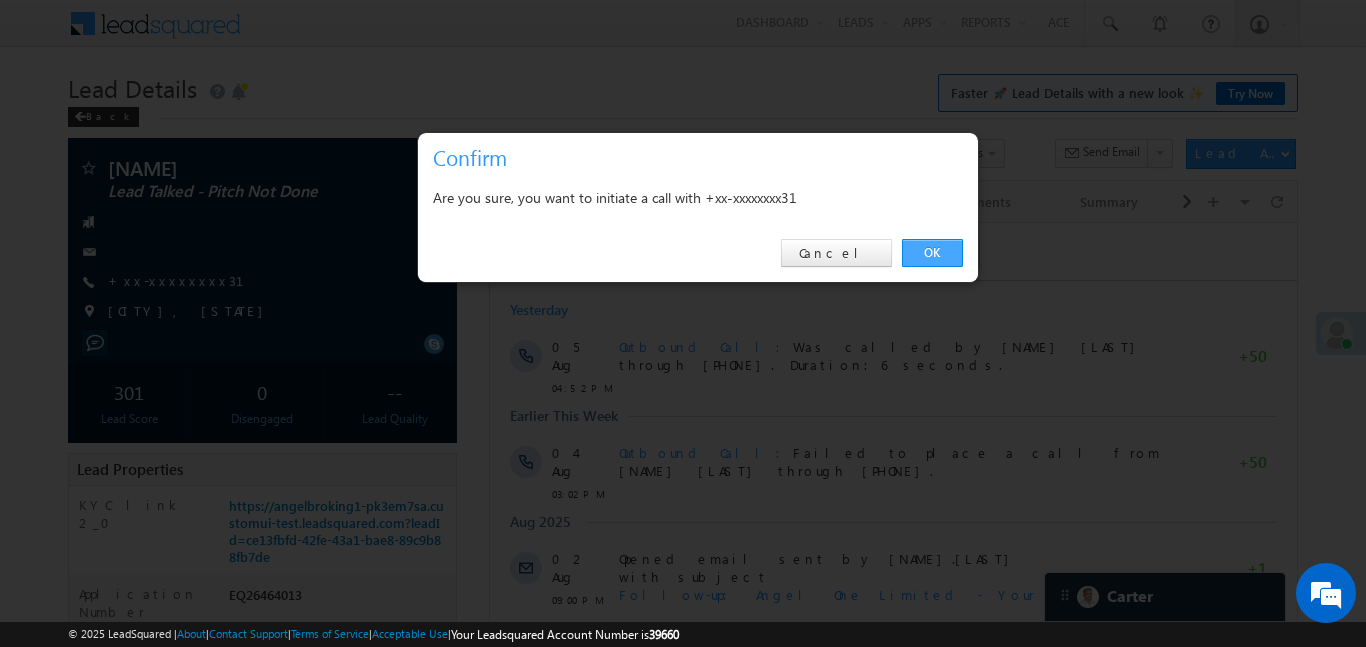 scroll, scrollTop: 0, scrollLeft: 0, axis: both 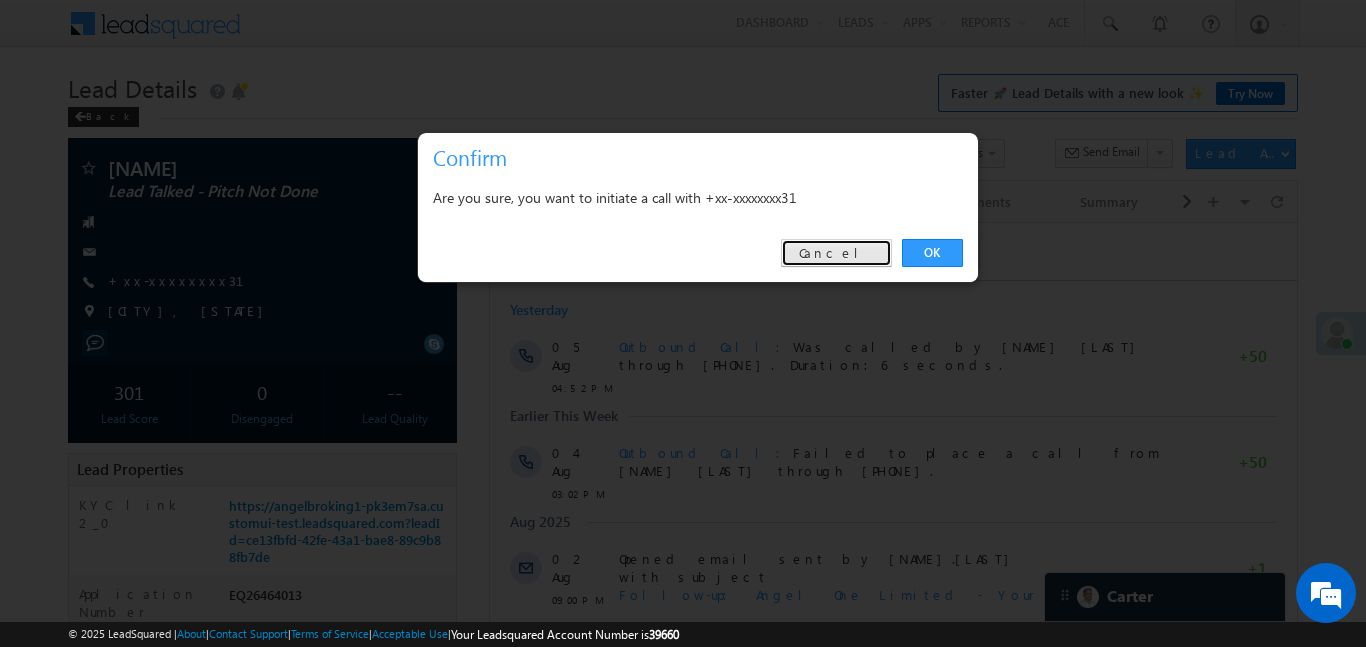 click on "Cancel" at bounding box center (836, 253) 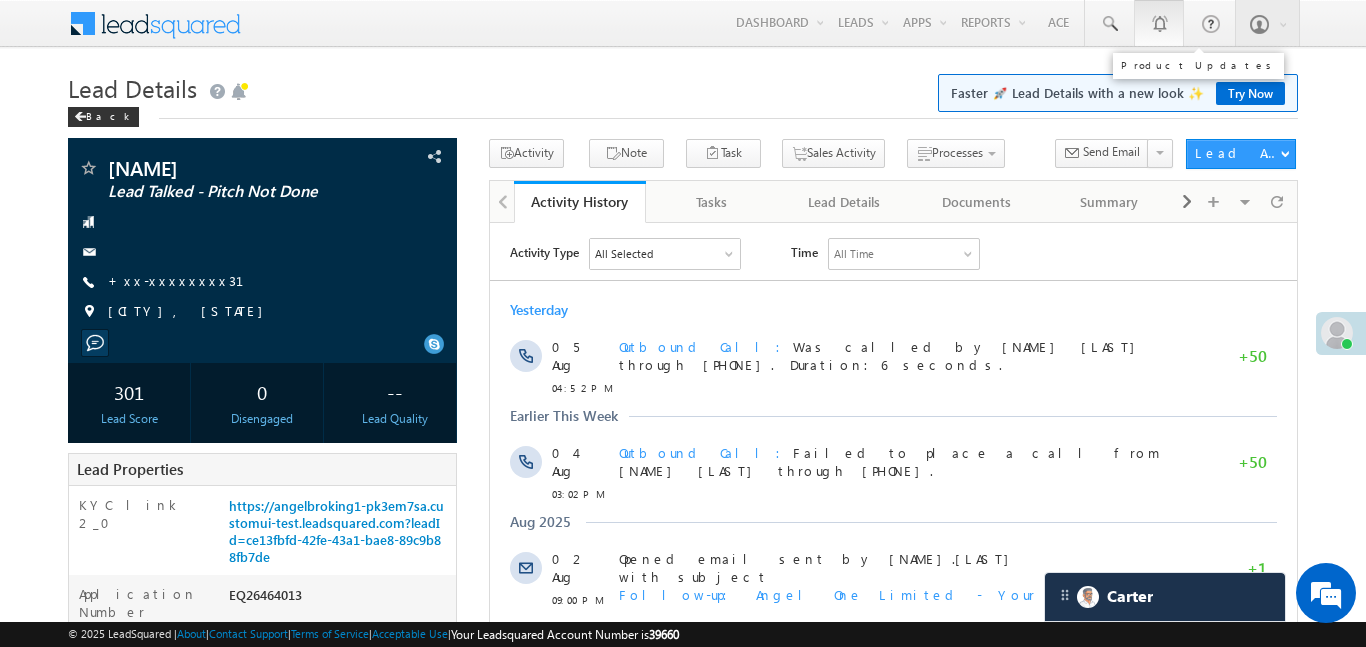click at bounding box center (1159, 23) 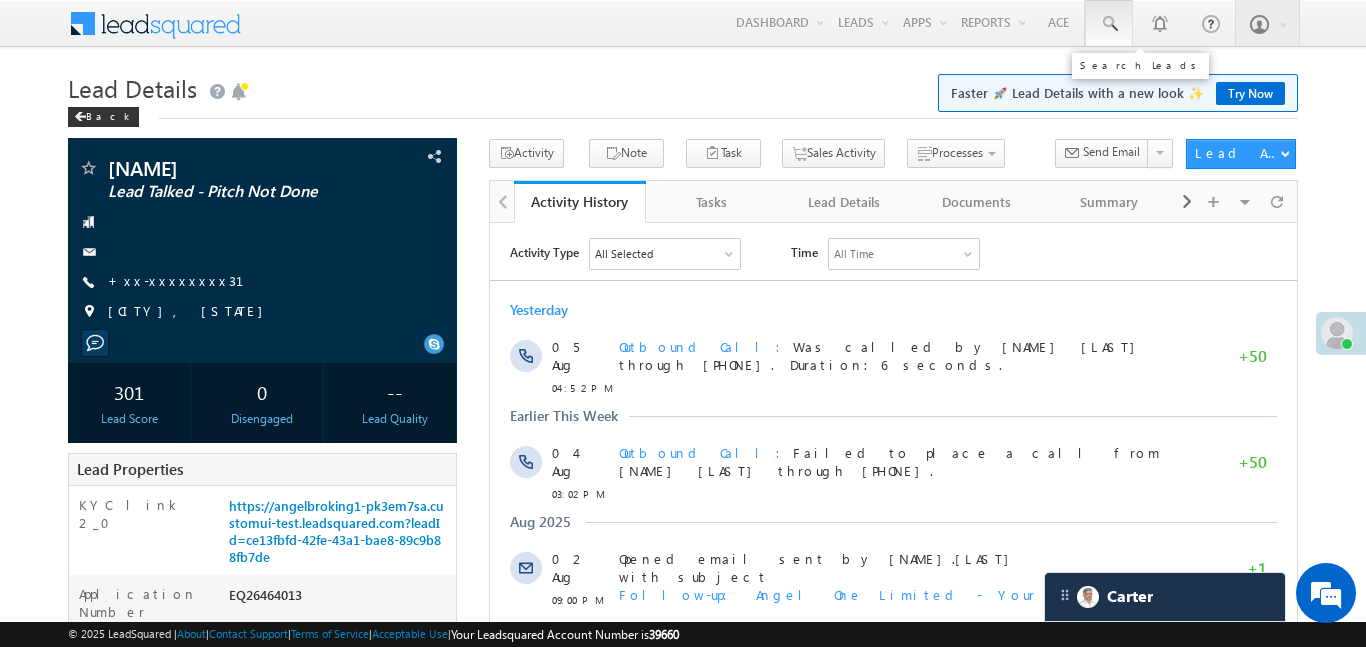click at bounding box center [1109, 24] 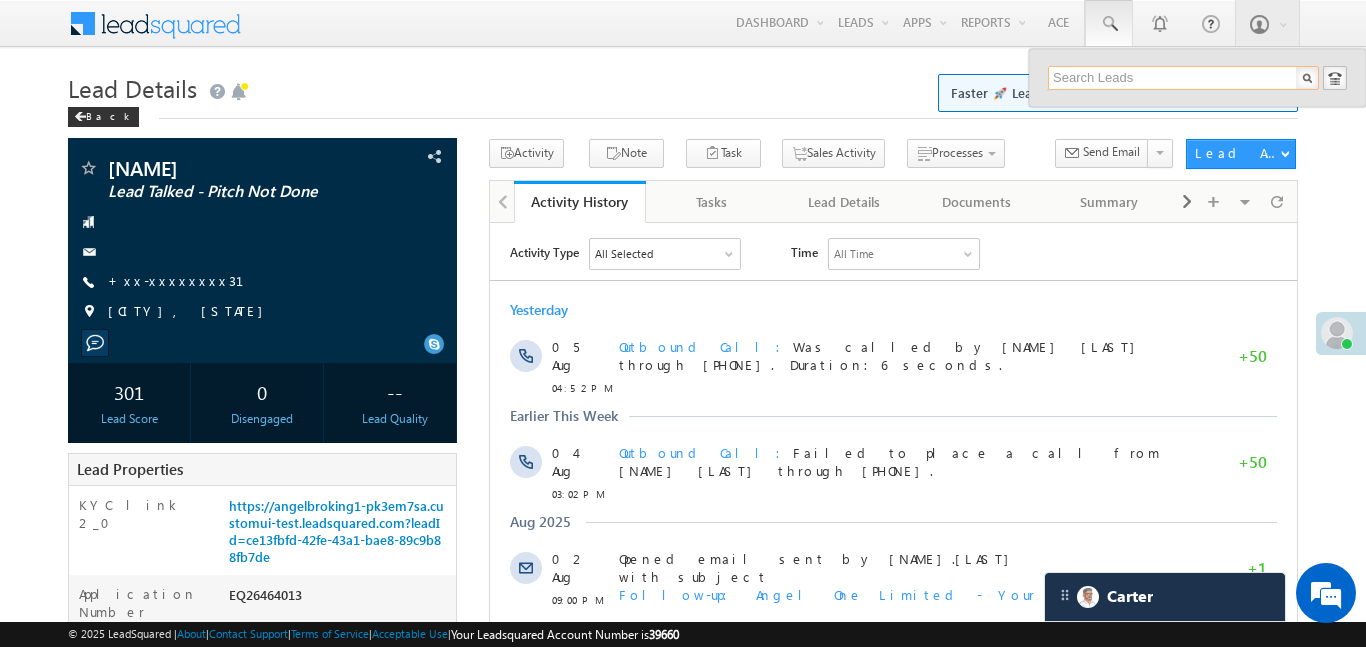 paste on "EQ26598014" 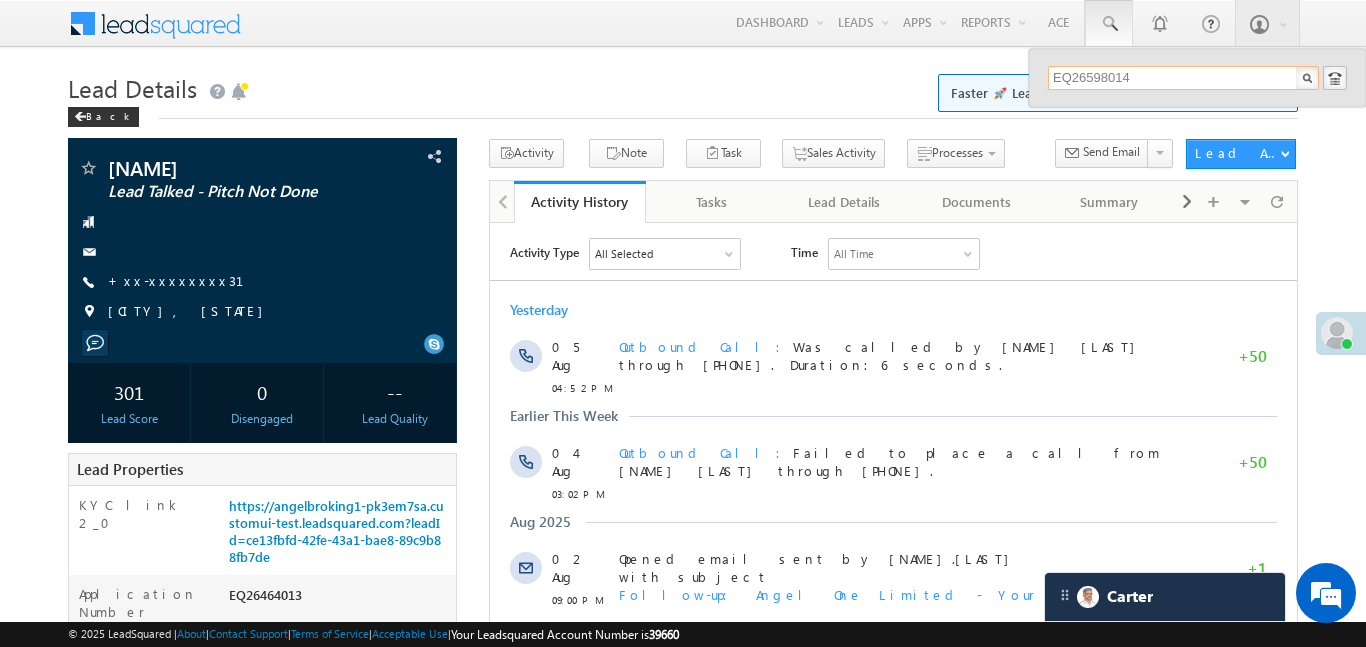 scroll, scrollTop: 0, scrollLeft: 0, axis: both 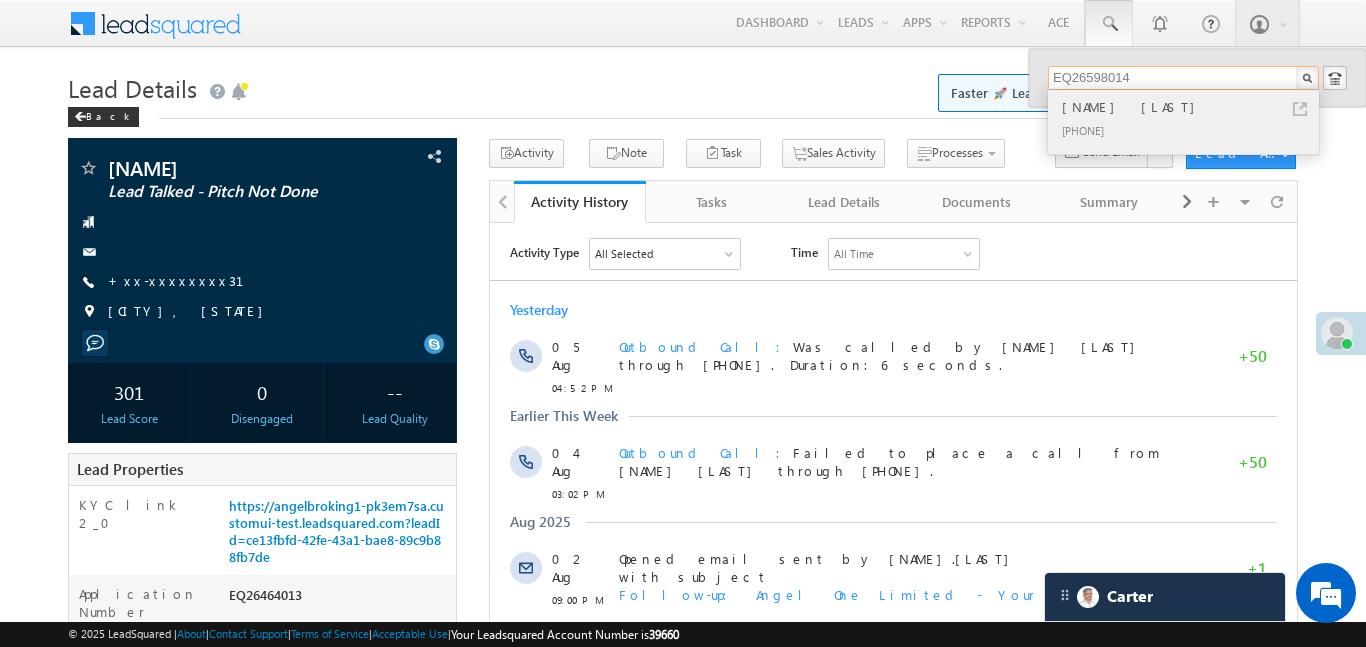 type on "EQ26598014" 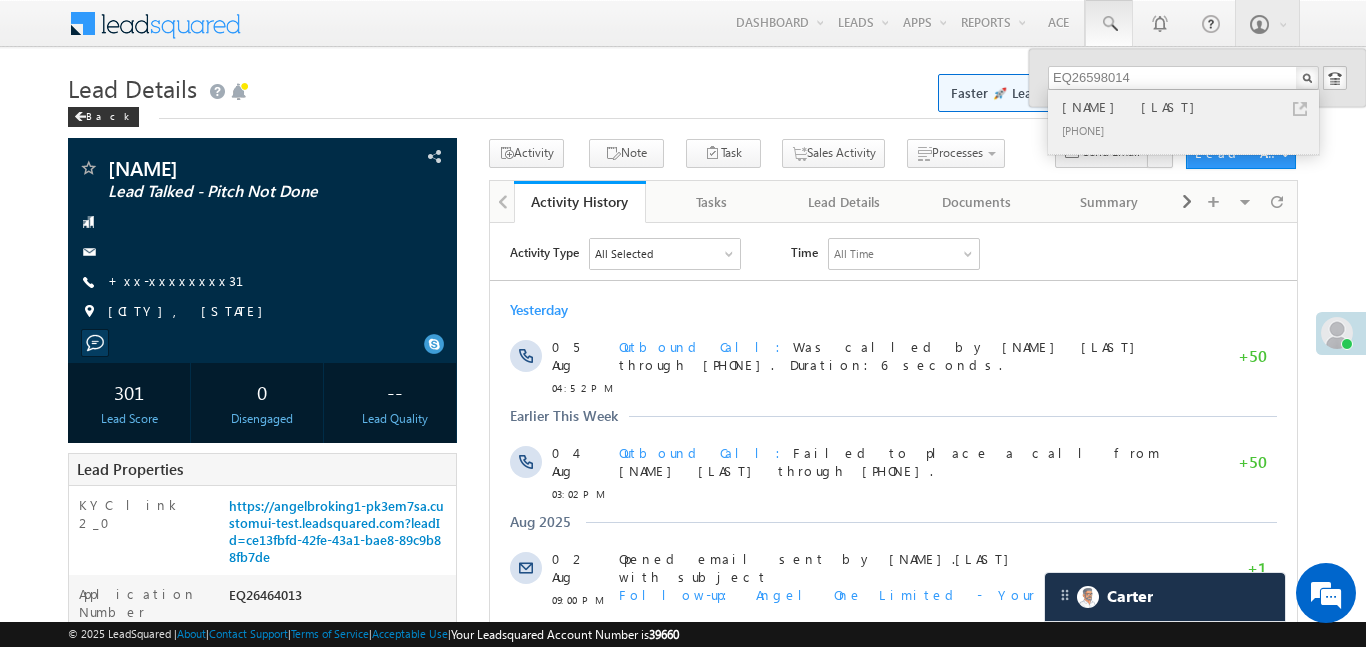 click on "[FIRST] [LAST]" at bounding box center [1192, 107] 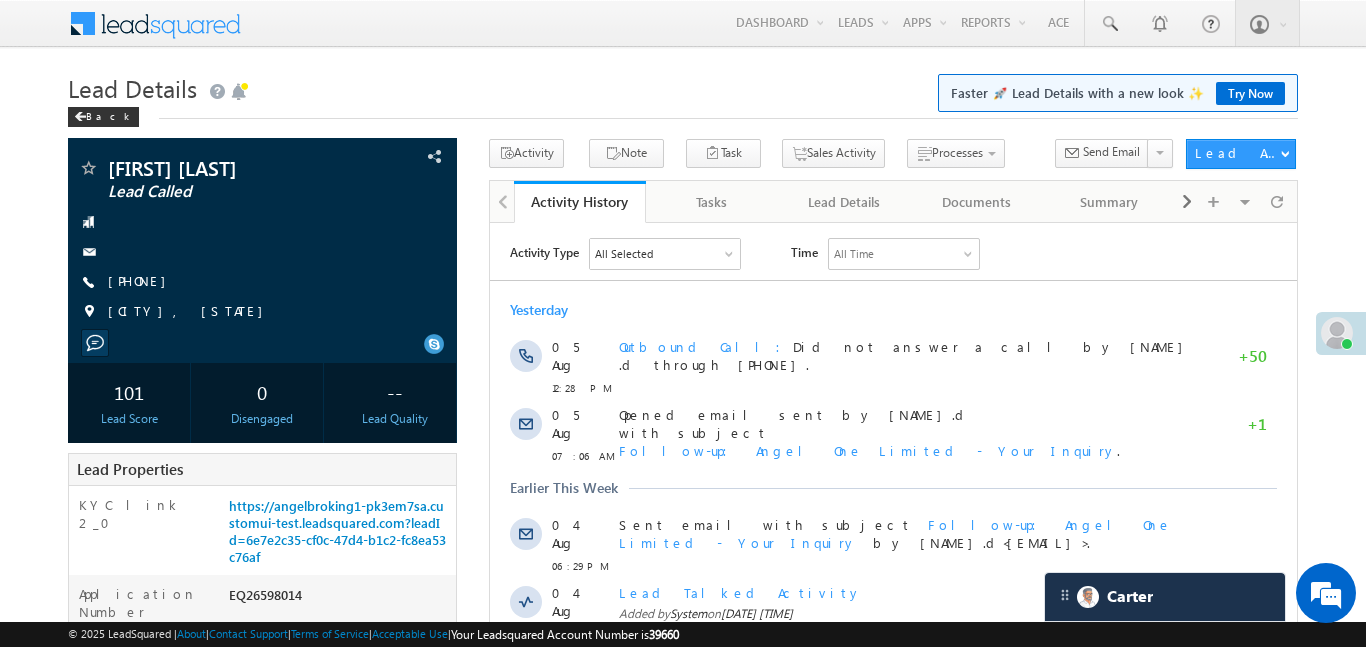 scroll, scrollTop: 0, scrollLeft: 0, axis: both 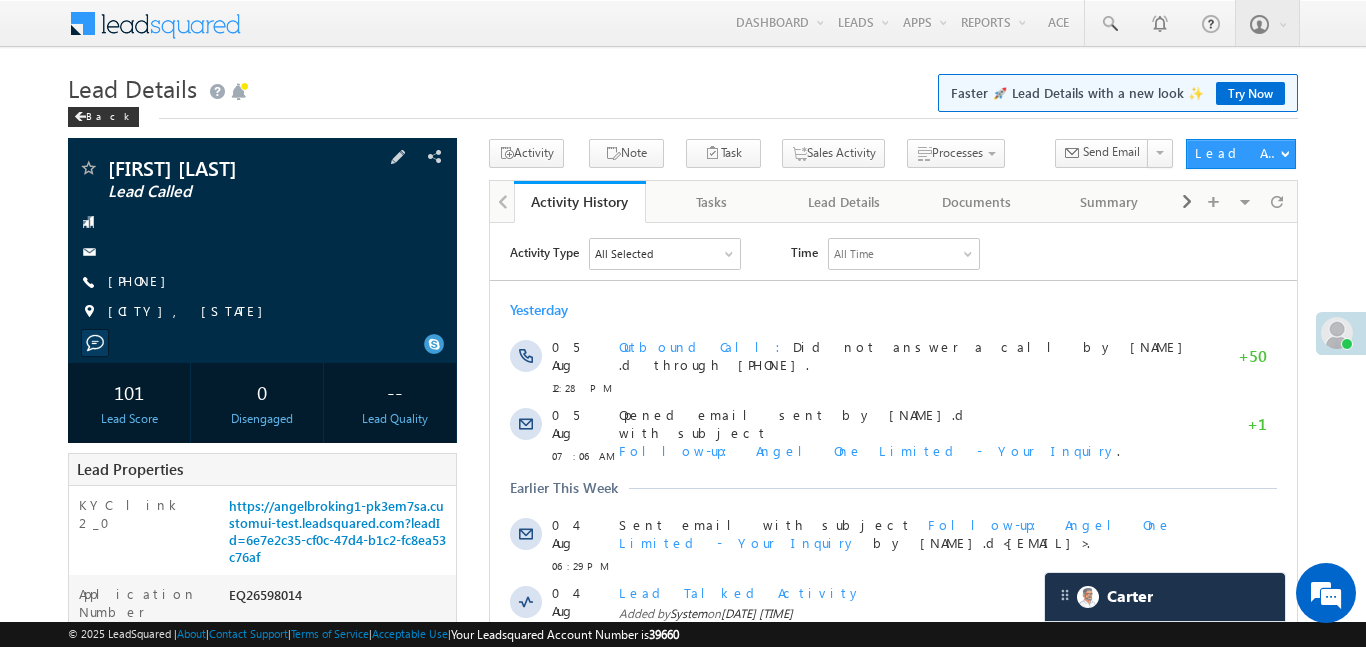click on "[PHONE]" at bounding box center [142, 282] 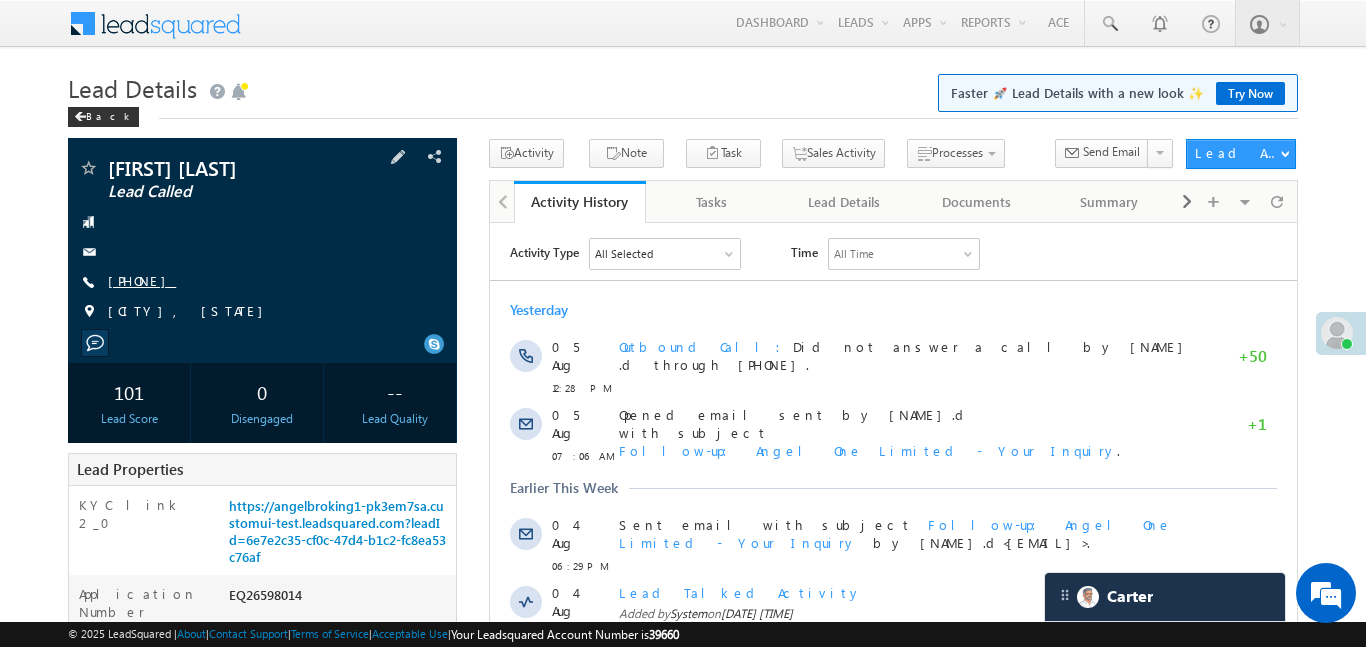 click on "[PHONE]" at bounding box center (142, 280) 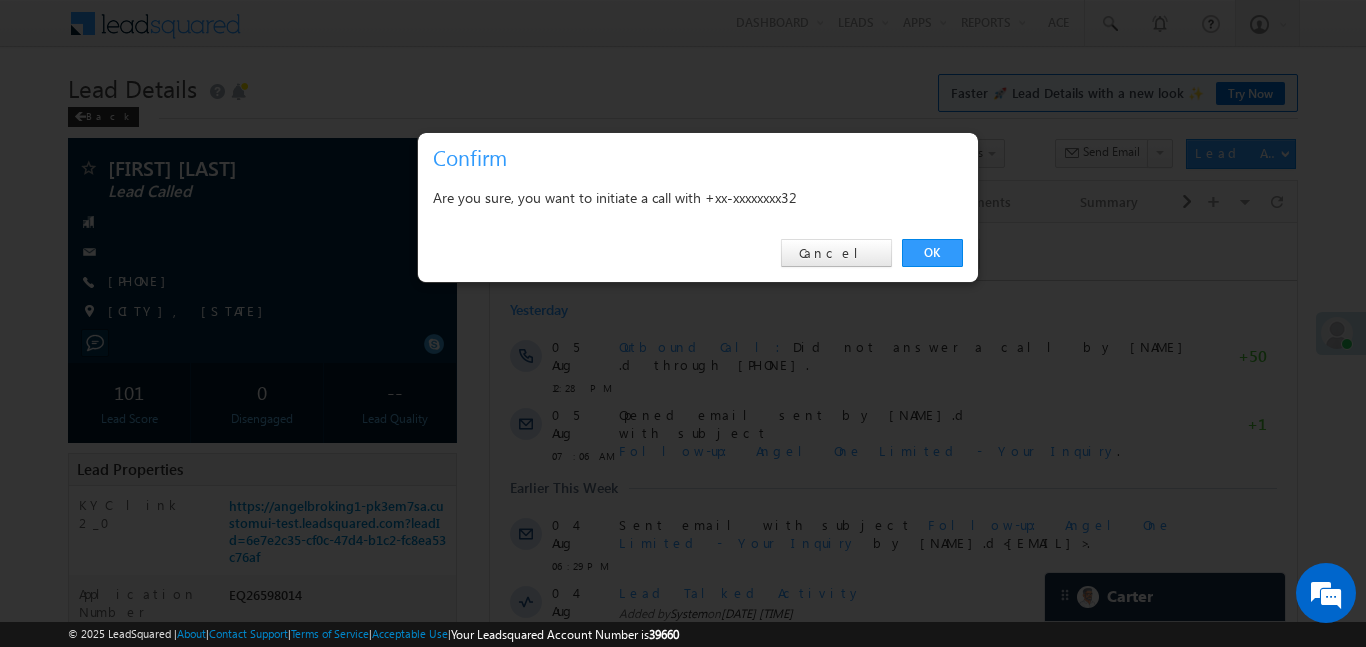 click on "OK Cancel" at bounding box center (698, 253) 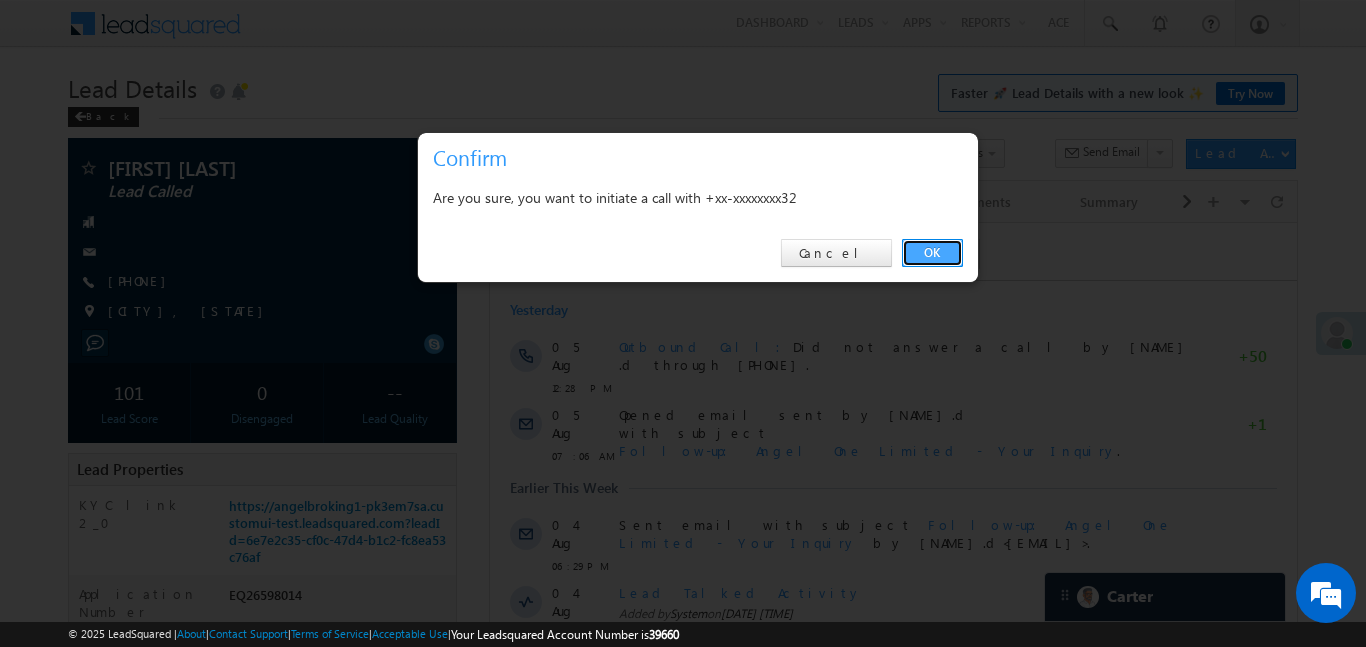 click on "OK" at bounding box center [932, 253] 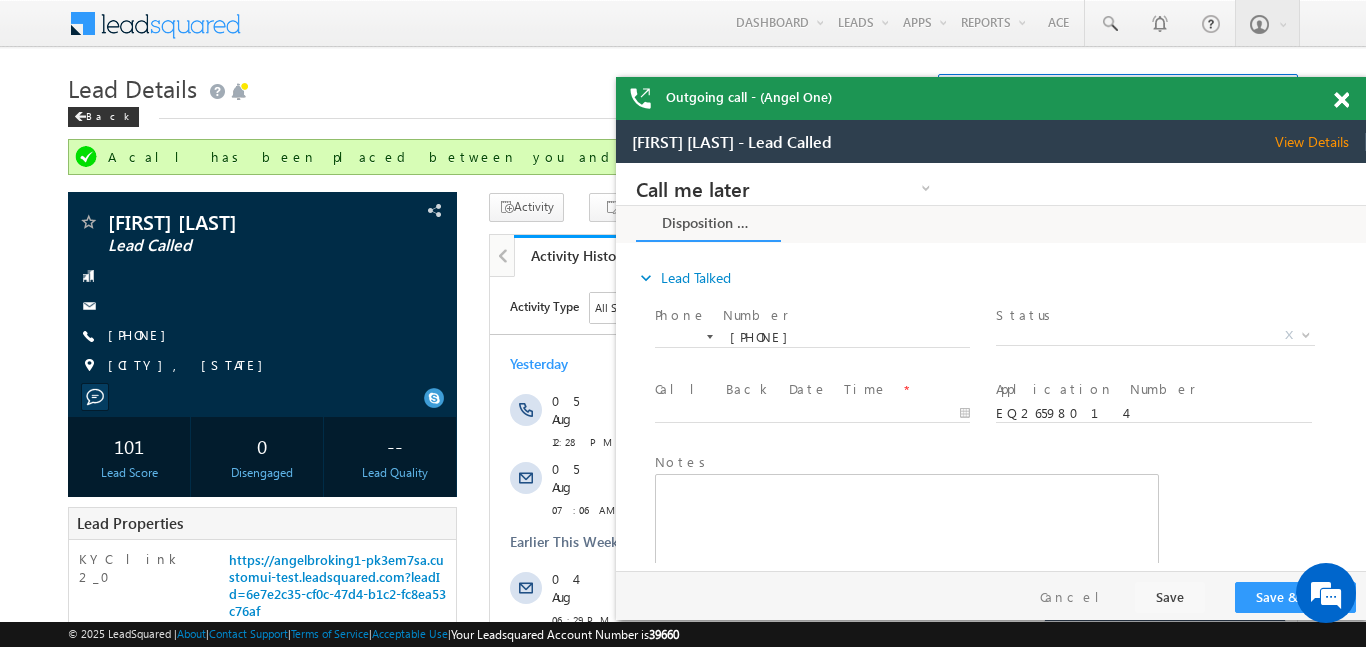 scroll, scrollTop: 0, scrollLeft: 0, axis: both 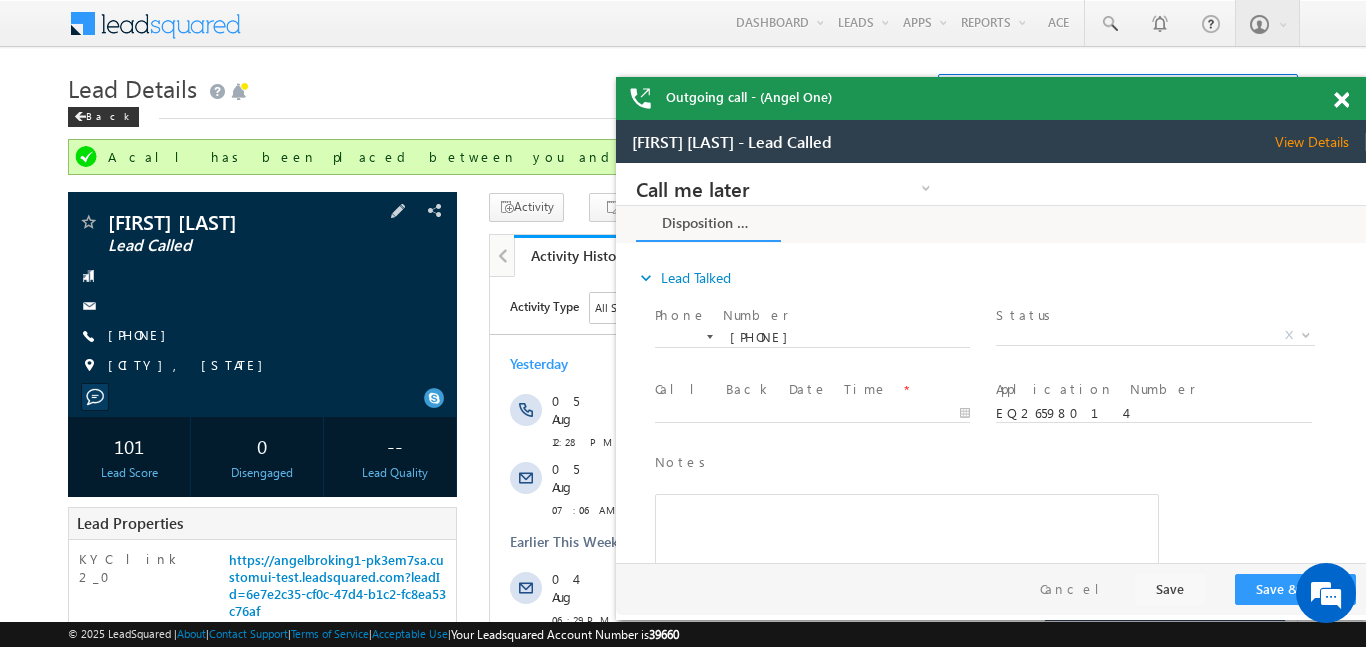 click on "Kapil Ahuja
Lead Called
+xx-xxxxxxxx32" at bounding box center (262, 299) 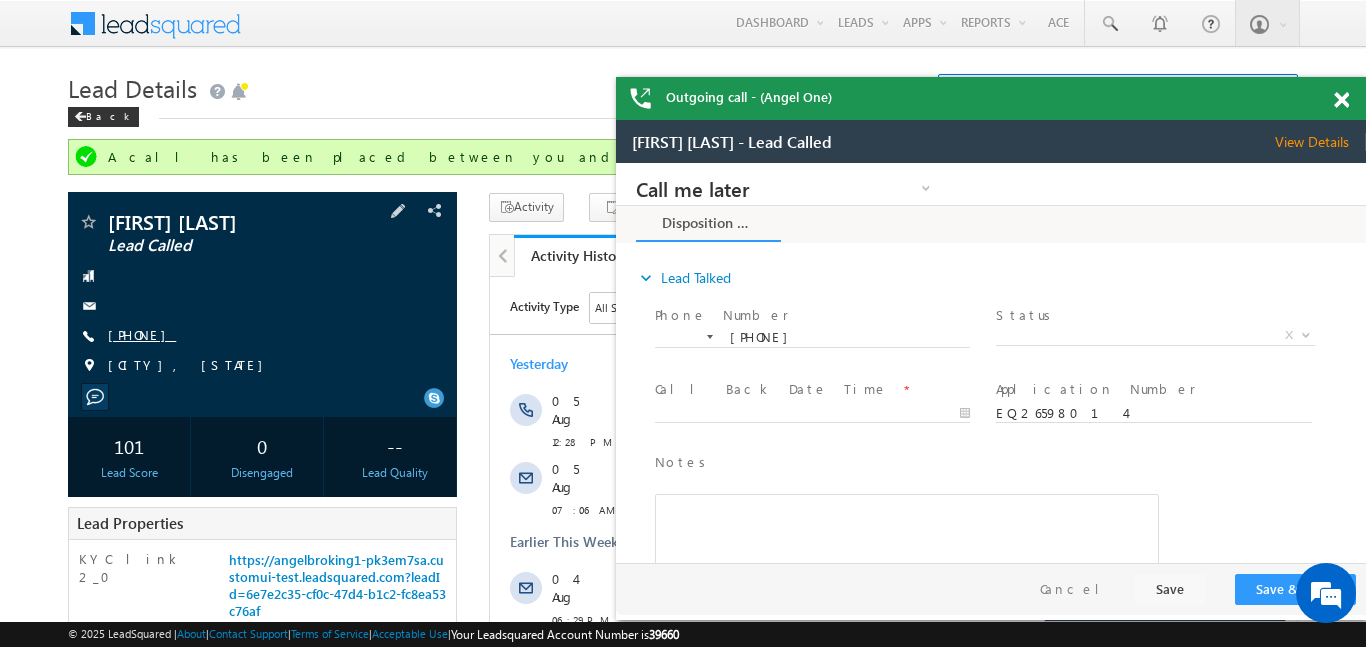 click on "+xx-xxxxxxxx32" at bounding box center (142, 334) 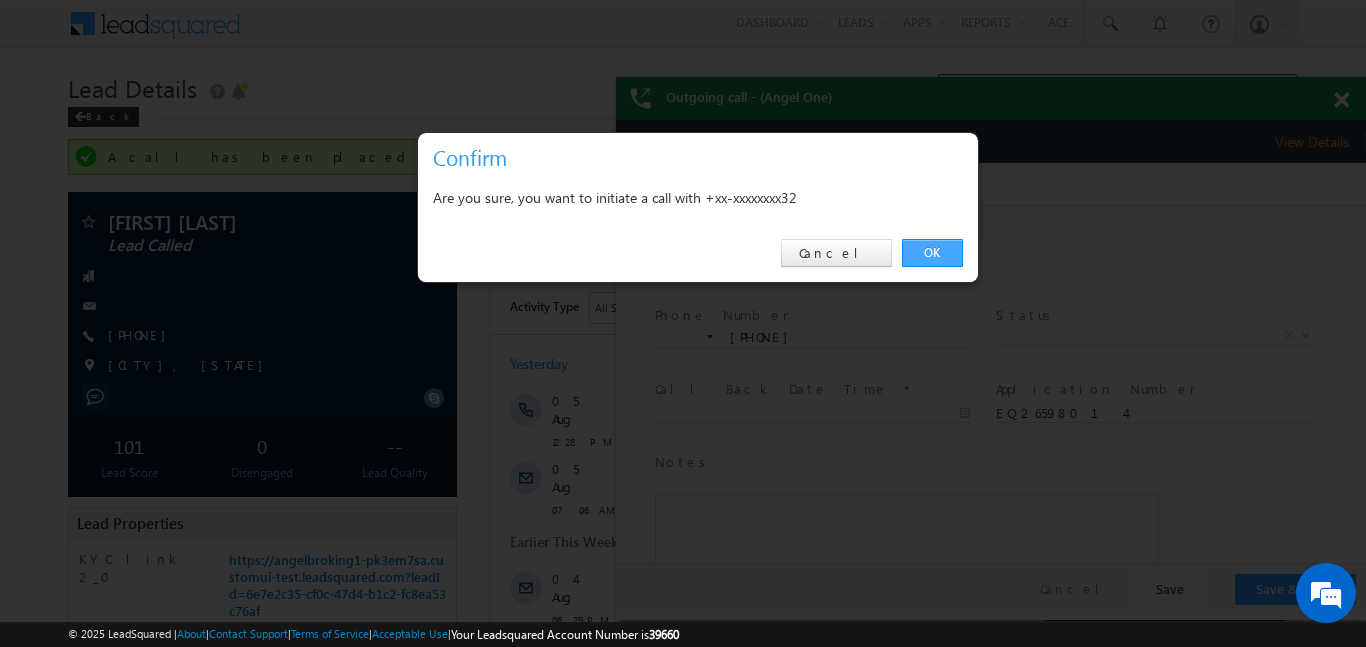 drag, startPoint x: 949, startPoint y: 256, endPoint x: 415, endPoint y: 67, distance: 566.4601 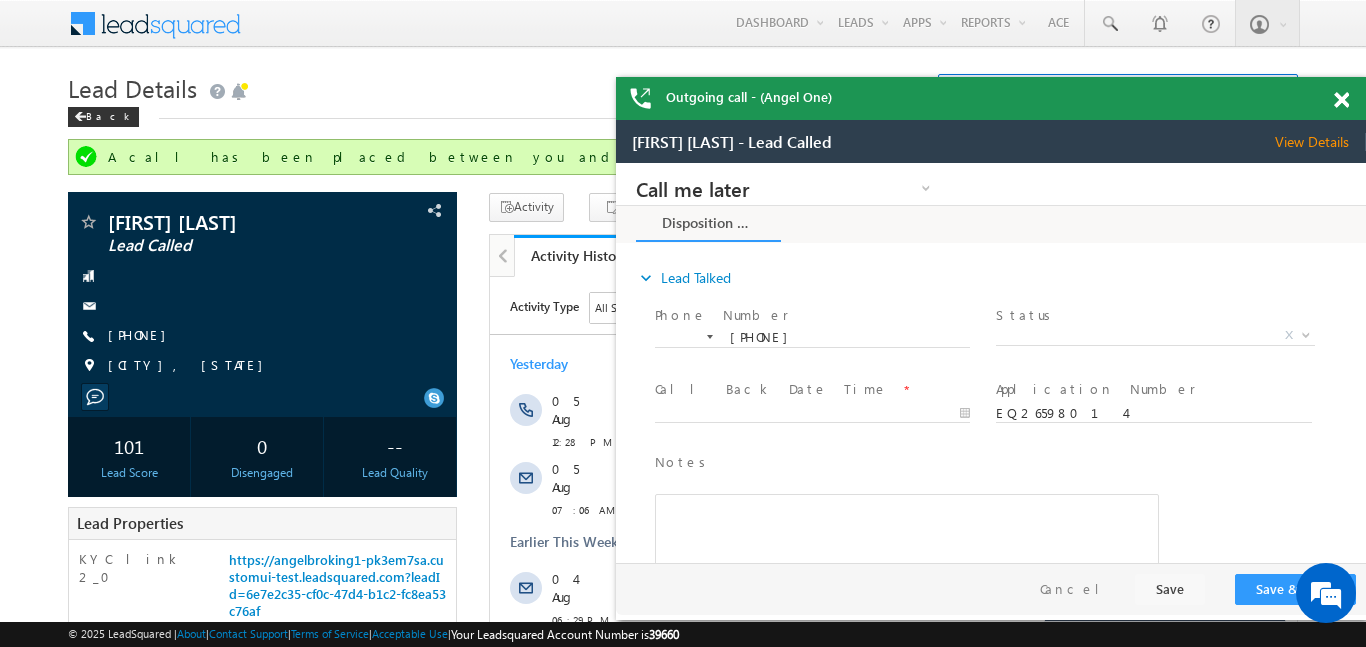 click at bounding box center [1352, 96] 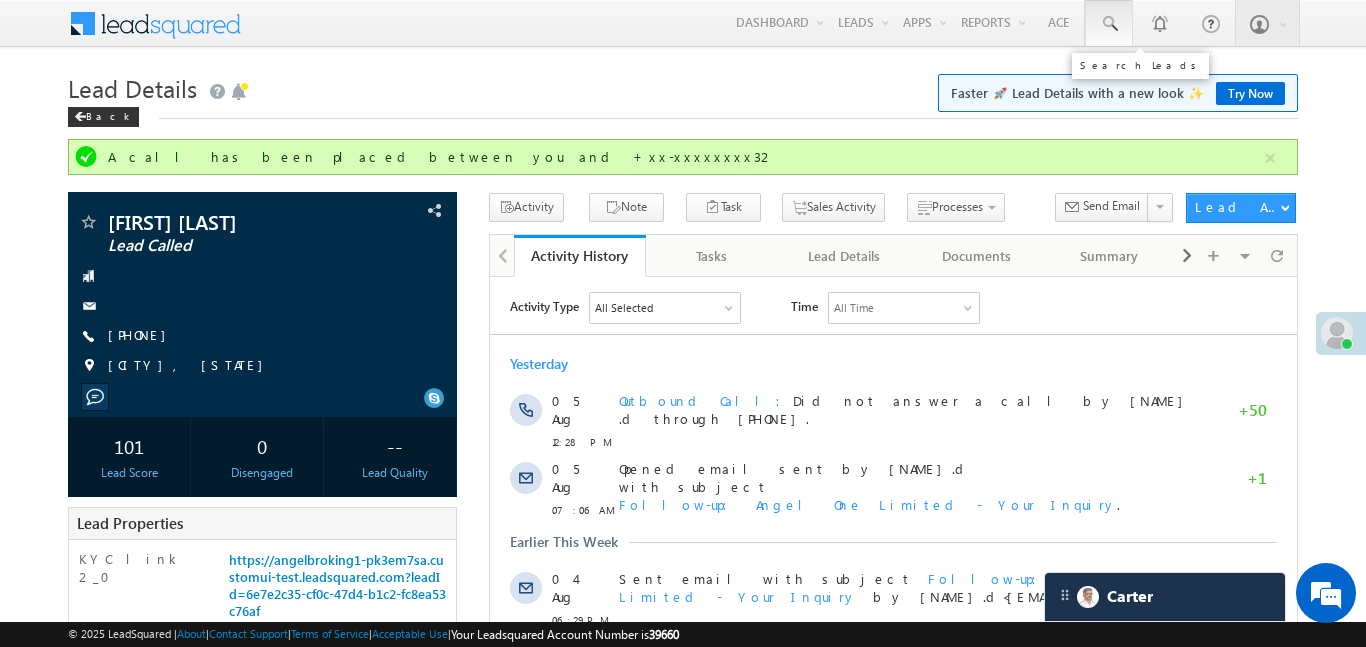 click at bounding box center (1109, 23) 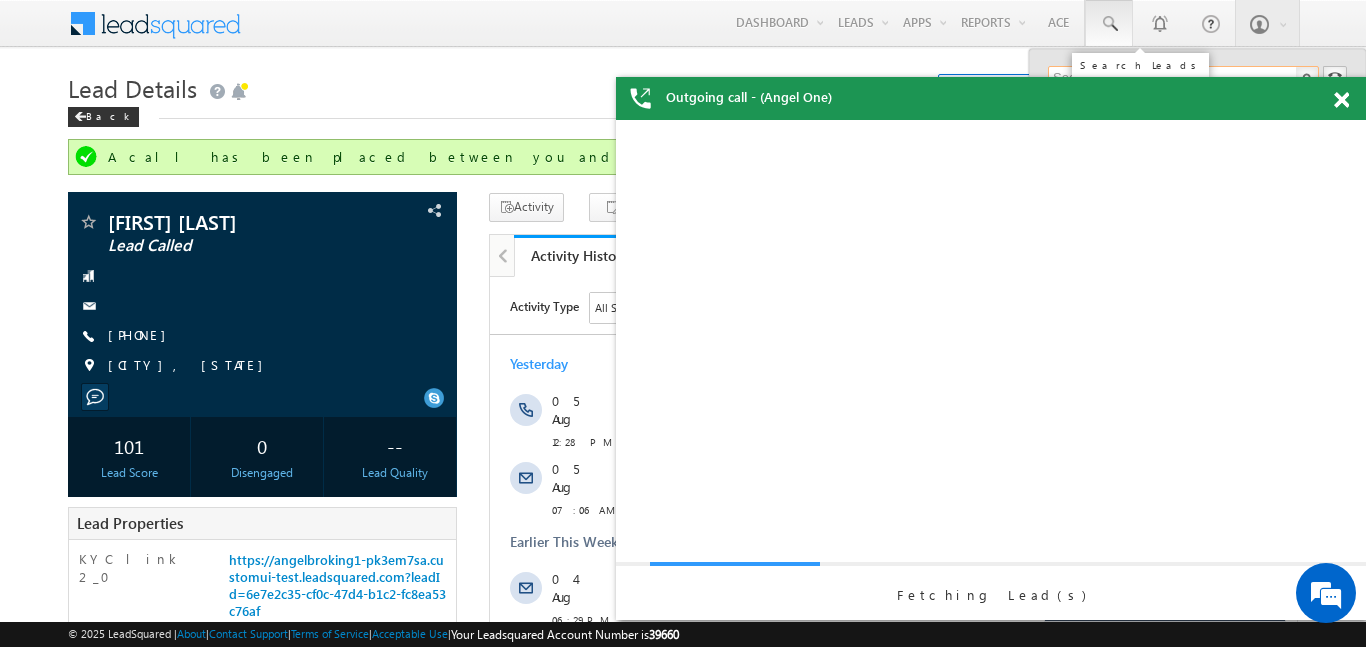 scroll, scrollTop: 0, scrollLeft: 0, axis: both 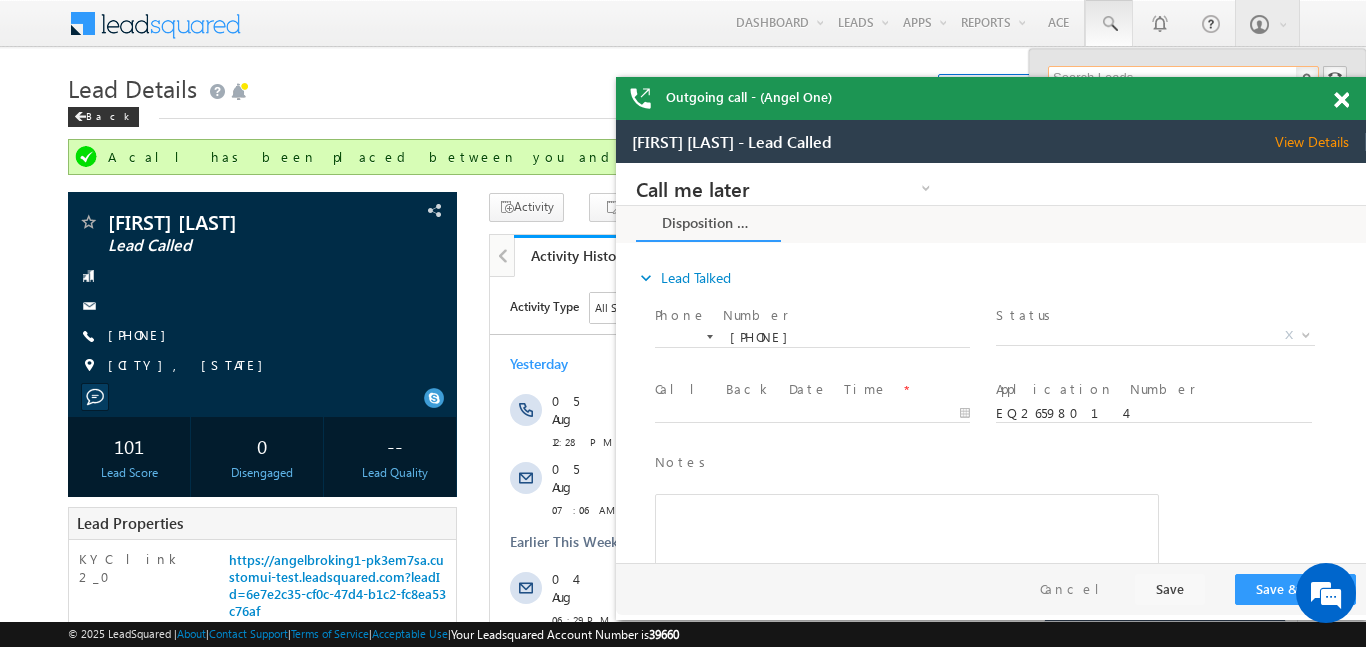 paste on "EQ26503247" 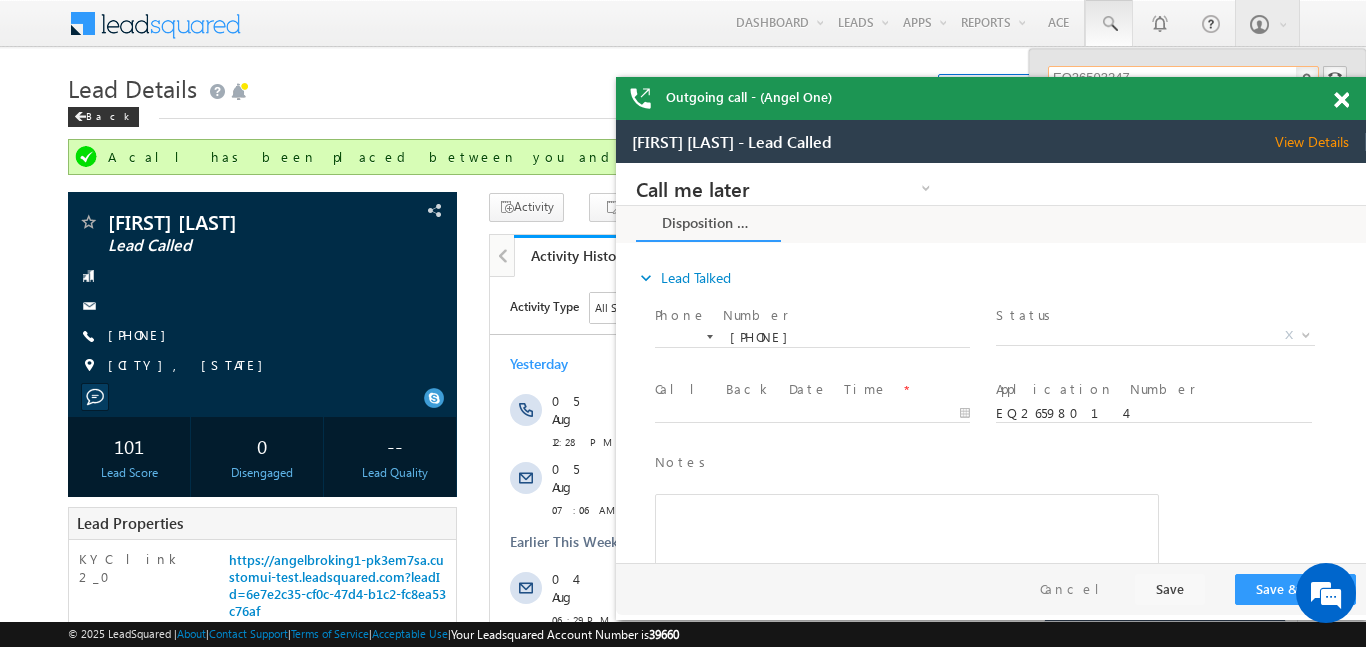 scroll, scrollTop: 0, scrollLeft: 0, axis: both 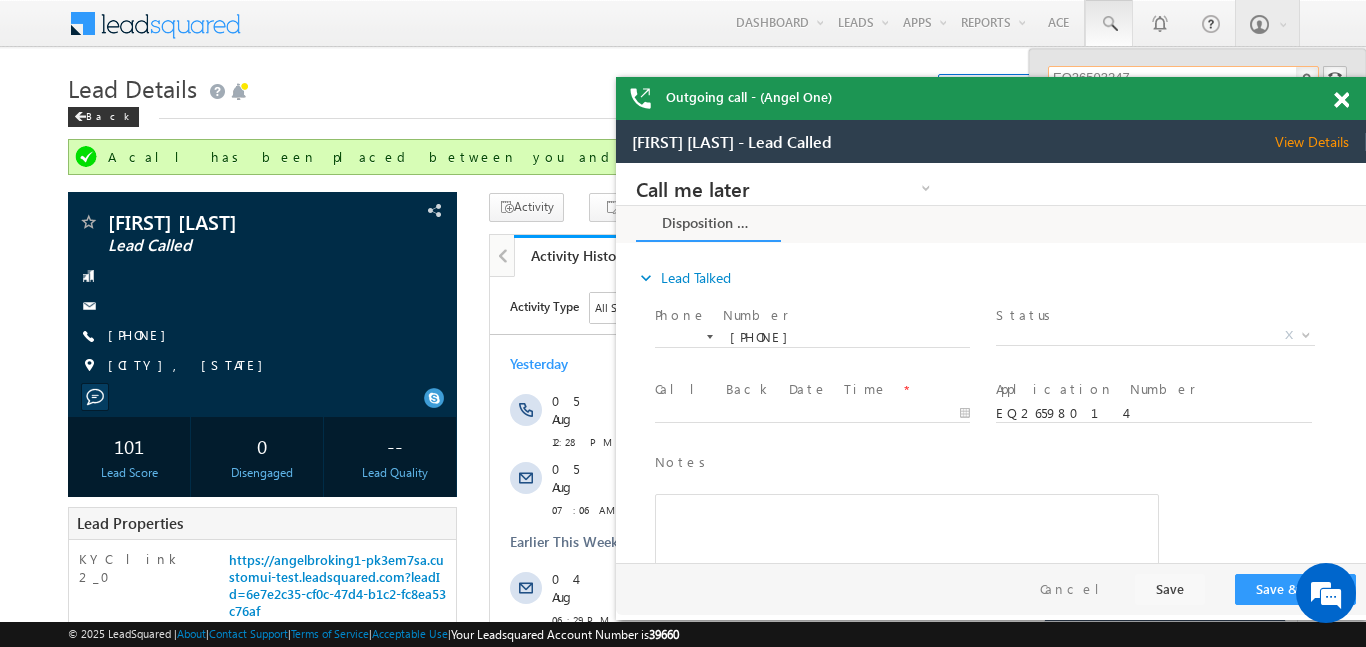 drag, startPoint x: 1354, startPoint y: 105, endPoint x: 1342, endPoint y: 102, distance: 12.369317 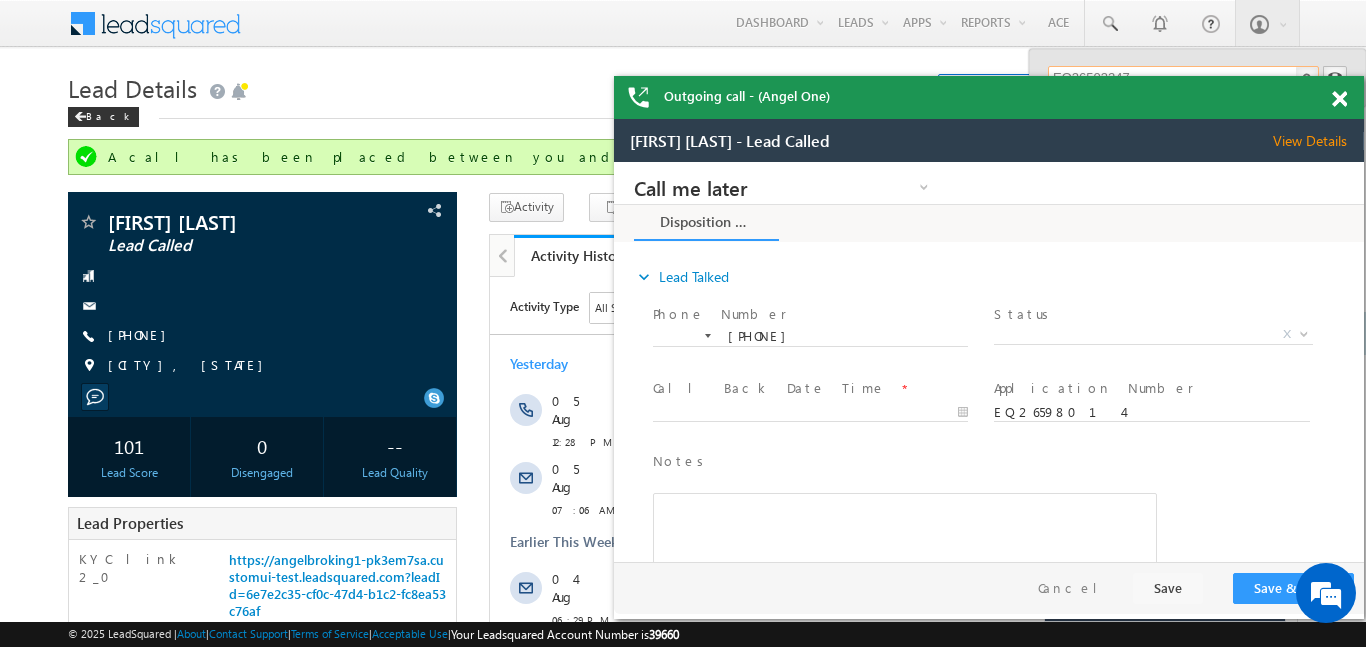 click at bounding box center (1339, 99) 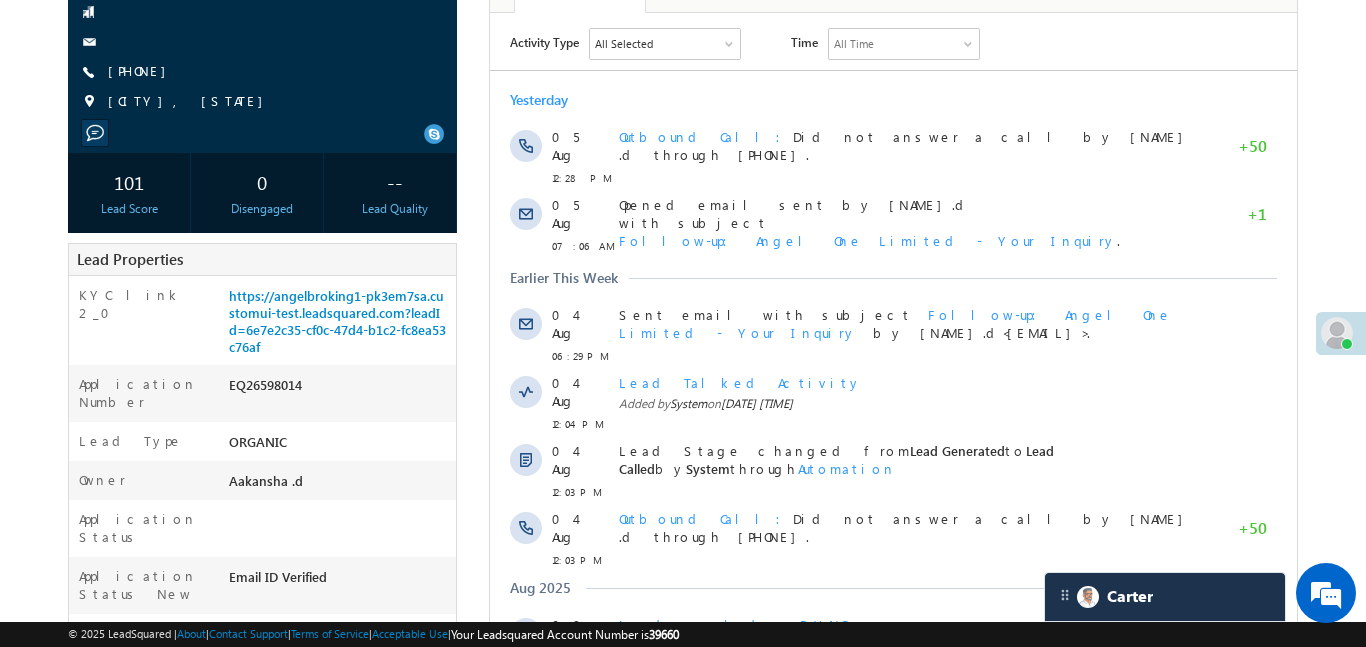 scroll, scrollTop: 314, scrollLeft: 0, axis: vertical 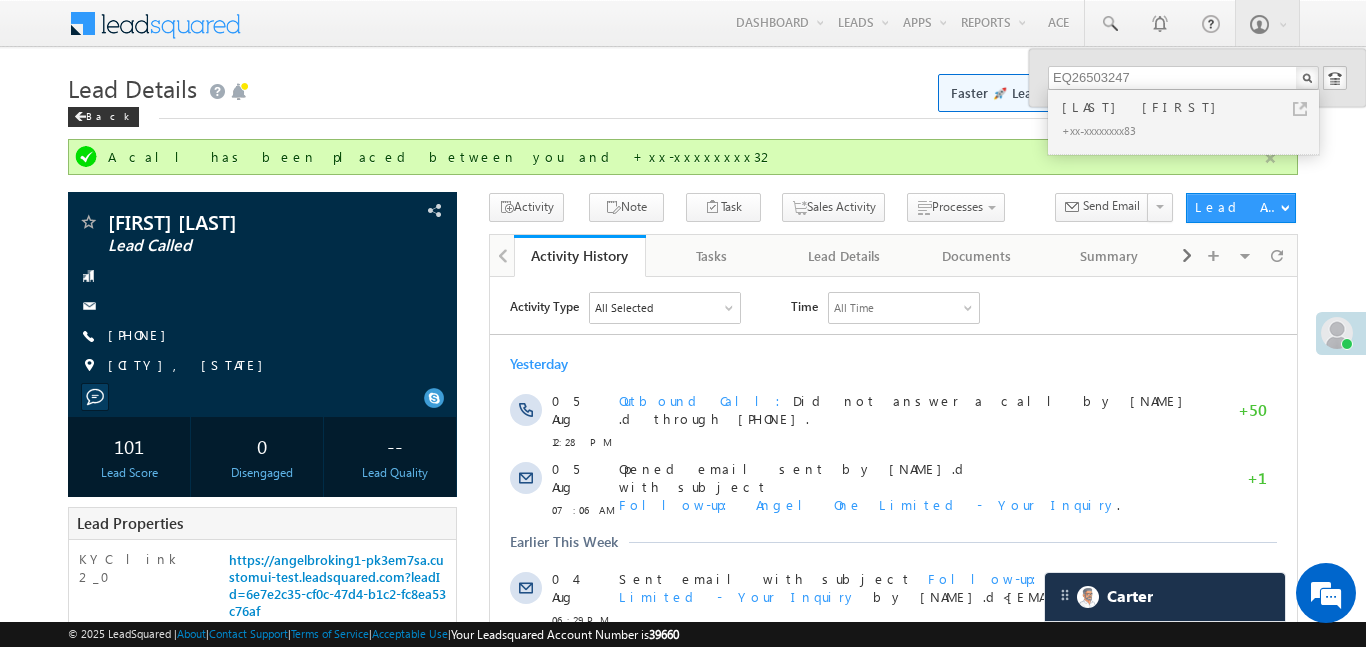 click at bounding box center (1270, 158) 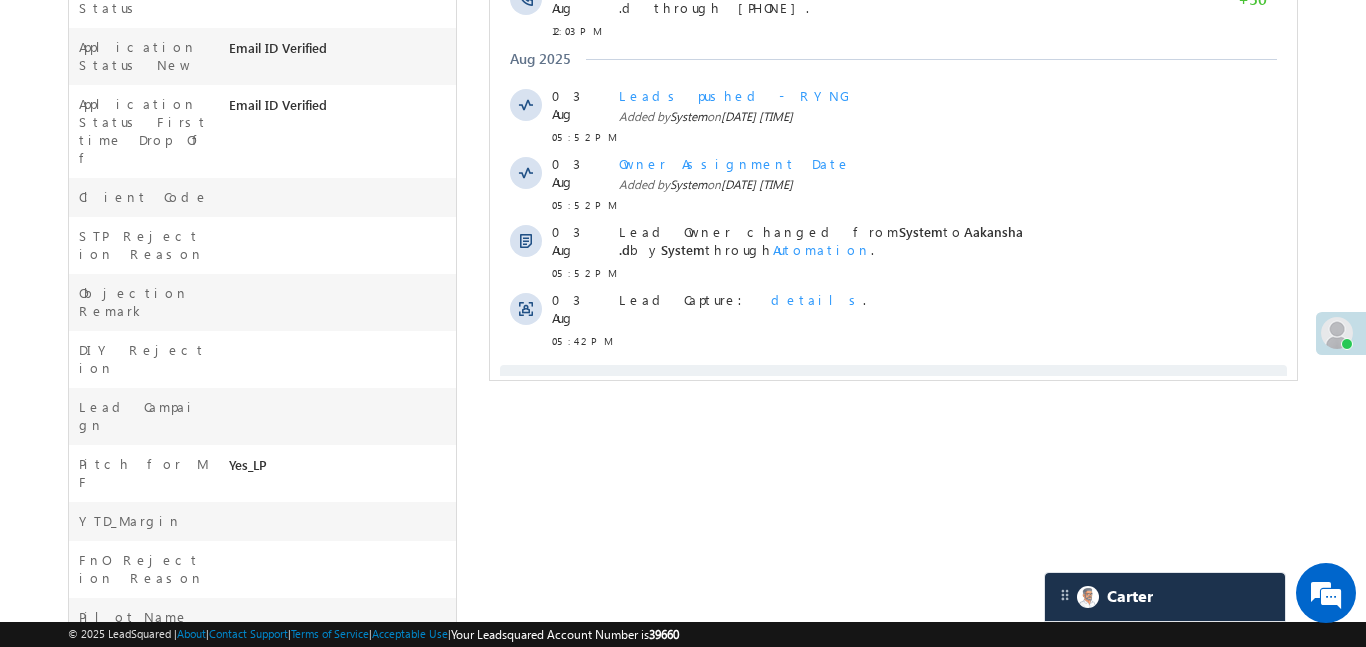 scroll, scrollTop: 745, scrollLeft: 0, axis: vertical 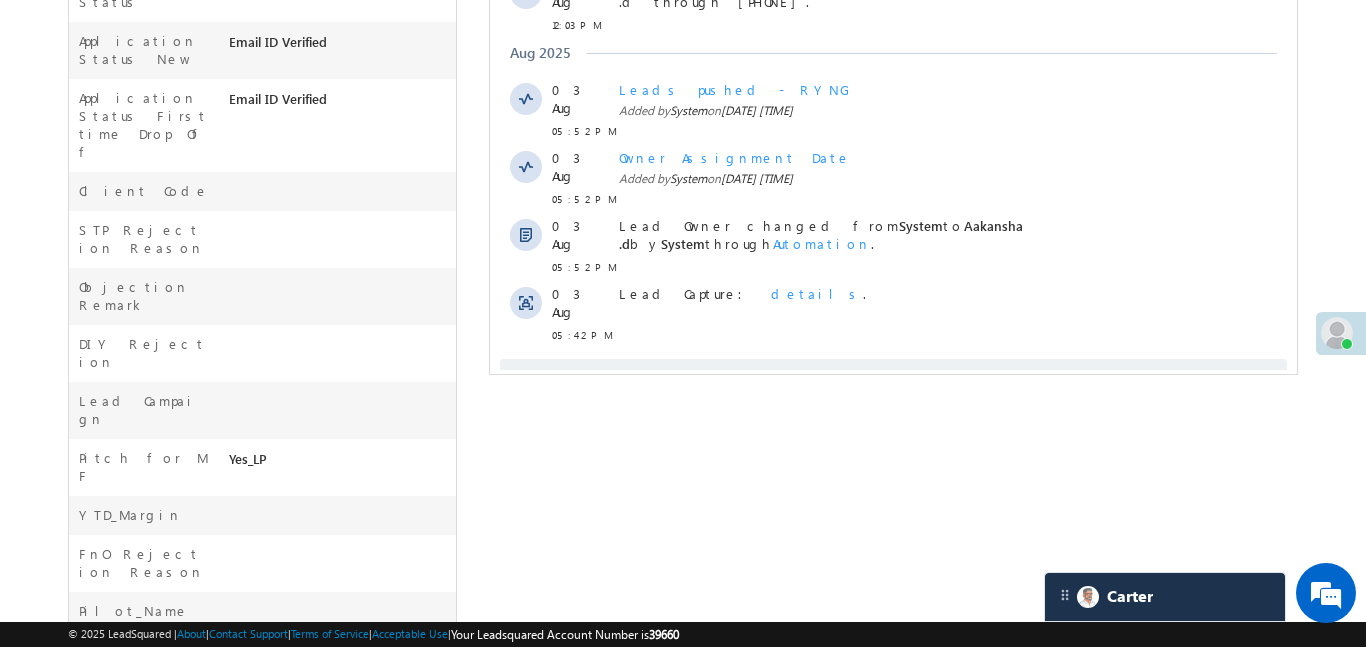 click on "Show More" at bounding box center [892, 379] 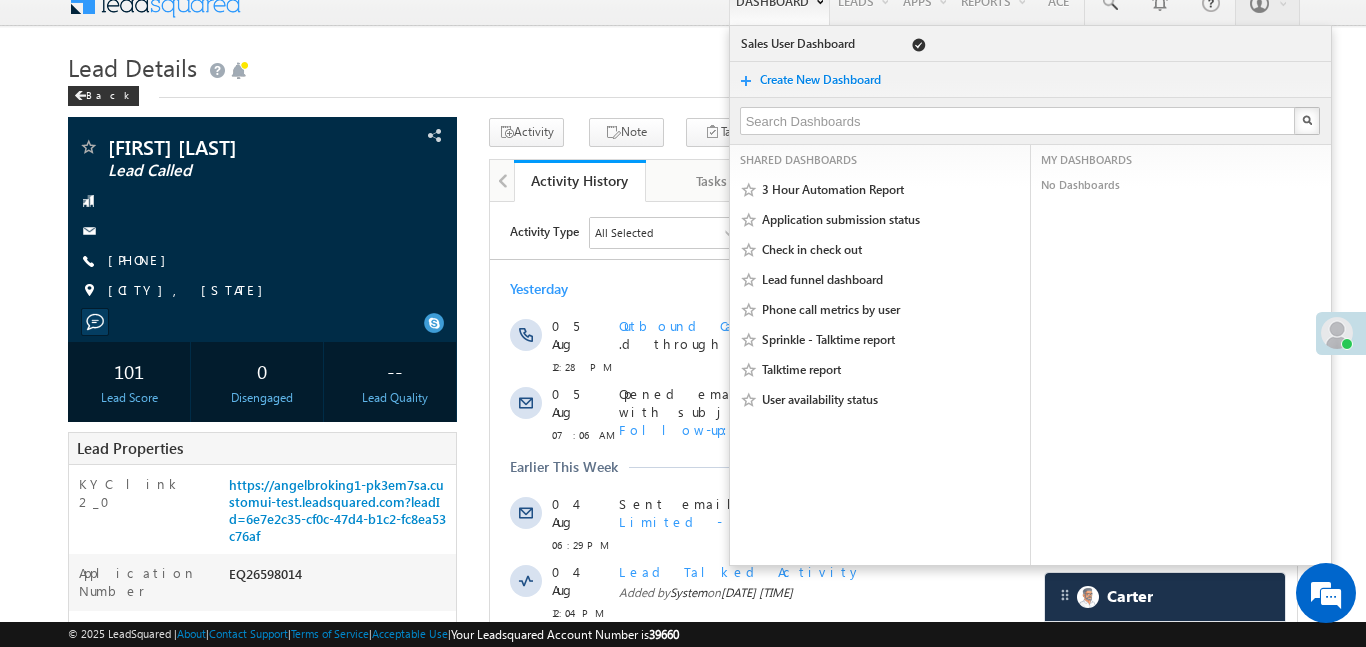 scroll, scrollTop: 0, scrollLeft: 0, axis: both 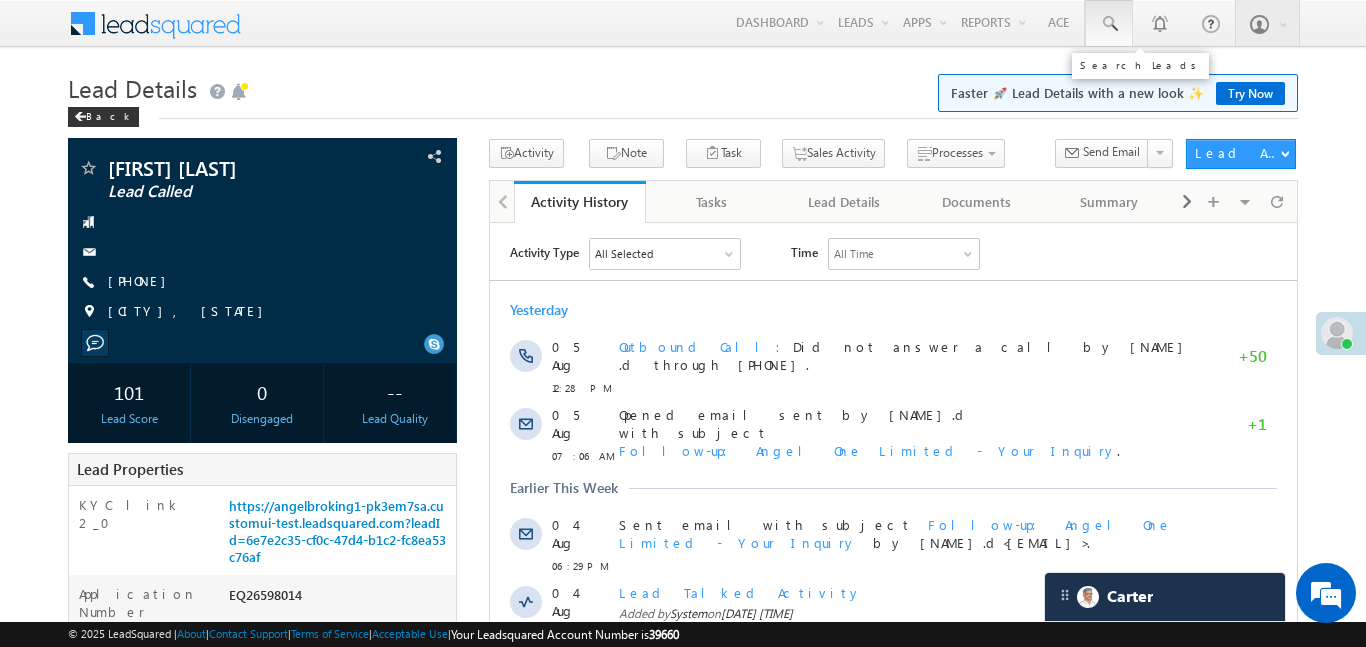 click at bounding box center (1109, 24) 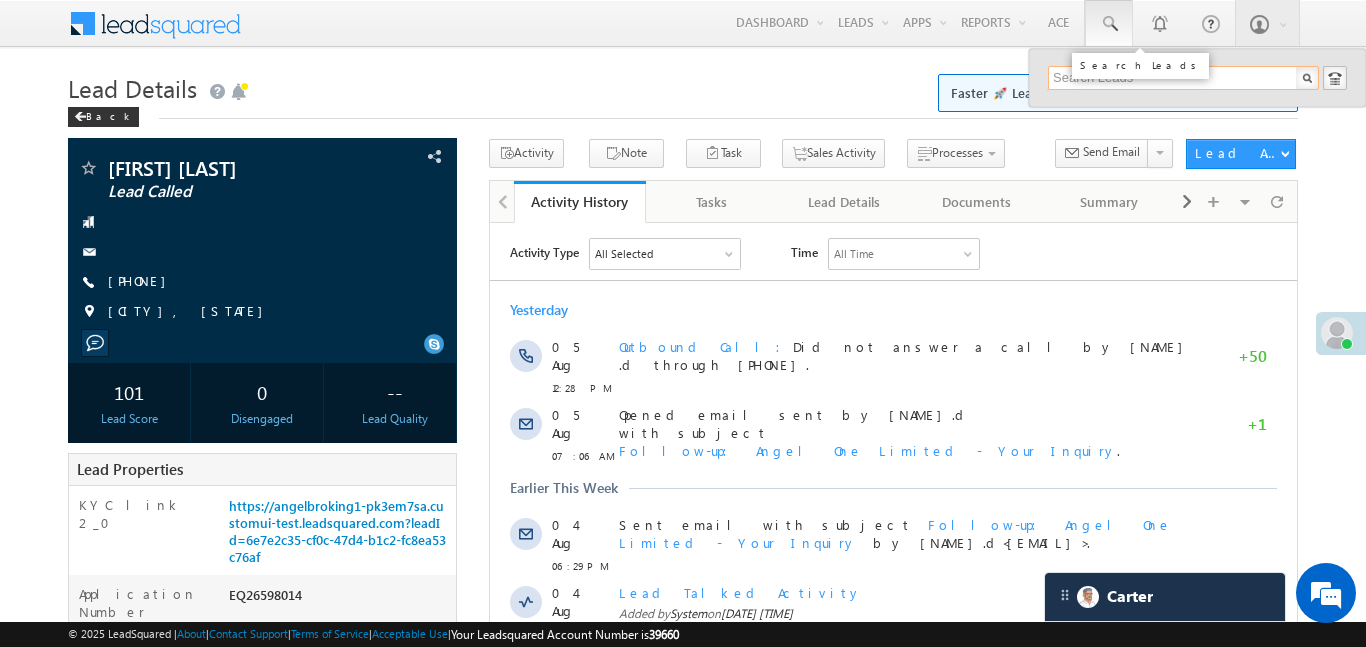 paste on "EQ26624215" 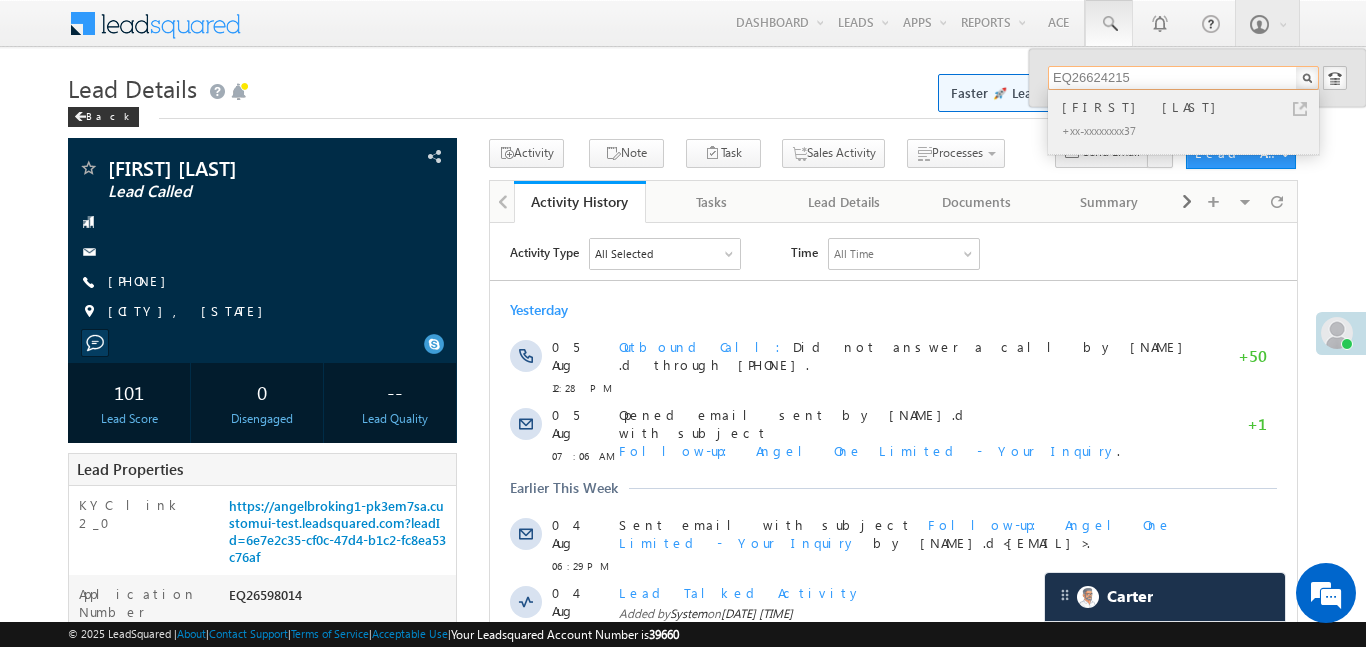 type on "EQ26624215" 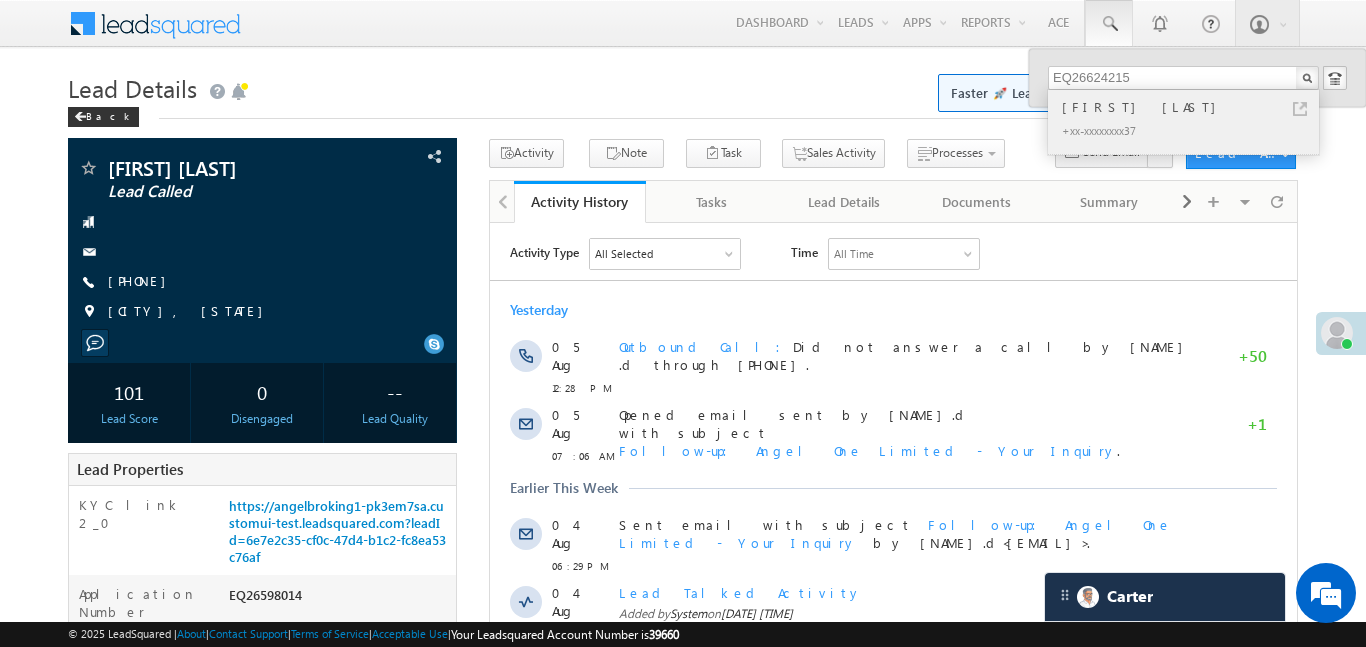 click on "[FIRST] [LAST]" at bounding box center (1192, 107) 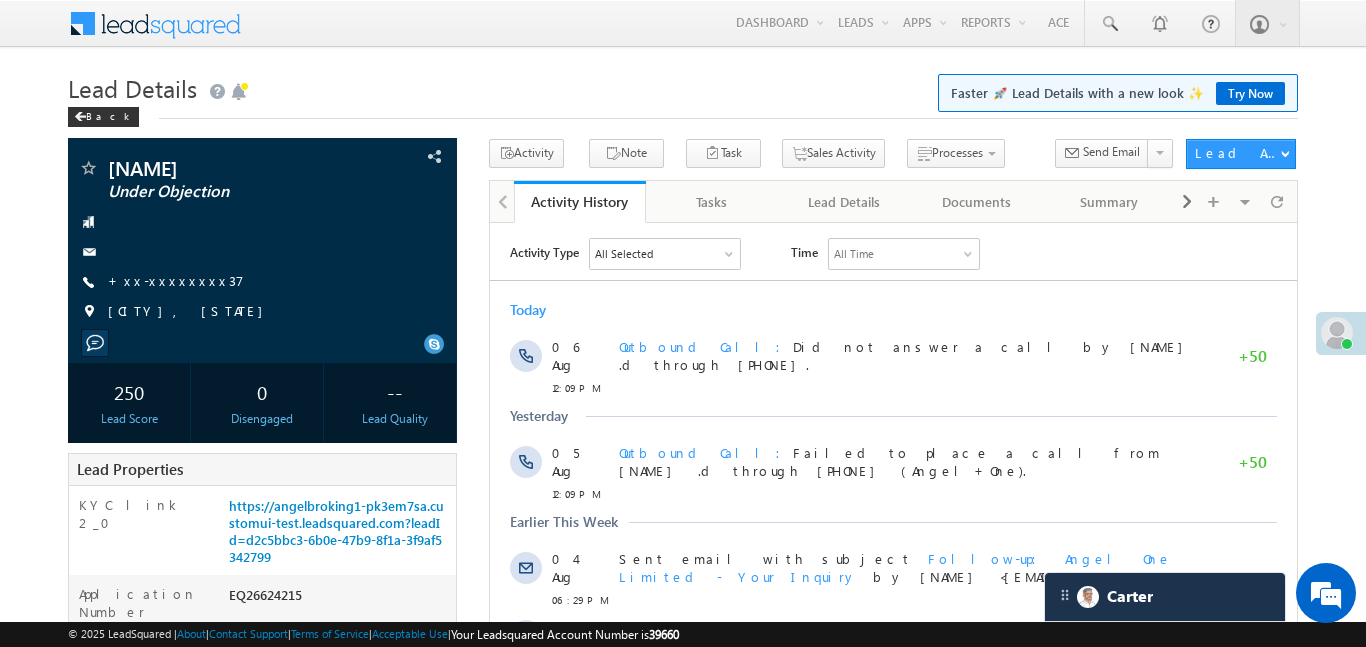 scroll, scrollTop: 0, scrollLeft: 0, axis: both 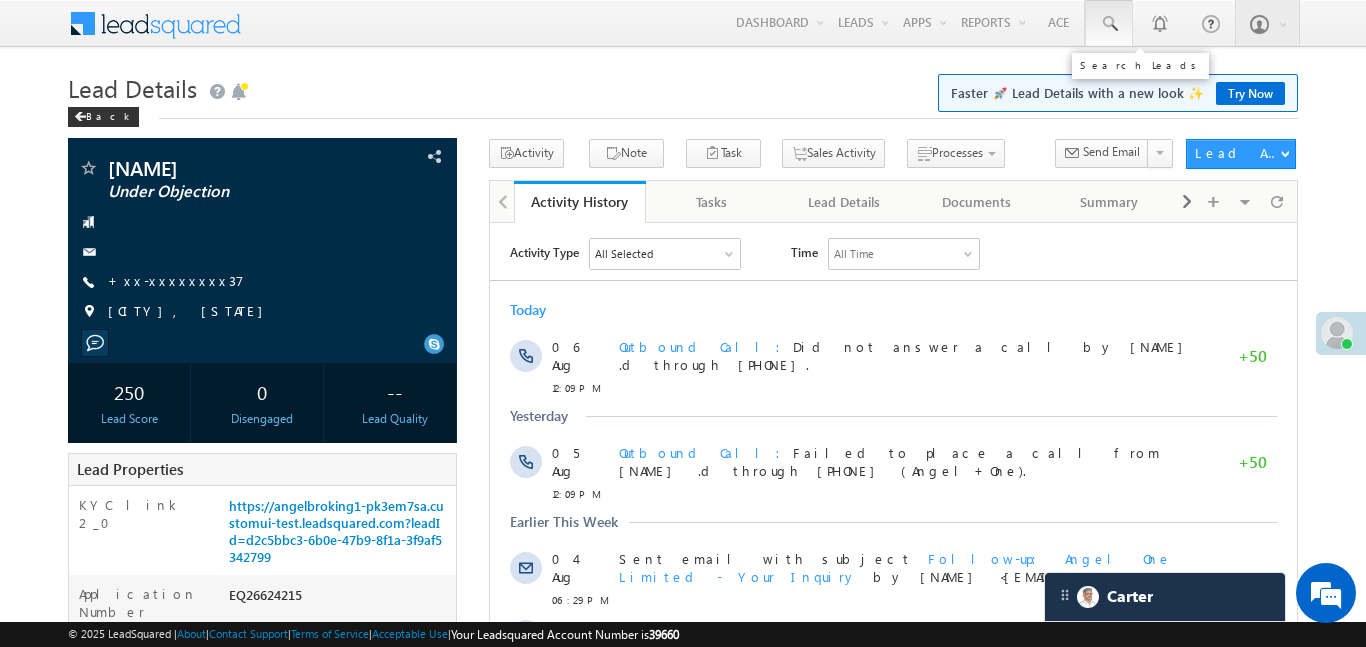 click at bounding box center (1109, 23) 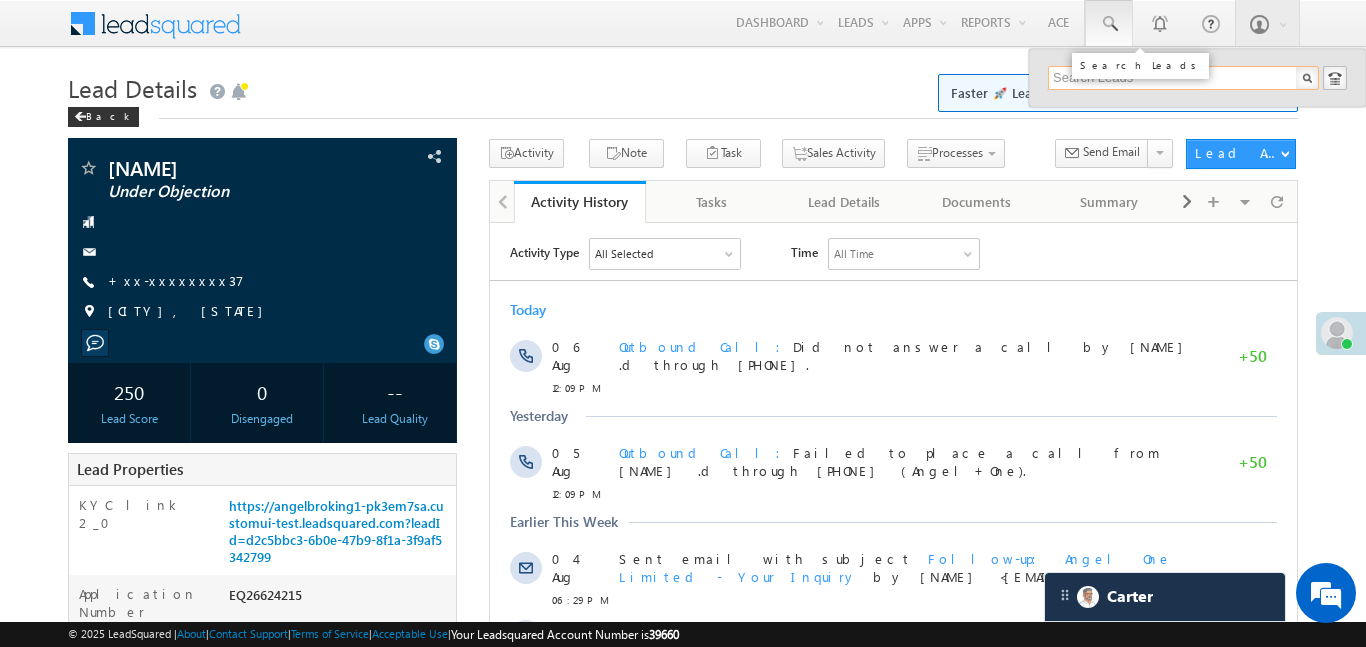 paste on "EQ26624215" 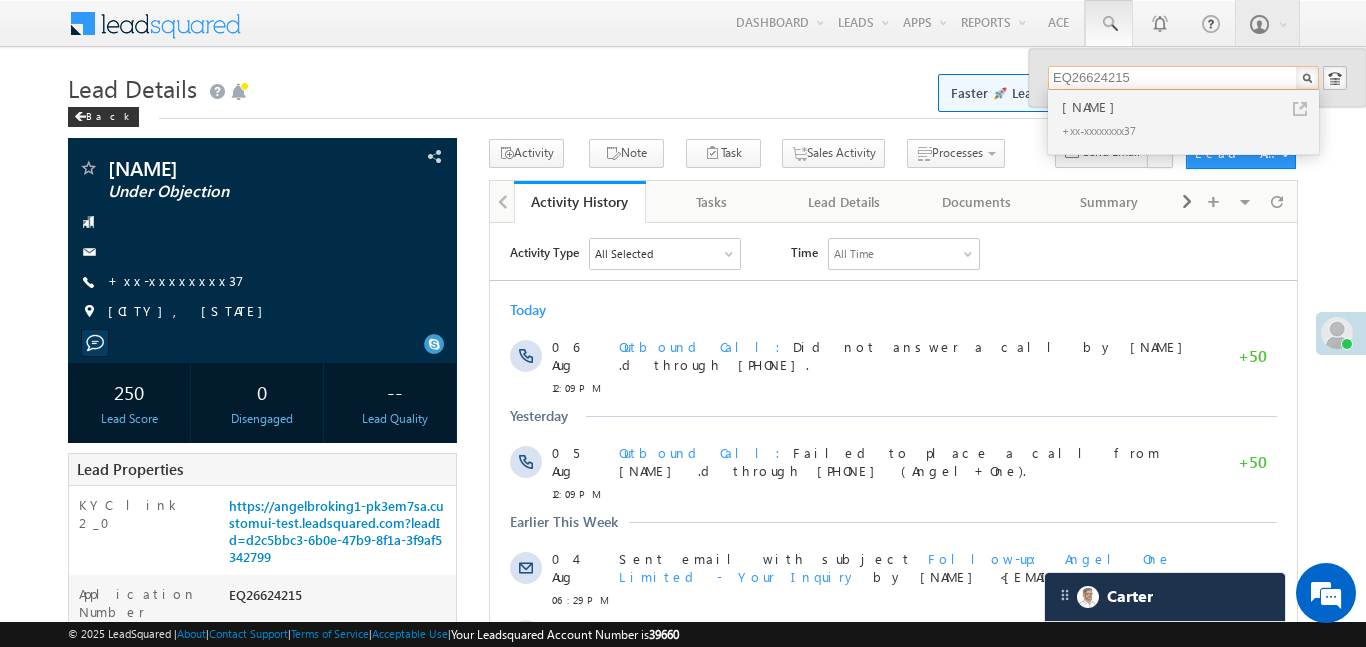 type on "EQ26624215" 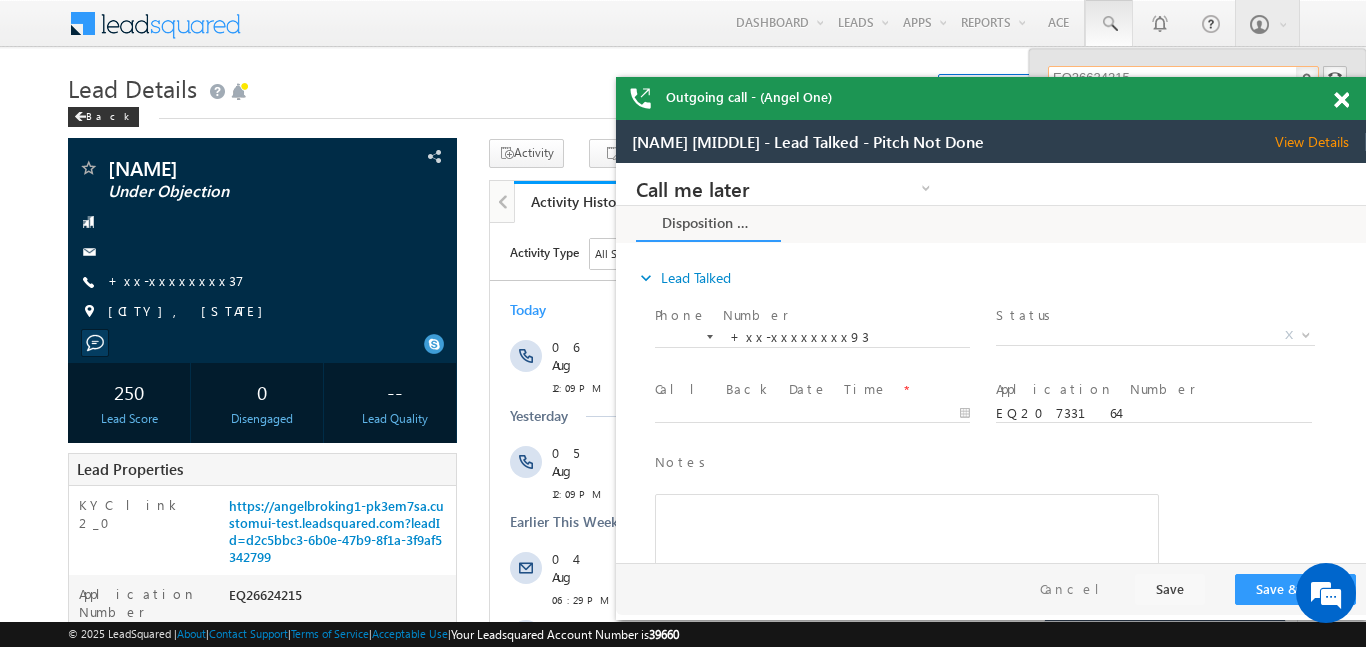scroll, scrollTop: 0, scrollLeft: 0, axis: both 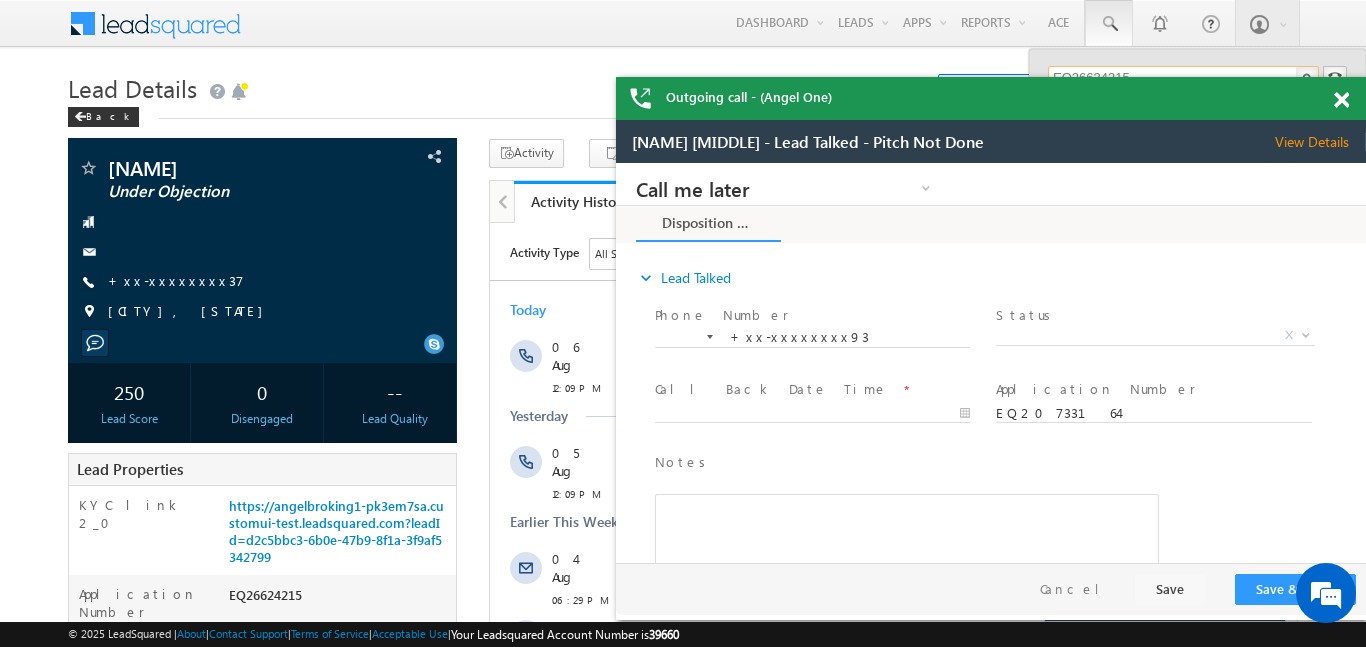 click at bounding box center (1341, 100) 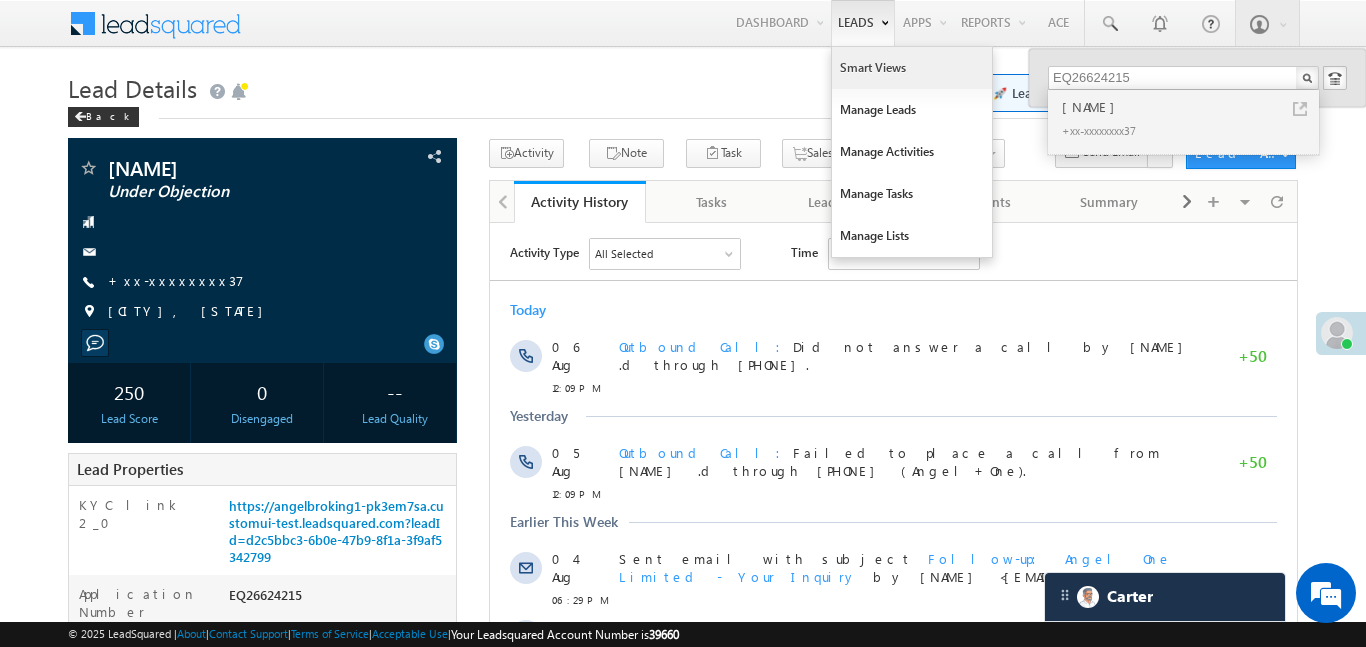 click on "Smart Views" at bounding box center (912, 68) 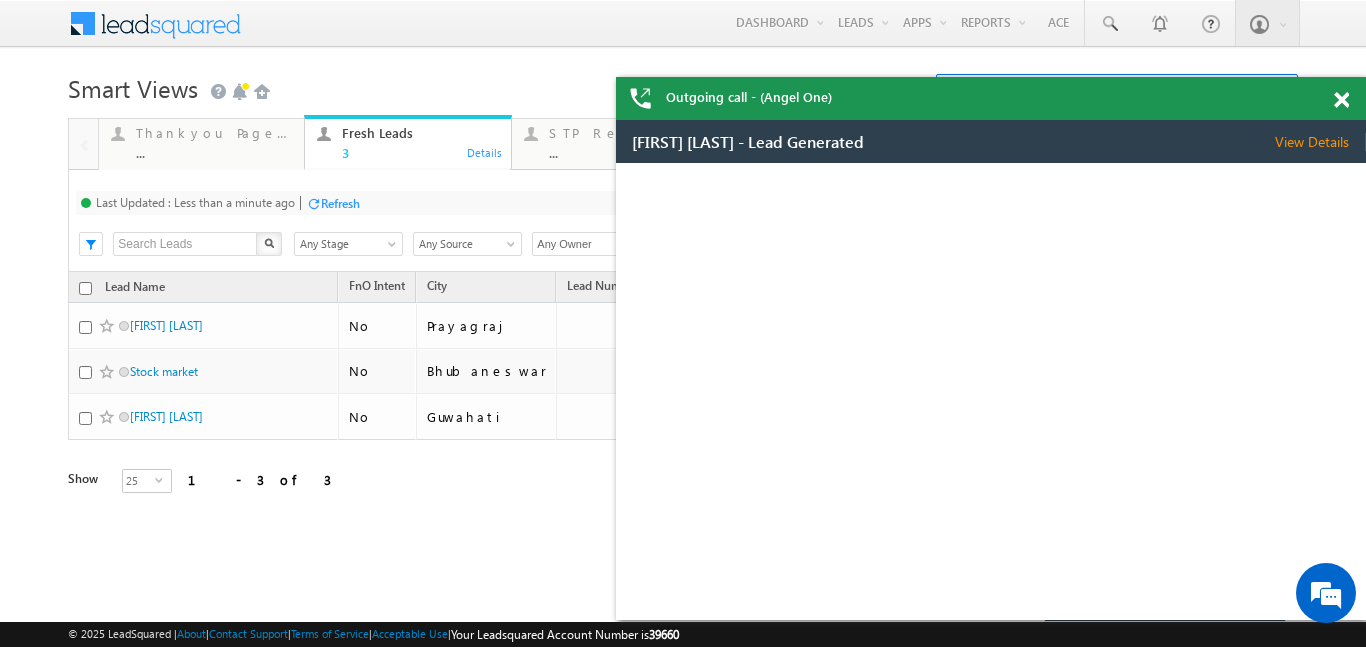 scroll, scrollTop: 0, scrollLeft: 0, axis: both 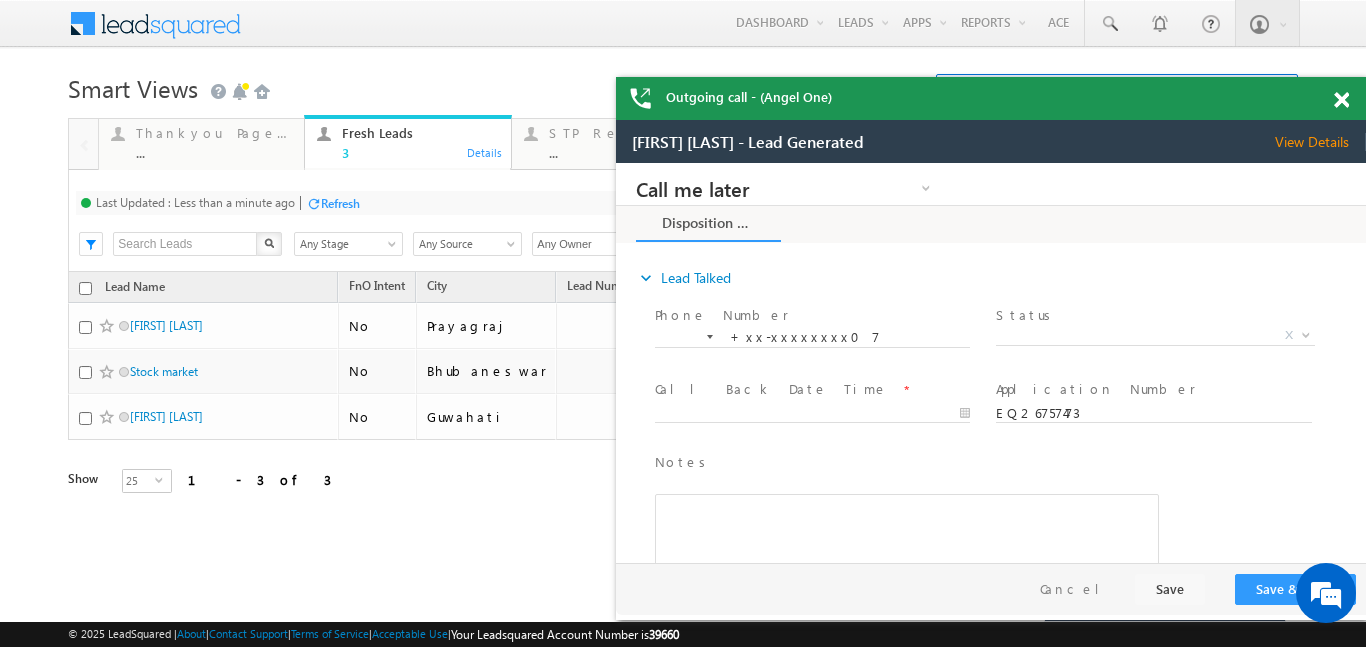 click at bounding box center (1341, 100) 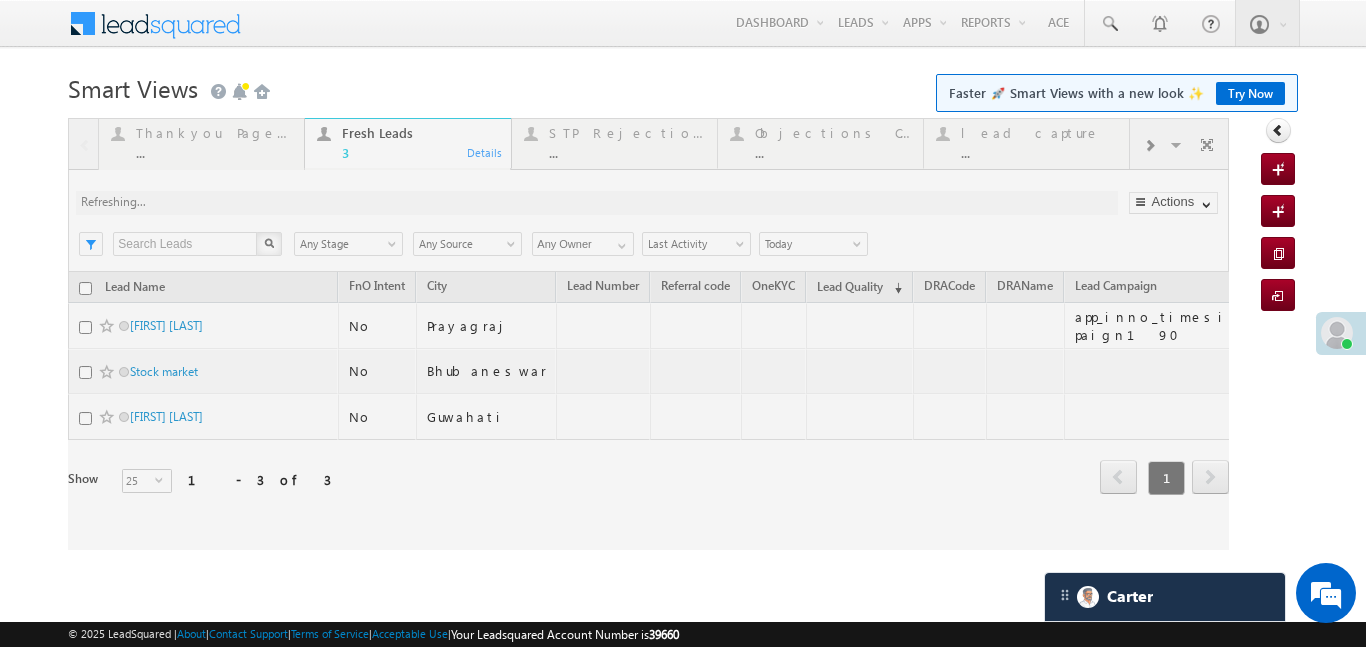 click at bounding box center (648, 334) 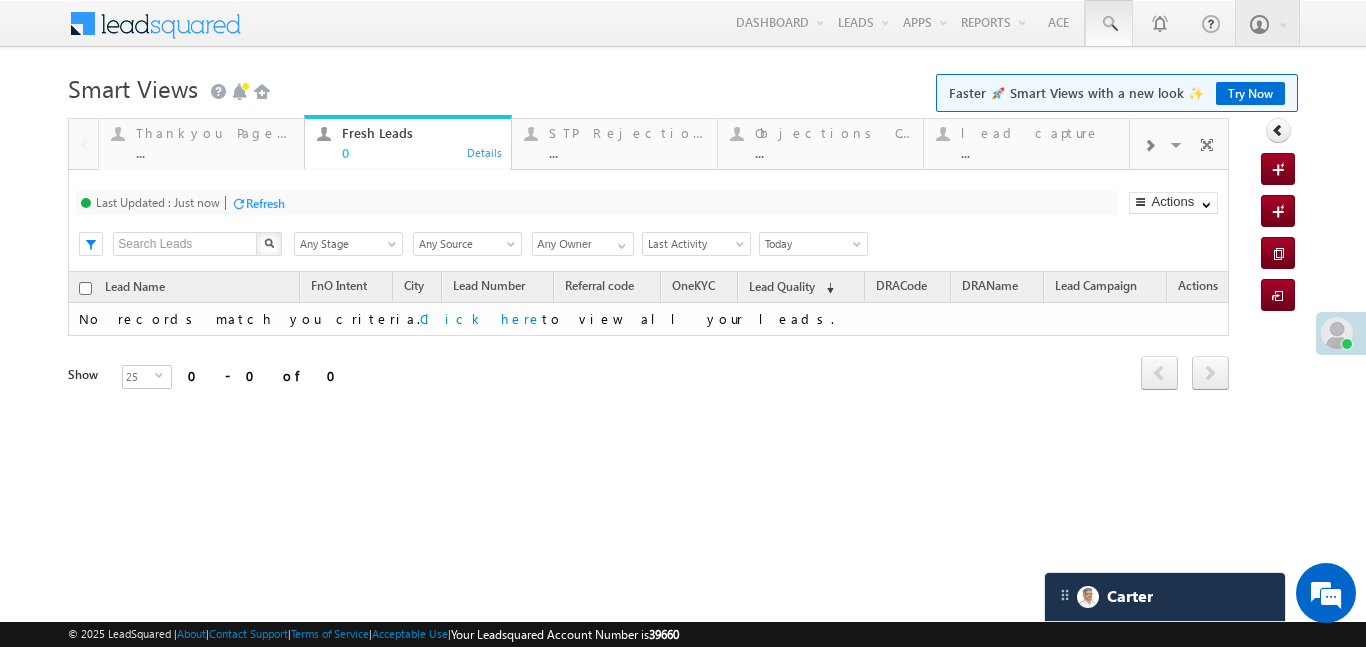 click at bounding box center [1109, 24] 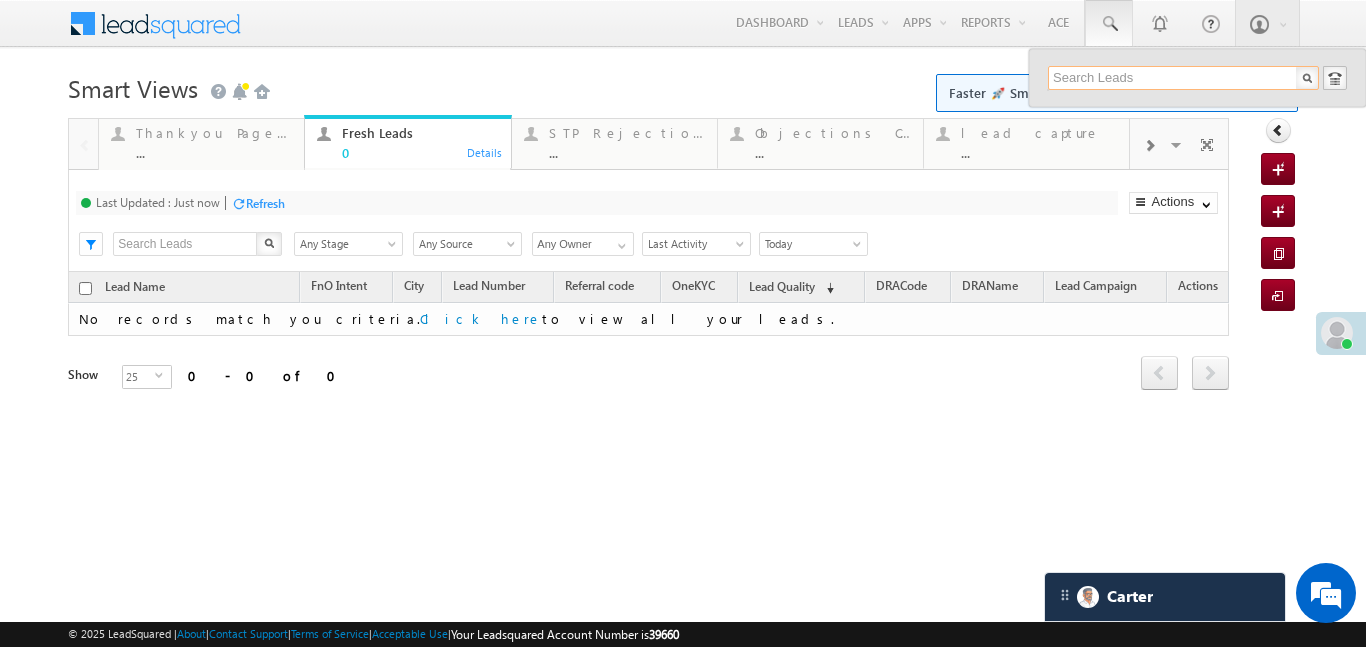 paste on "EQ26624215" 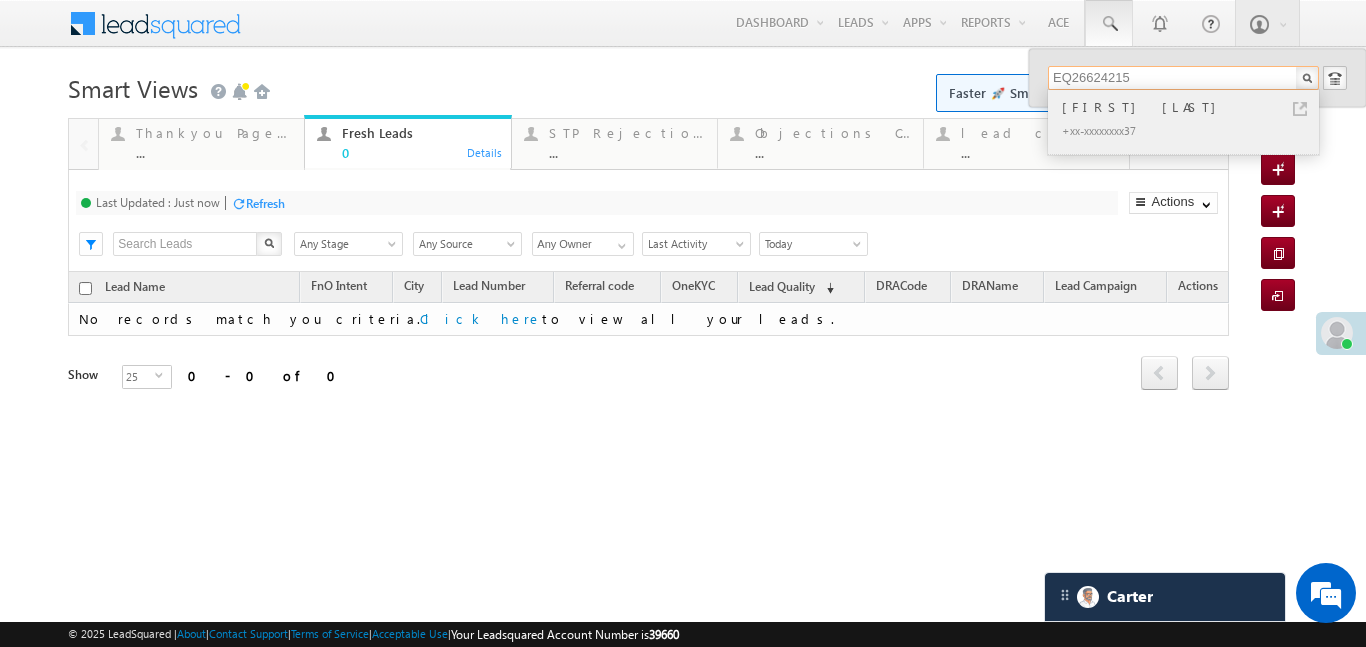type on "EQ26624215" 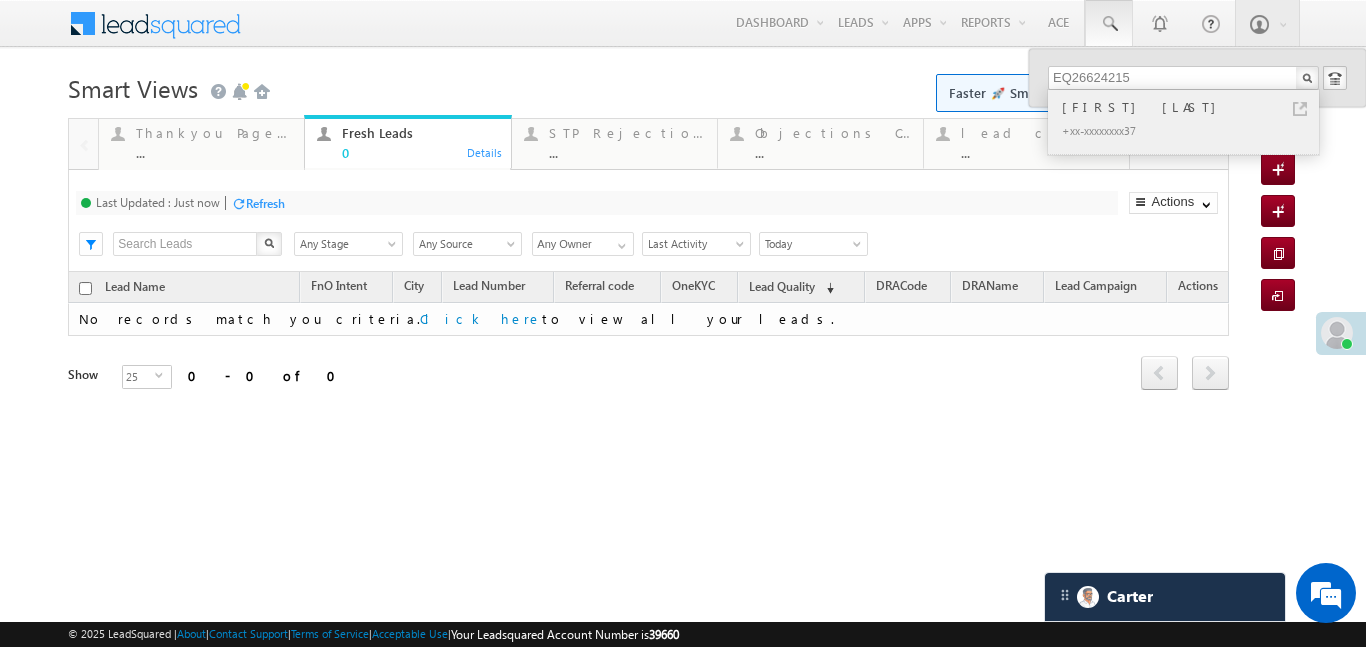 click on "[NAME]" at bounding box center (1192, 107) 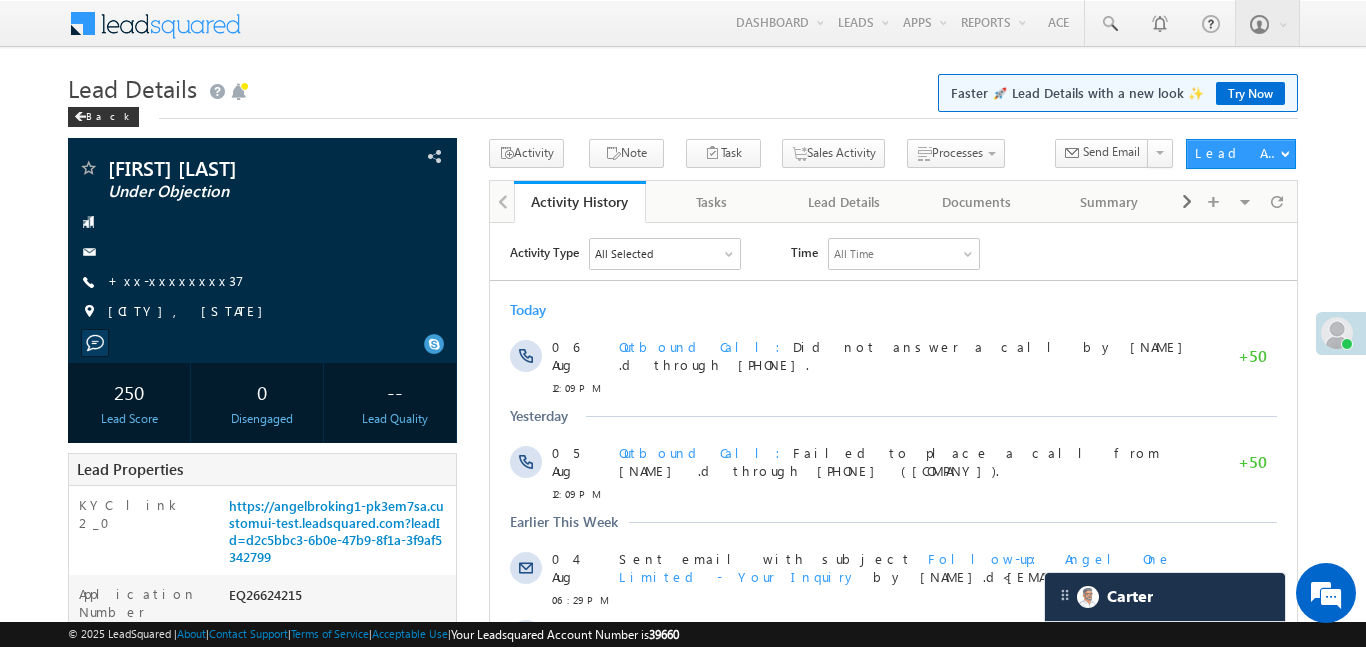 scroll, scrollTop: 0, scrollLeft: 0, axis: both 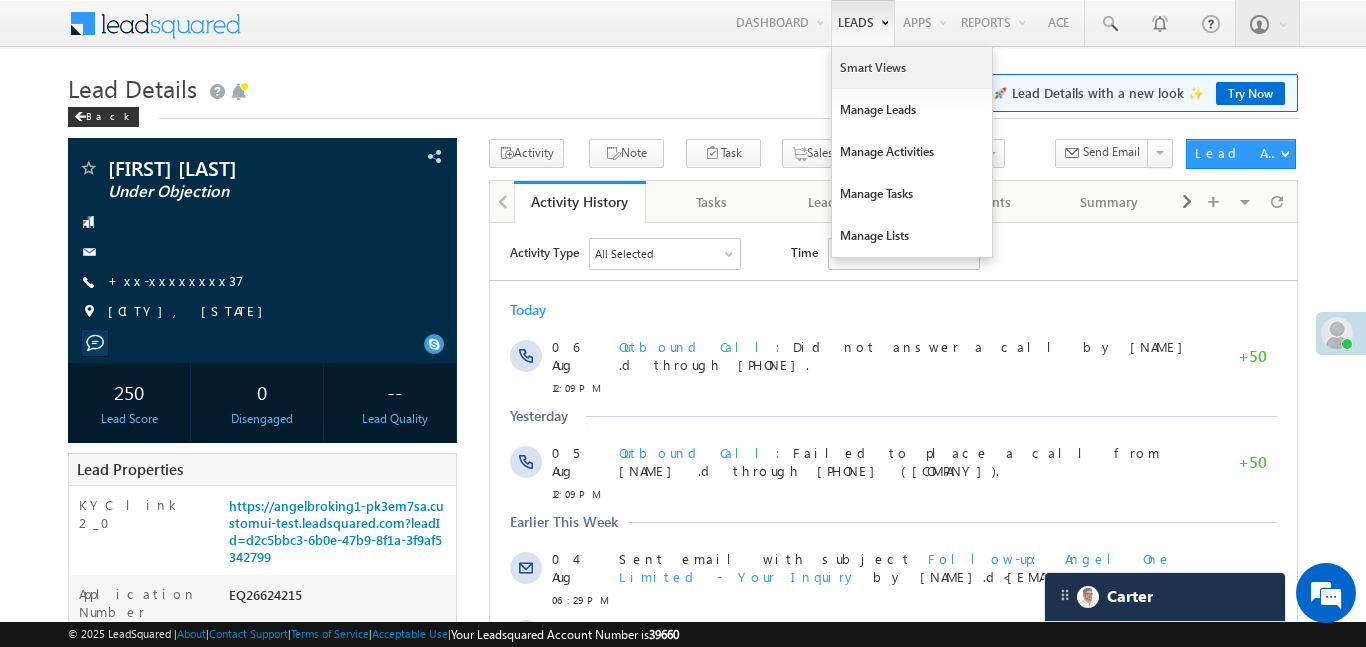 click on "Smart Views" at bounding box center [912, 68] 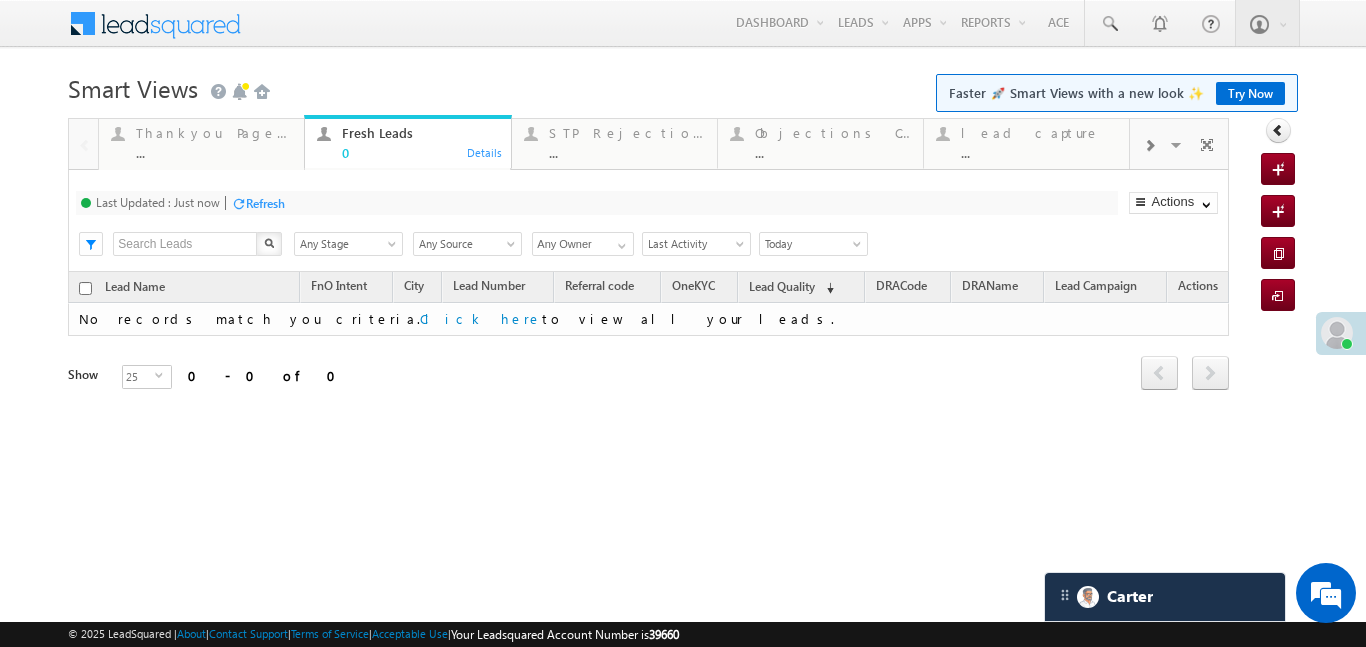 scroll, scrollTop: 0, scrollLeft: 0, axis: both 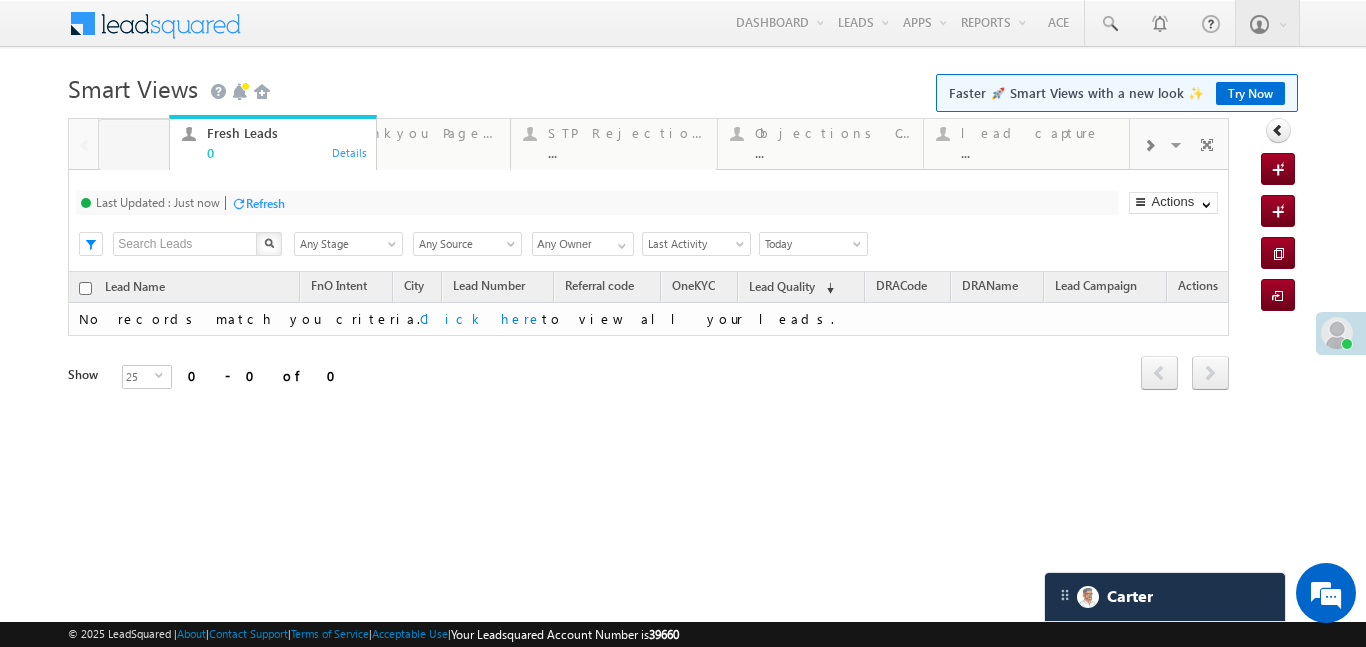 drag, startPoint x: 418, startPoint y: 149, endPoint x: 127, endPoint y: 137, distance: 291.2473 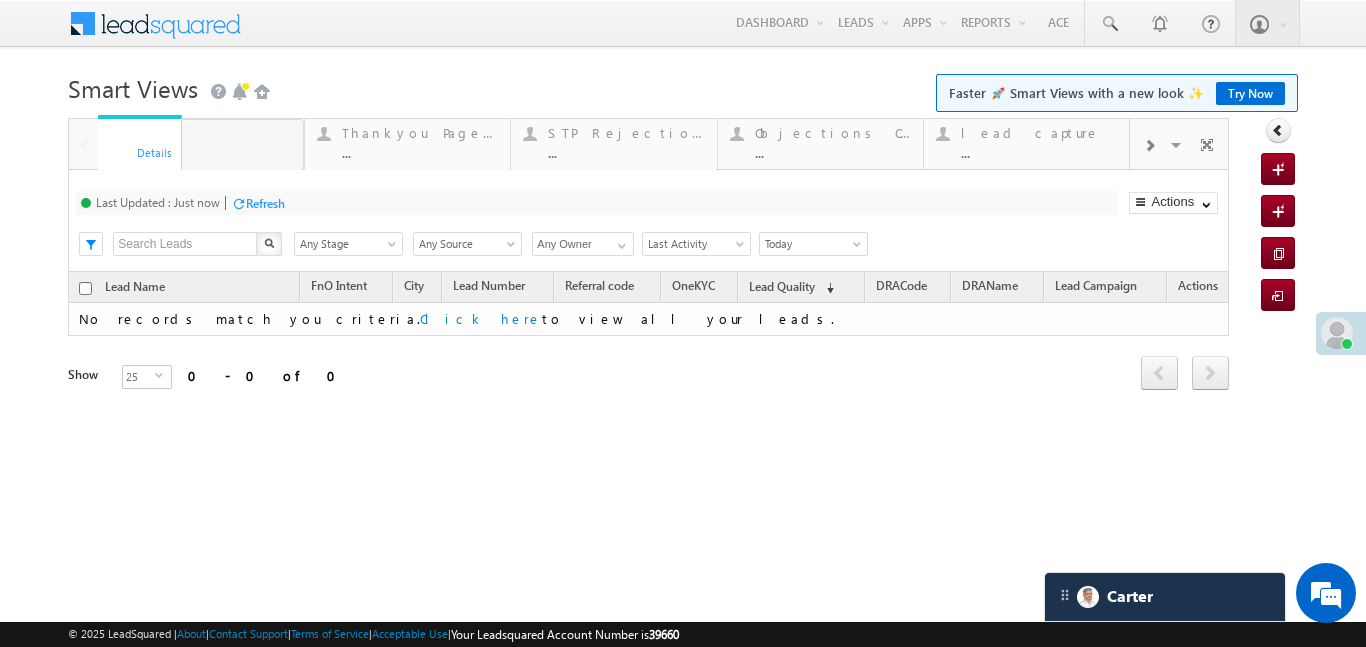 drag, startPoint x: 232, startPoint y: 134, endPoint x: 109, endPoint y: 125, distance: 123.32883 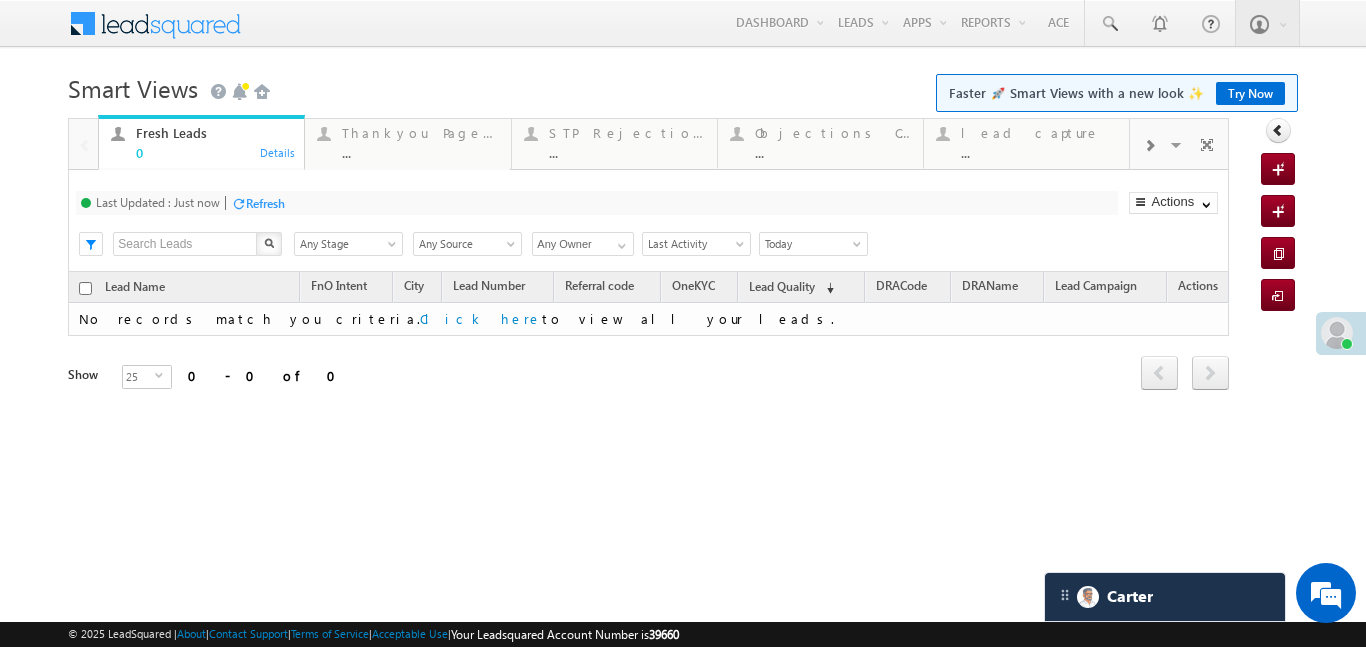 click on "Smart Views Getting Started Faster 🚀 Smart Views with a new look ✨ Try Now" at bounding box center [682, 86] 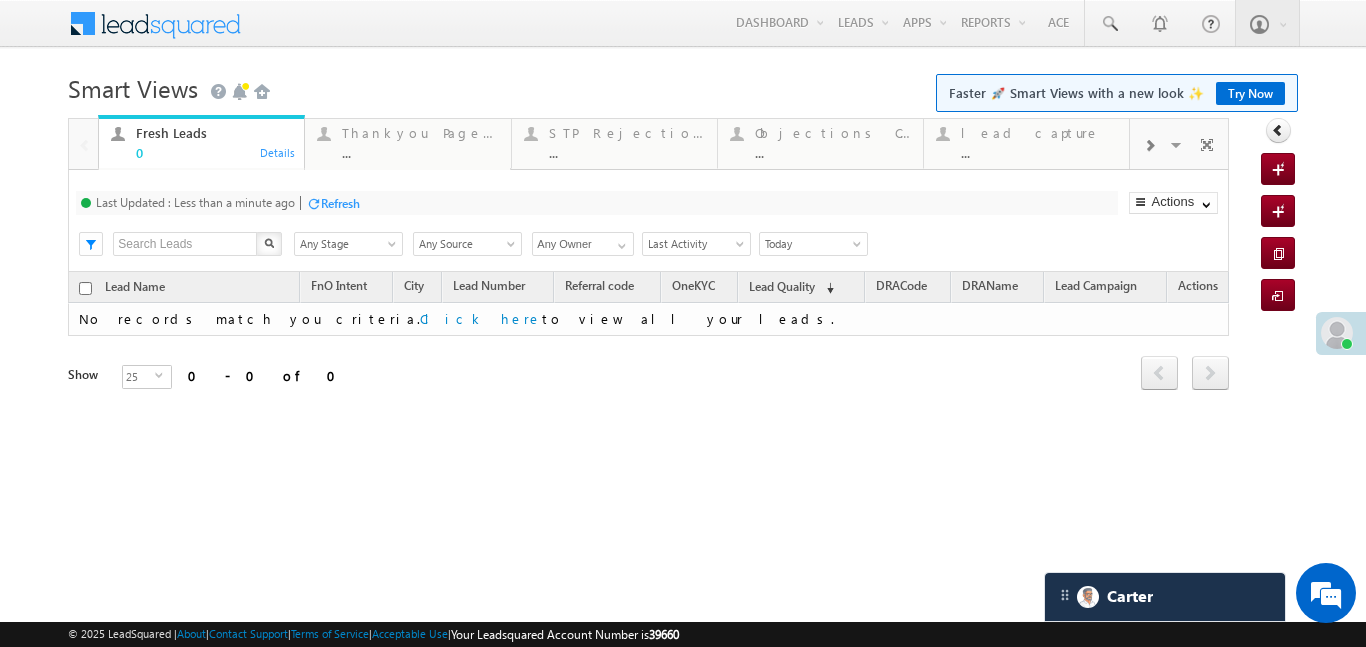 click at bounding box center (1149, 146) 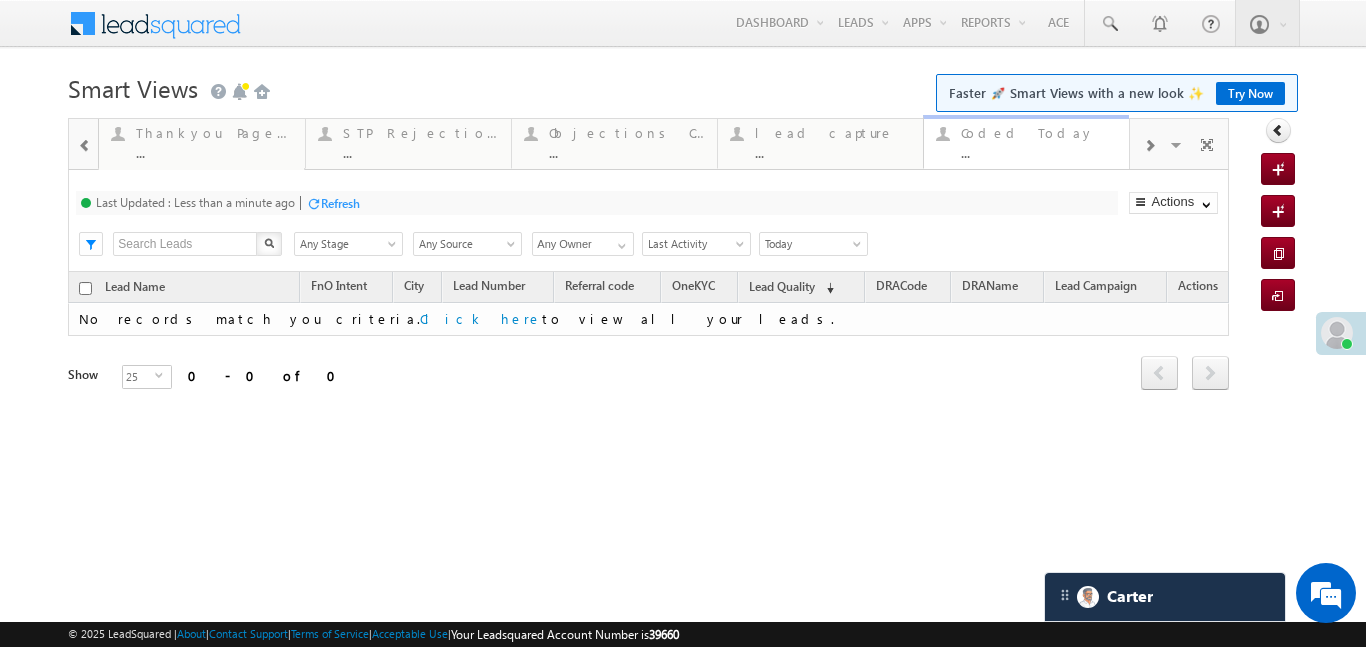 click on "..." at bounding box center [1039, 152] 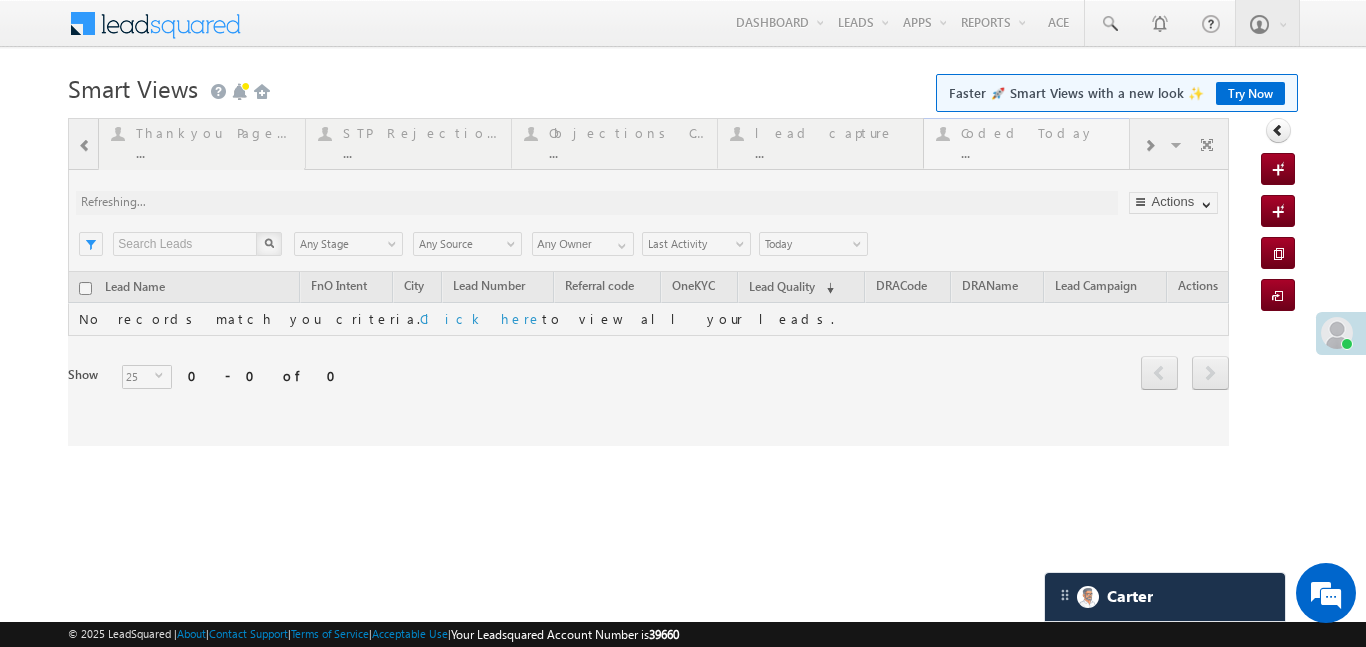 click at bounding box center [648, 282] 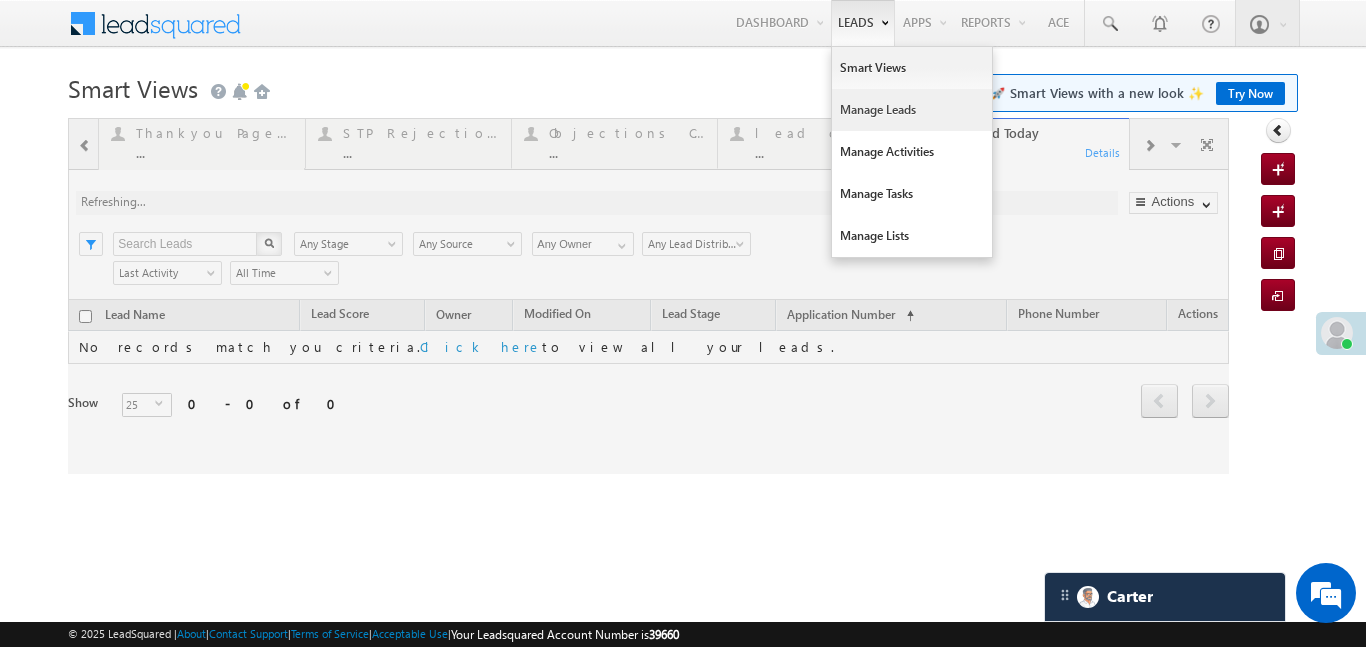 scroll, scrollTop: 0, scrollLeft: 0, axis: both 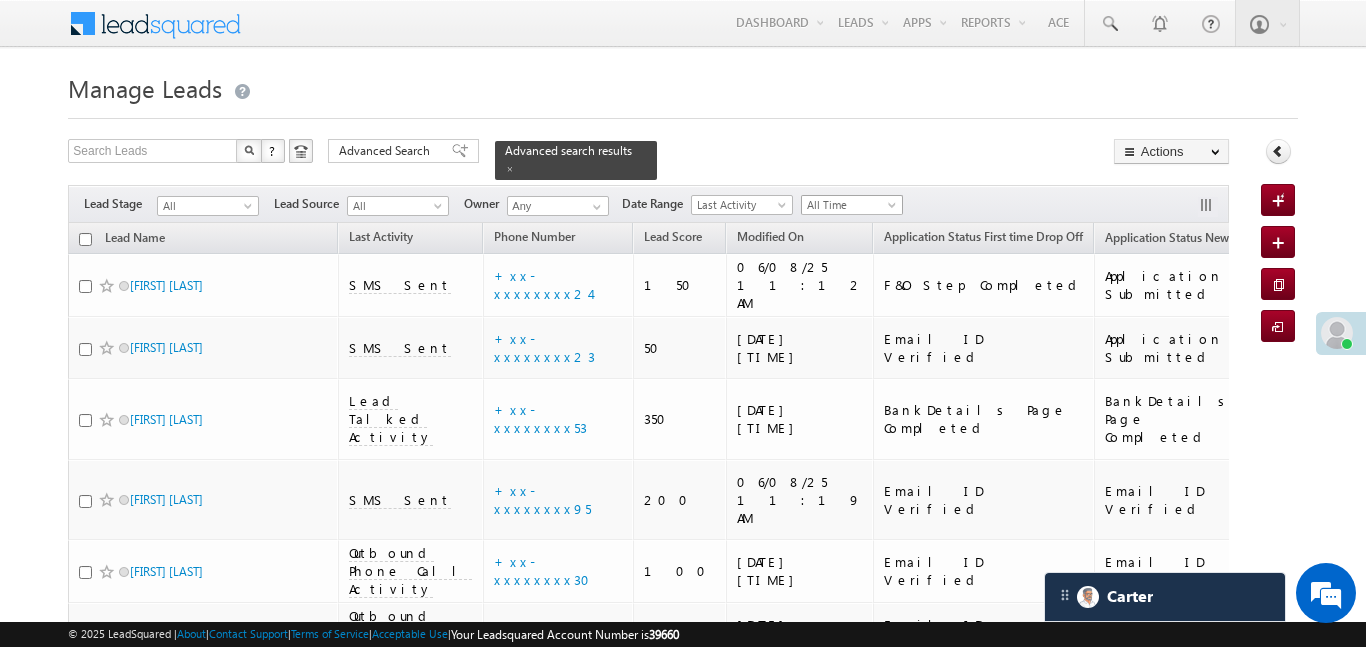 click on "All Time" at bounding box center (849, 205) 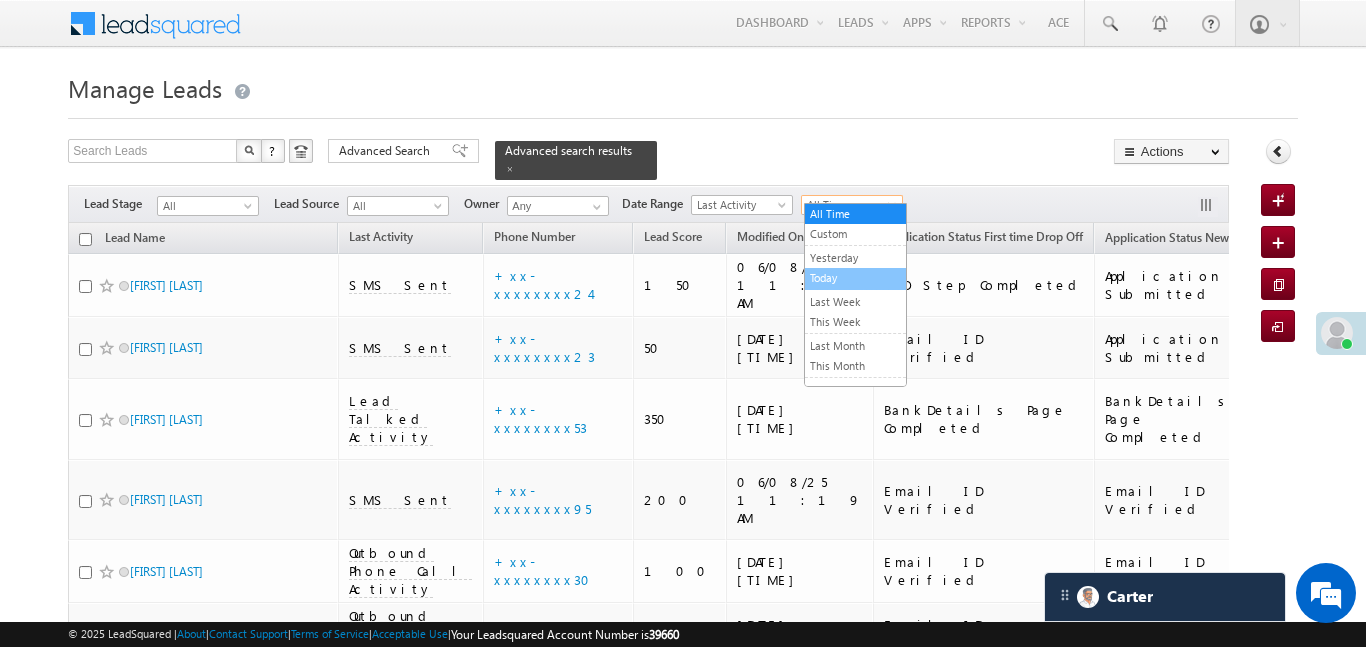 click on "Today" at bounding box center [855, 278] 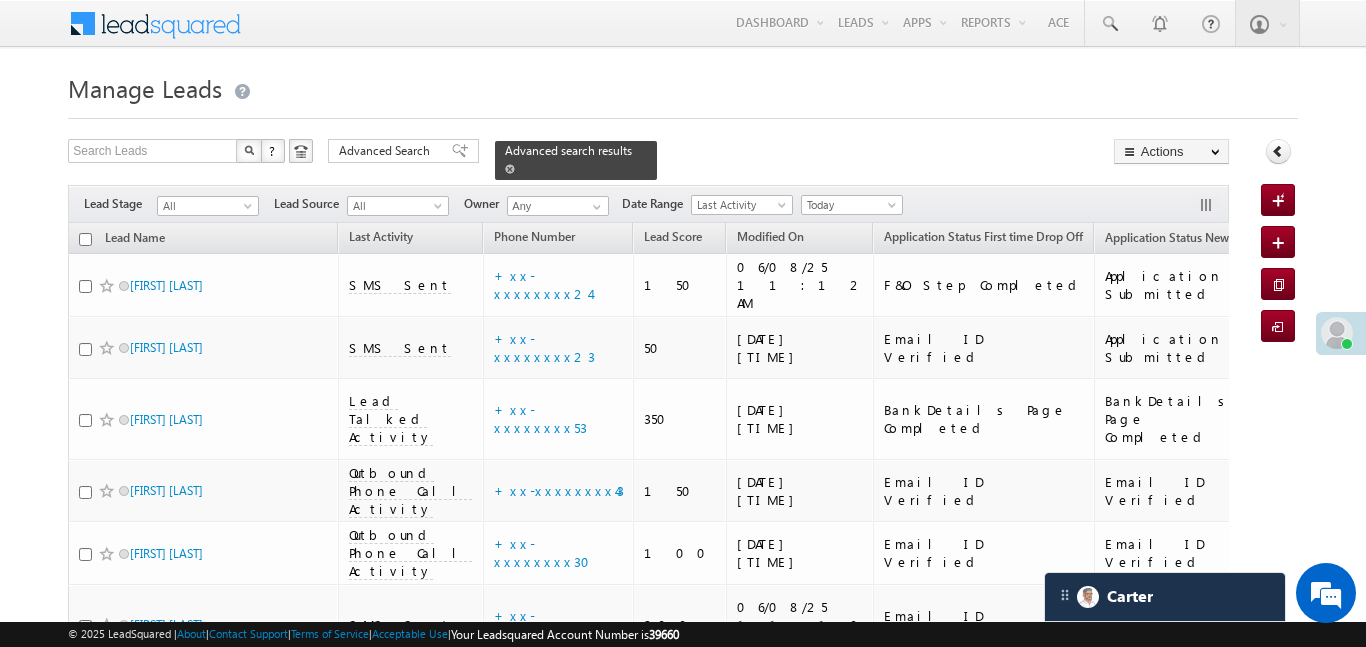 click at bounding box center (510, 169) 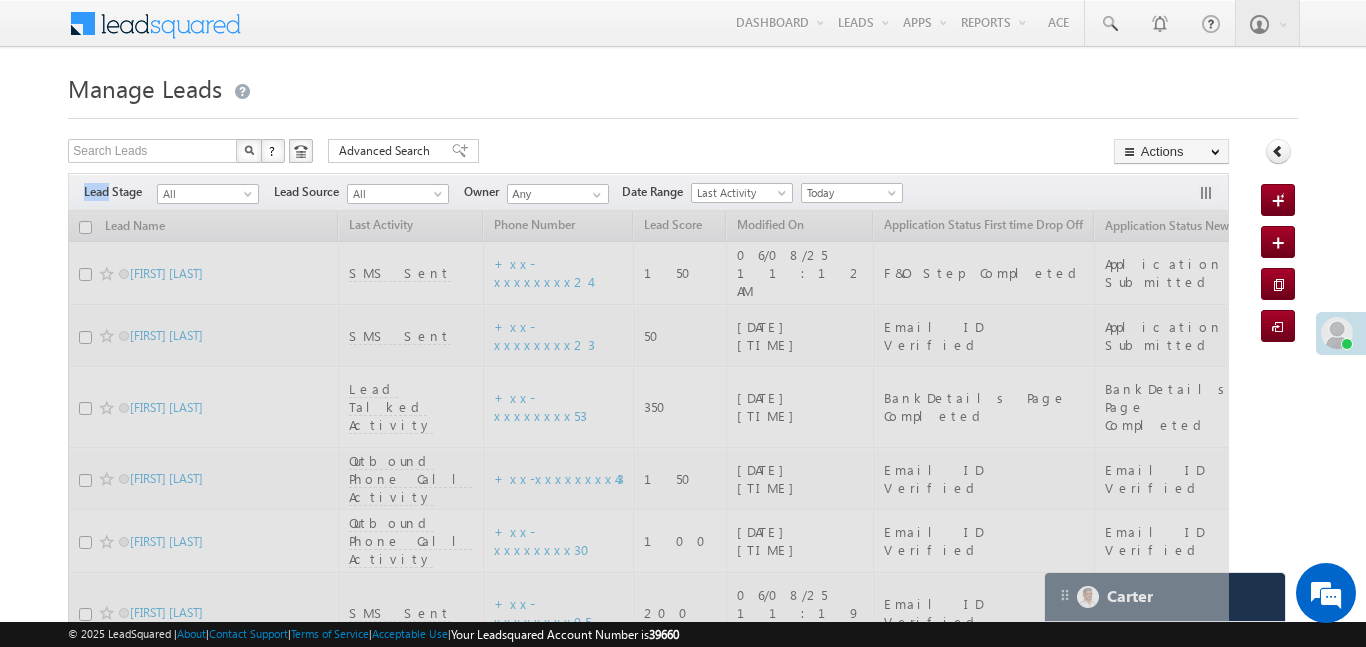click on "Search Leads X ?   32 results found
Advanced Search
Advanced Search
Advanced search results
Actions Export Leads Reset all Filters
Actions Export Leads Bulk Update Send Email Add to List Add Activity Change Owner Change Stage Delete Merge Leads" at bounding box center (648, 153) 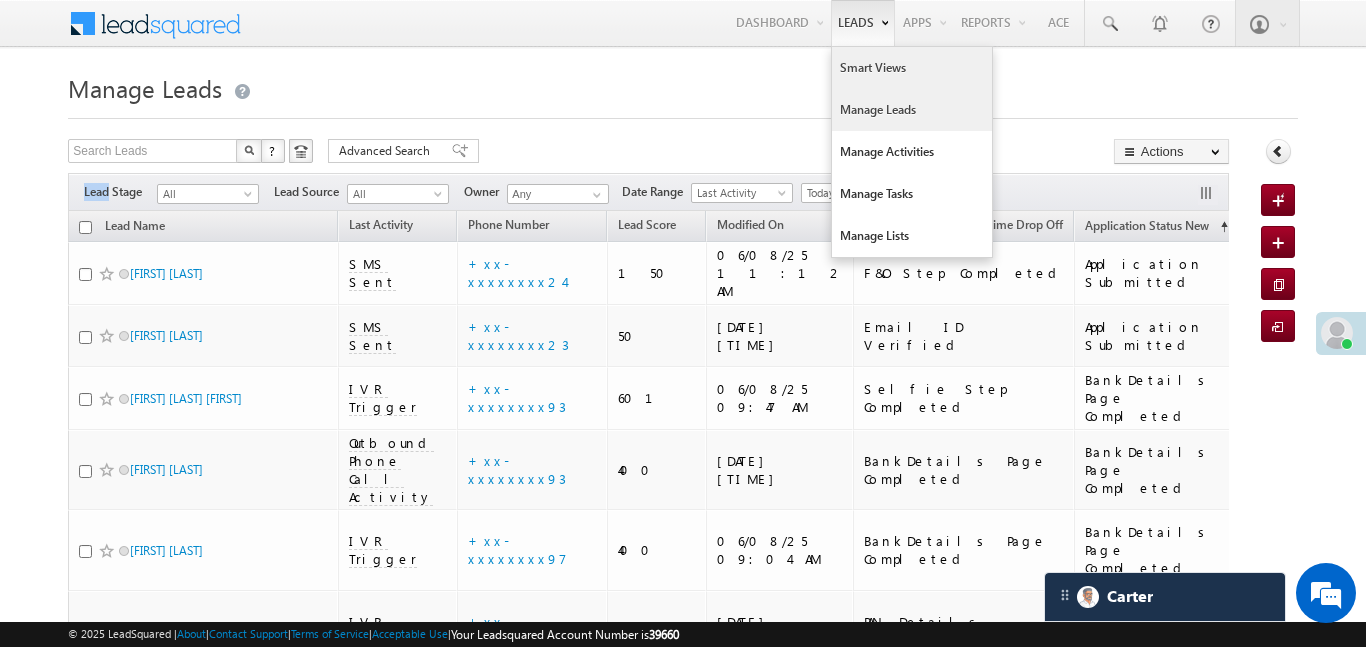 click on "Smart Views" at bounding box center [912, 68] 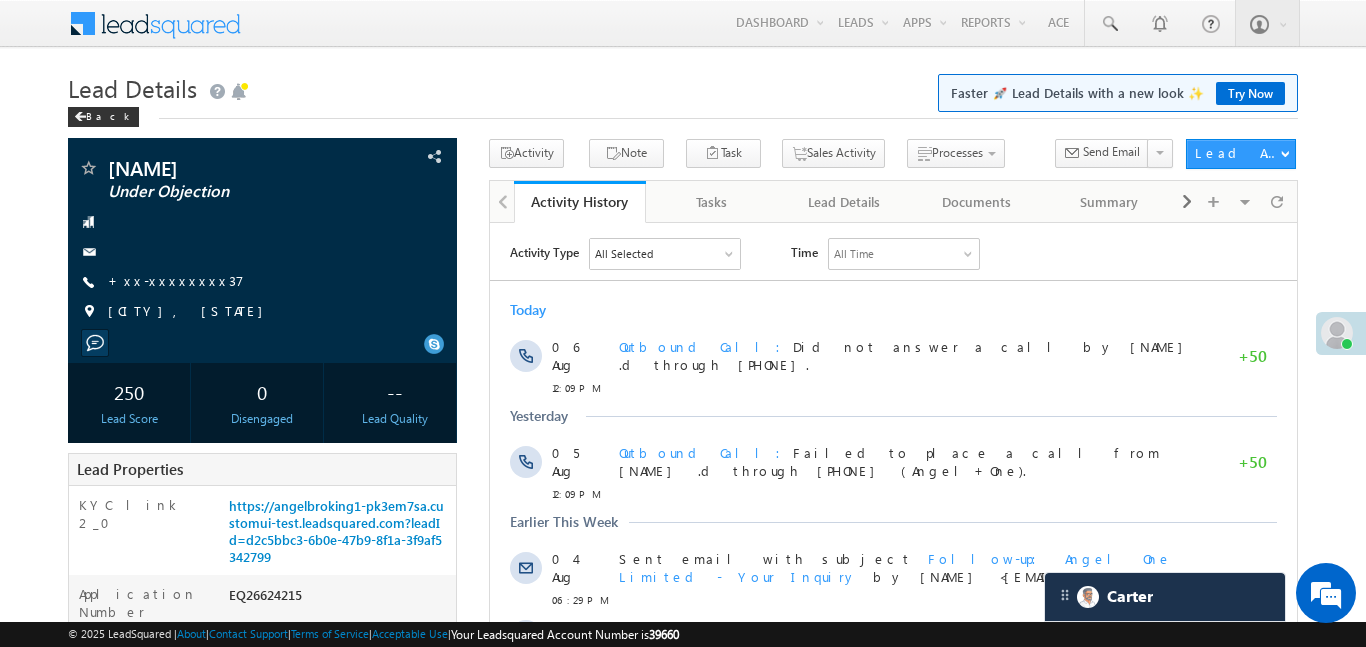 scroll, scrollTop: 0, scrollLeft: 0, axis: both 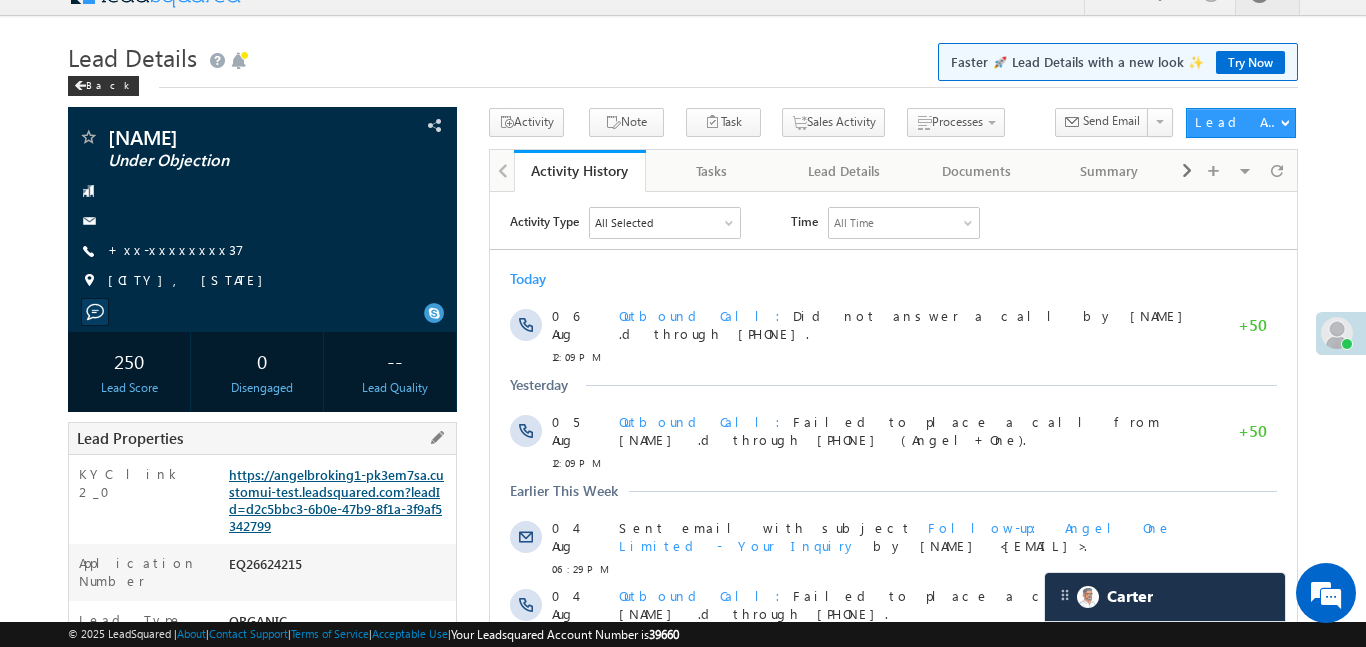 click on "https://angelbroking1-pk3em7sa.customui-test.leadsquared.com?leadId=d2c5bbc3-6b0e-47b9-8f1a-3f9af5342799" at bounding box center (336, 500) 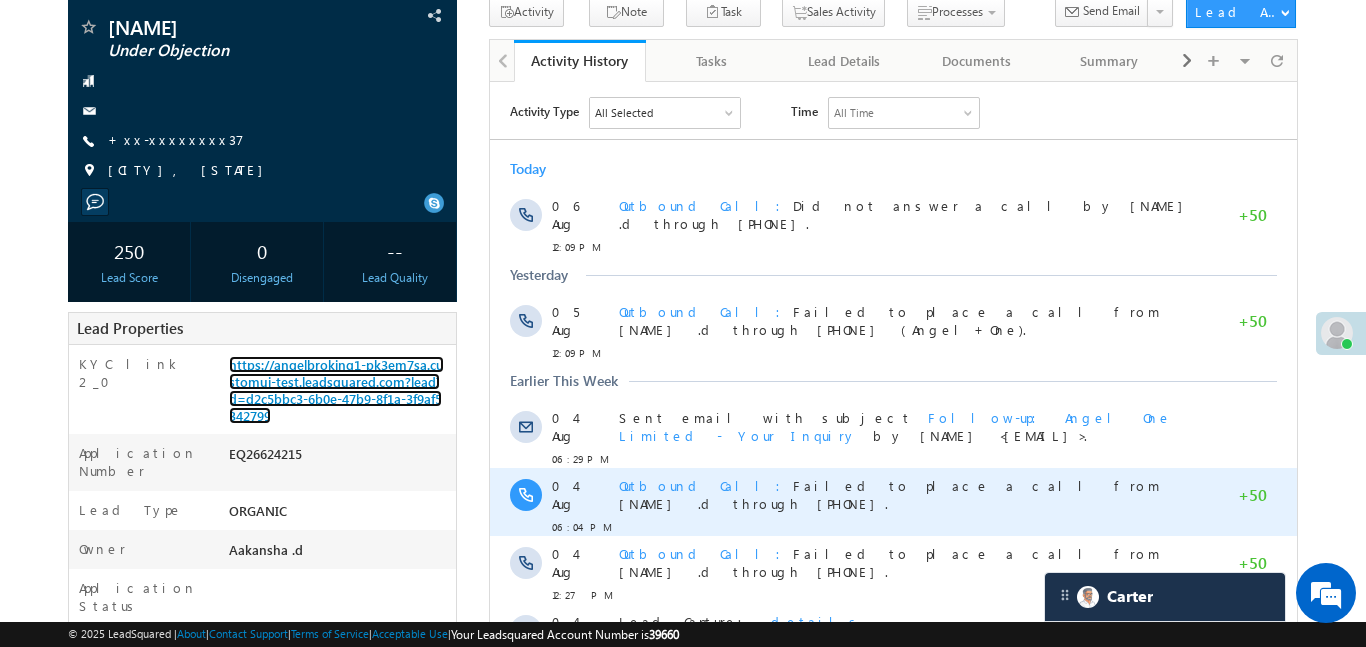 scroll, scrollTop: 153, scrollLeft: 0, axis: vertical 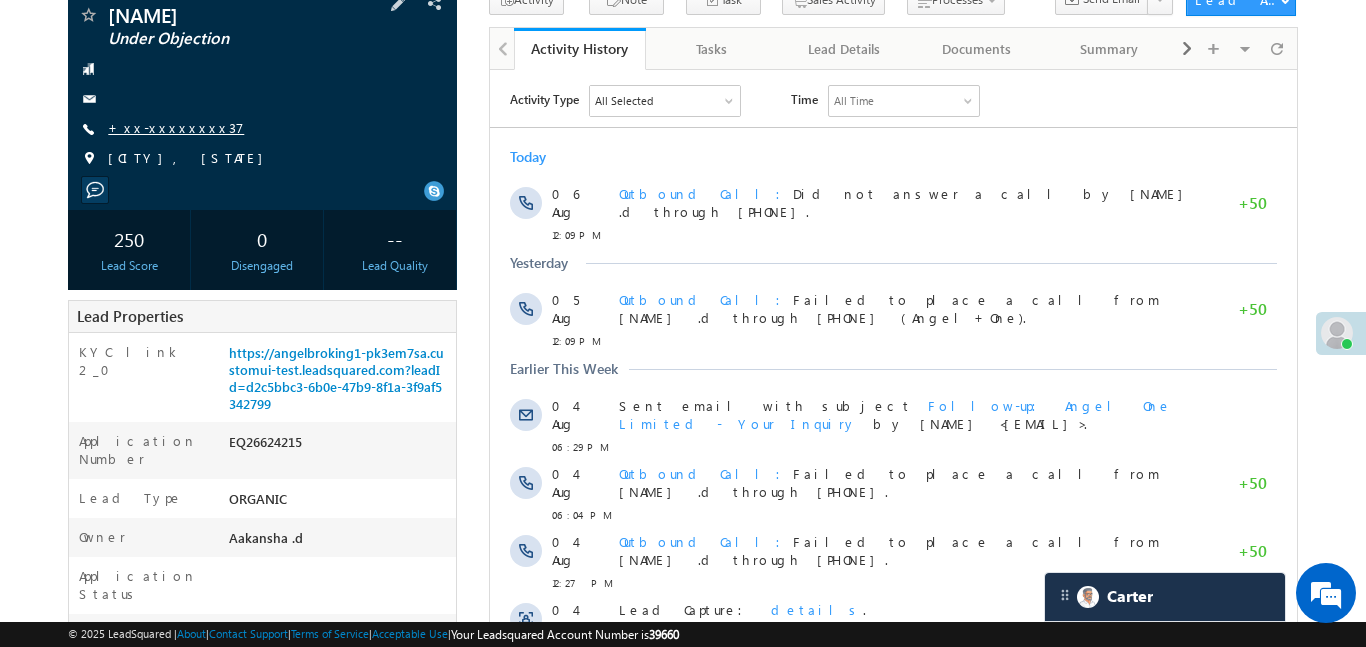 click on "+xx-xxxxxxxx37" at bounding box center (176, 127) 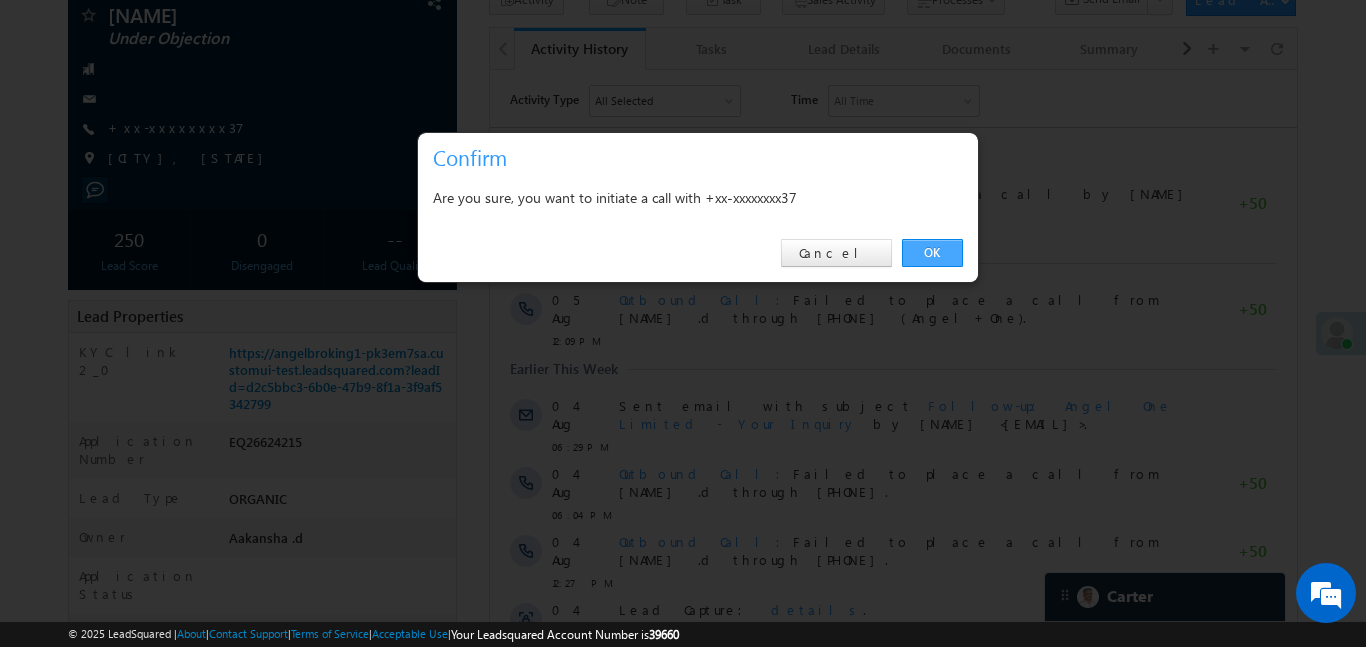 click on "OK" at bounding box center [932, 253] 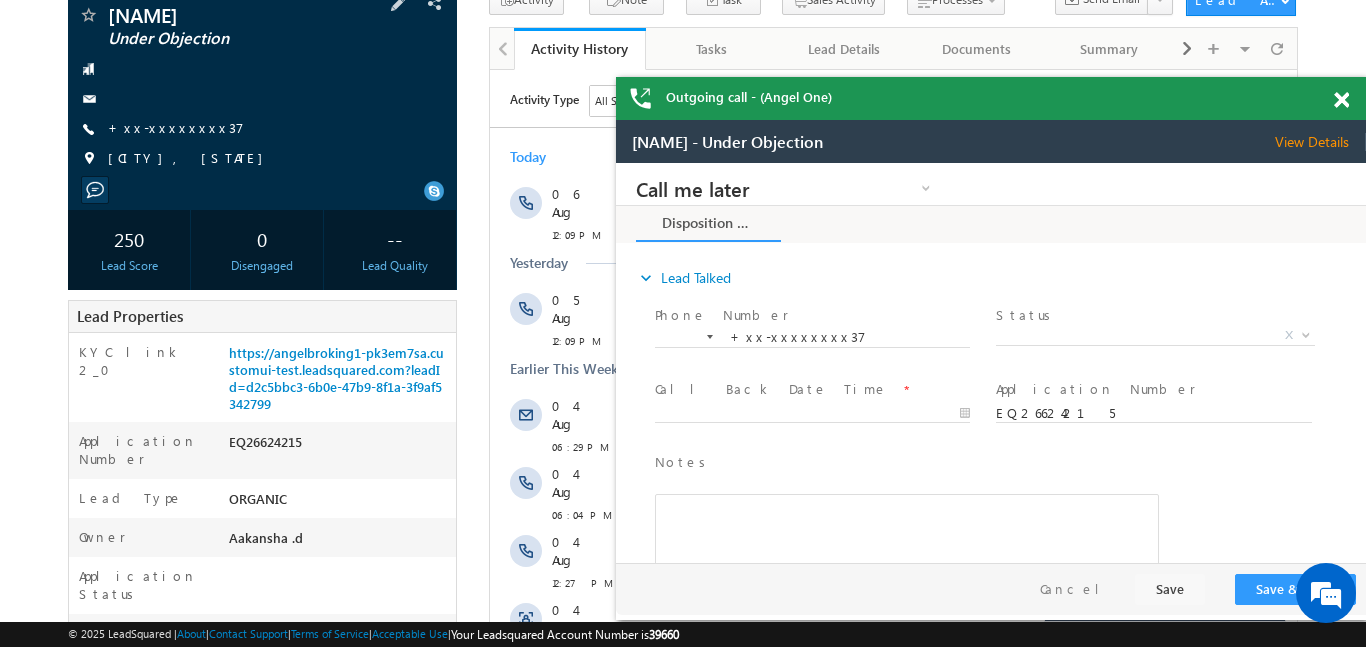 scroll, scrollTop: 0, scrollLeft: 0, axis: both 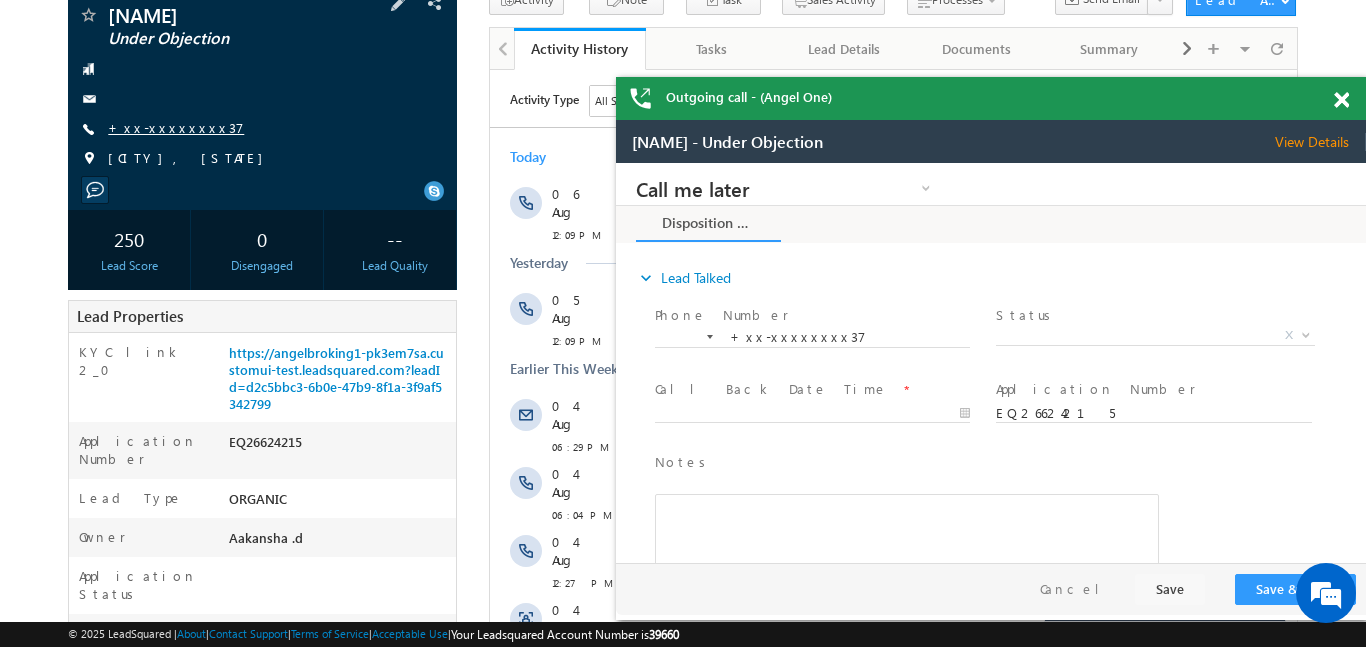 click on "+xx-xxxxxxxx37" at bounding box center [176, 127] 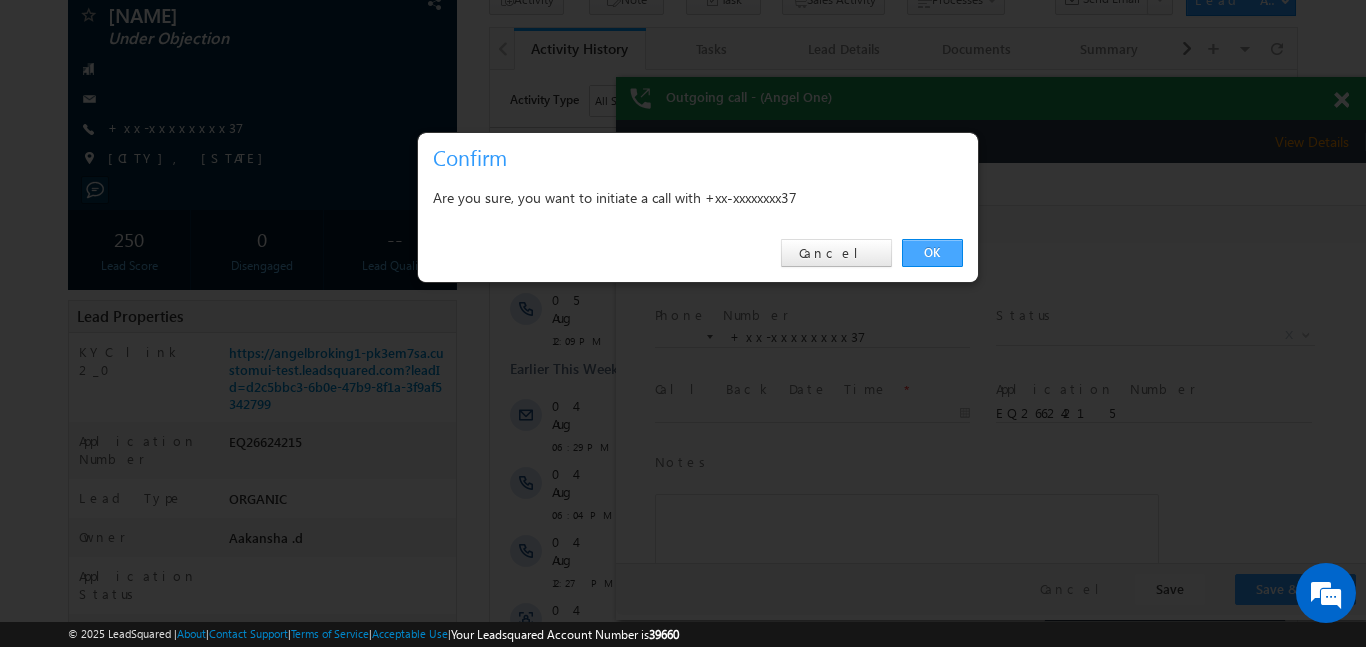 click on "OK" at bounding box center (932, 253) 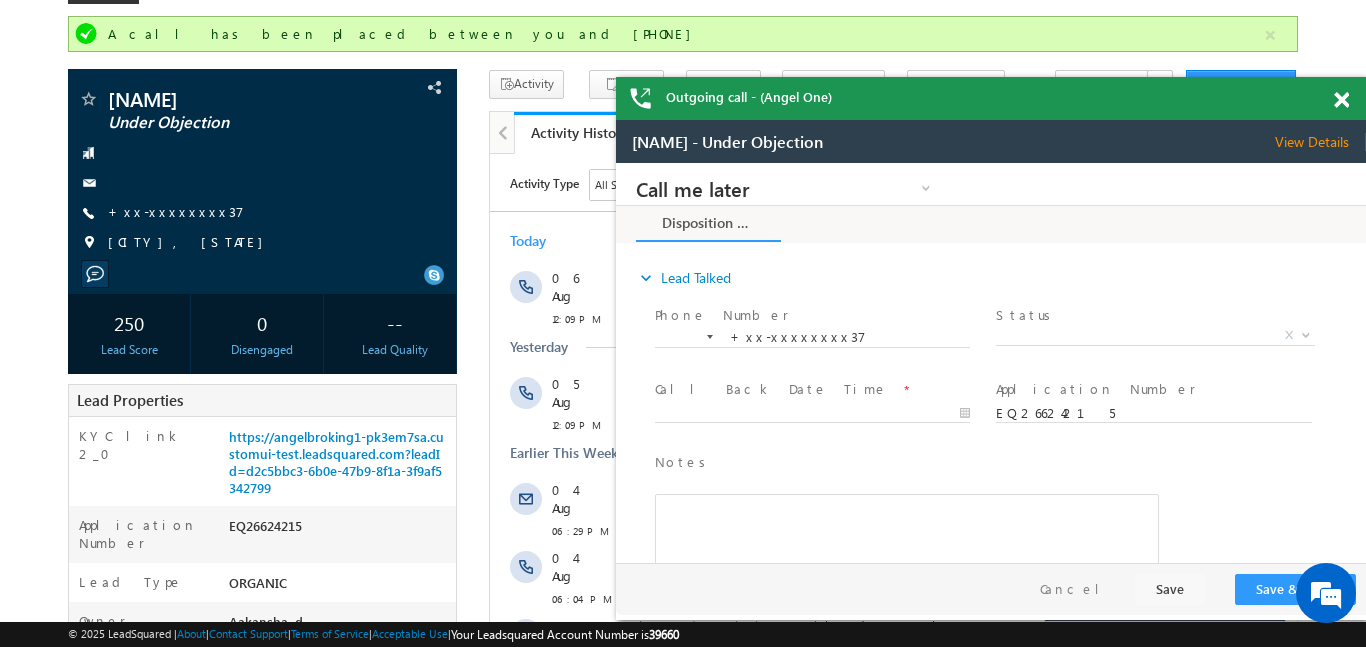 scroll, scrollTop: 34, scrollLeft: 0, axis: vertical 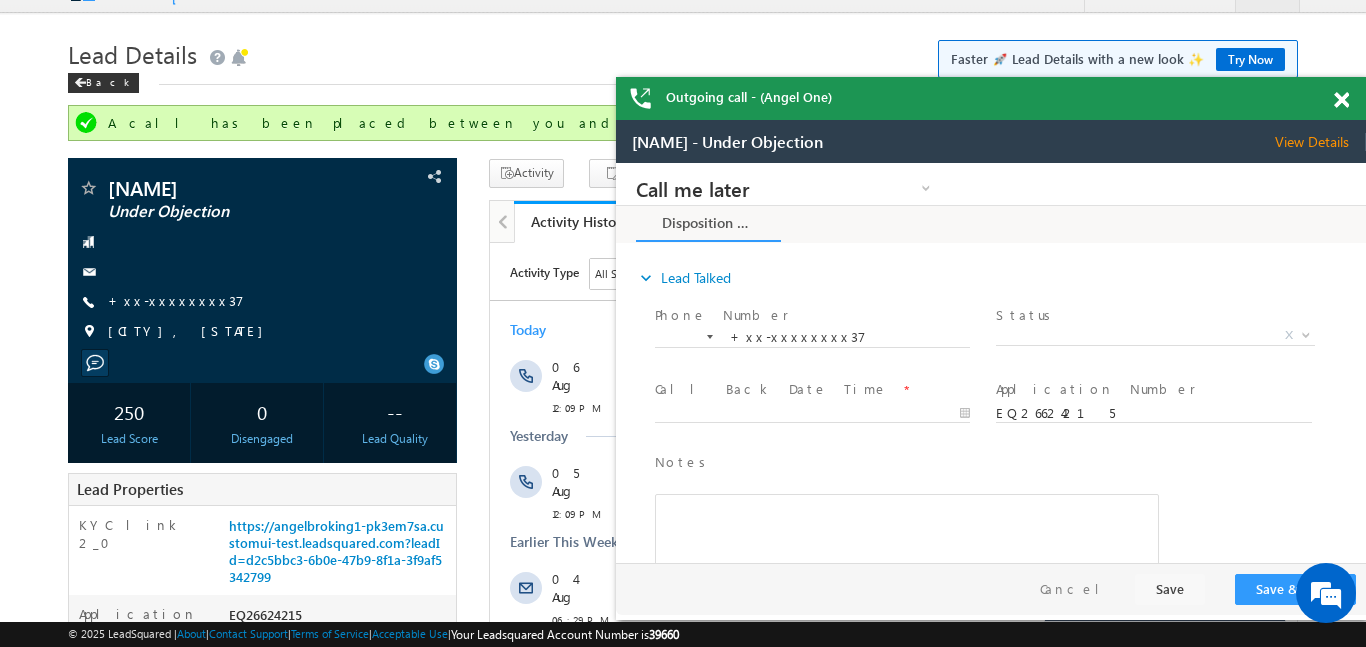 click at bounding box center [1341, 100] 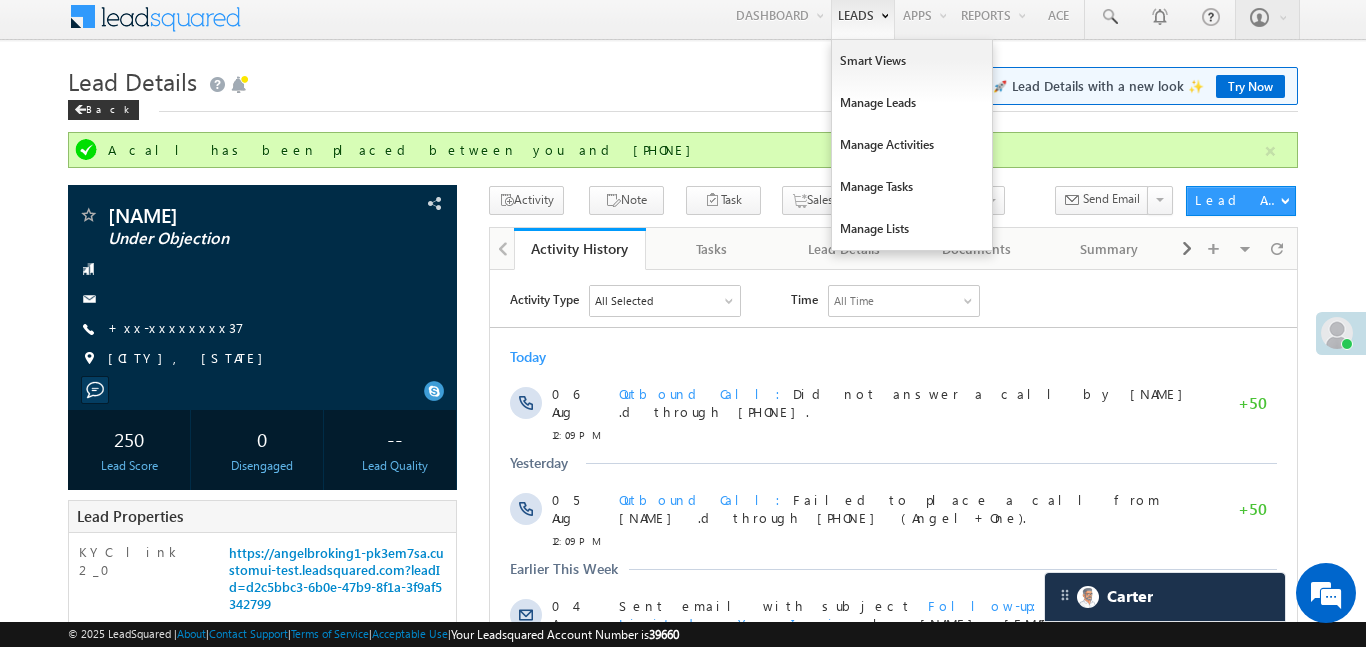 scroll, scrollTop: 0, scrollLeft: 0, axis: both 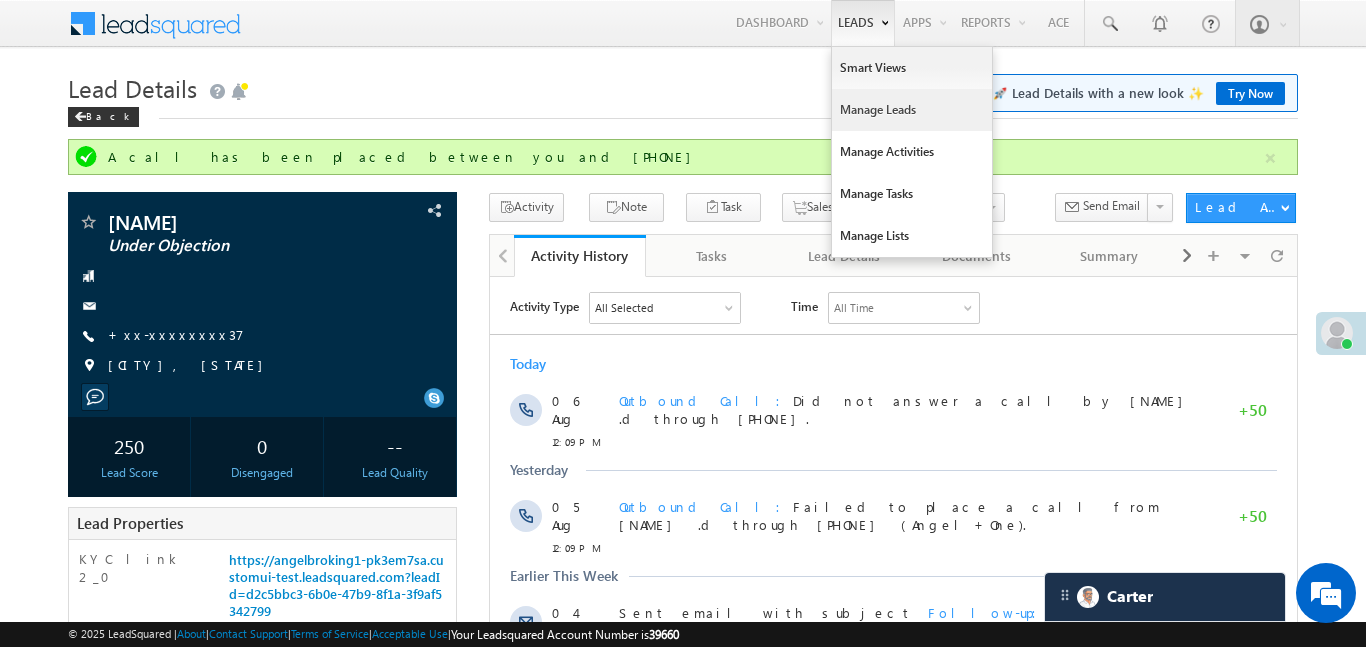 click on "Manage Leads" at bounding box center (912, 110) 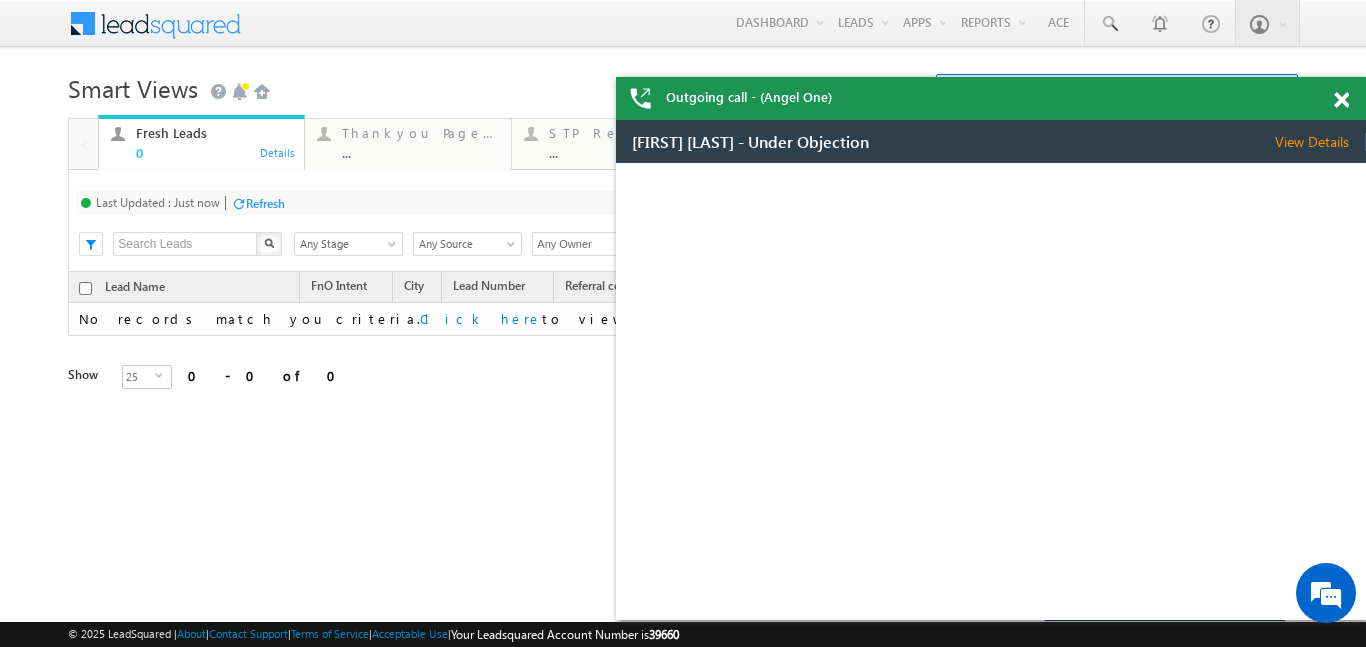 scroll, scrollTop: 0, scrollLeft: 0, axis: both 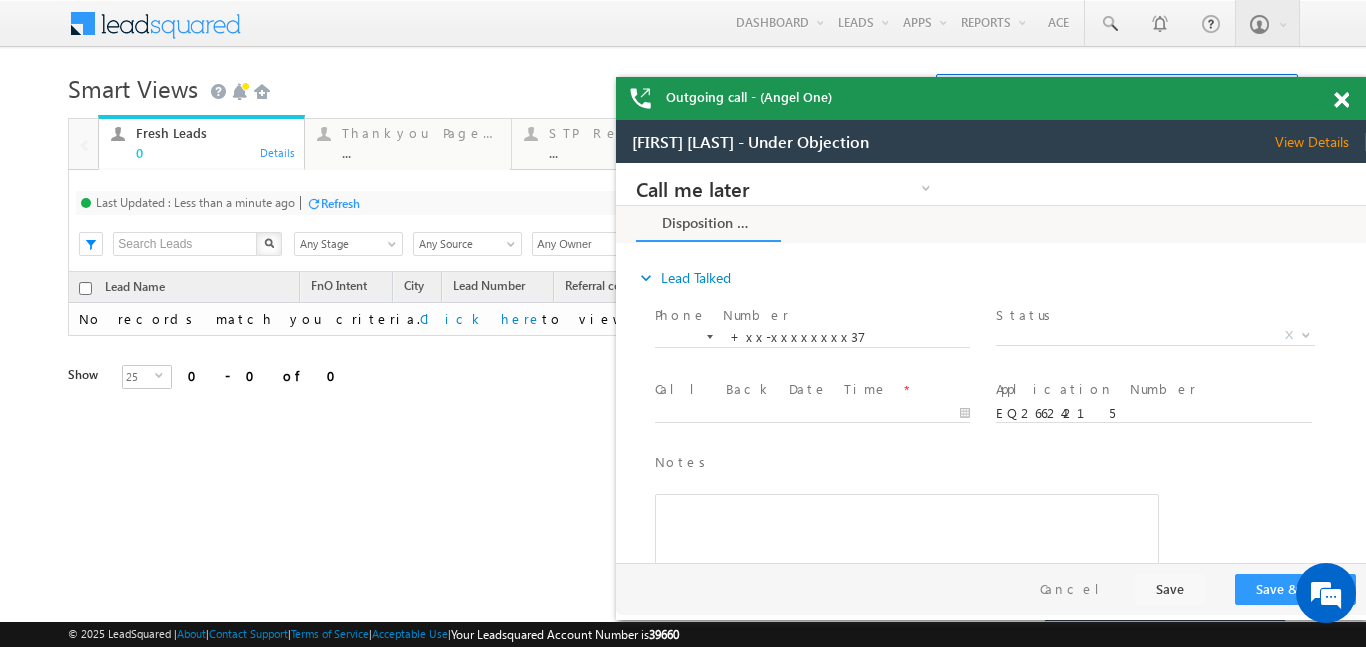 click at bounding box center [1341, 100] 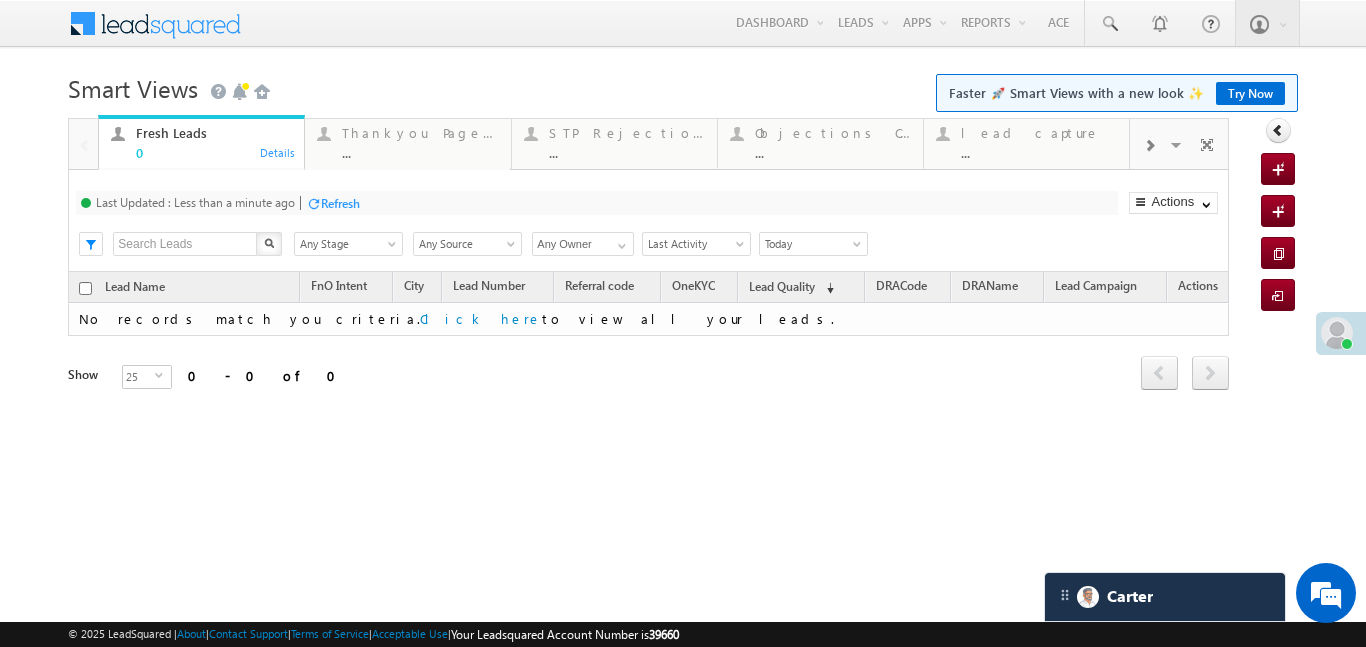 click at bounding box center [1149, 144] 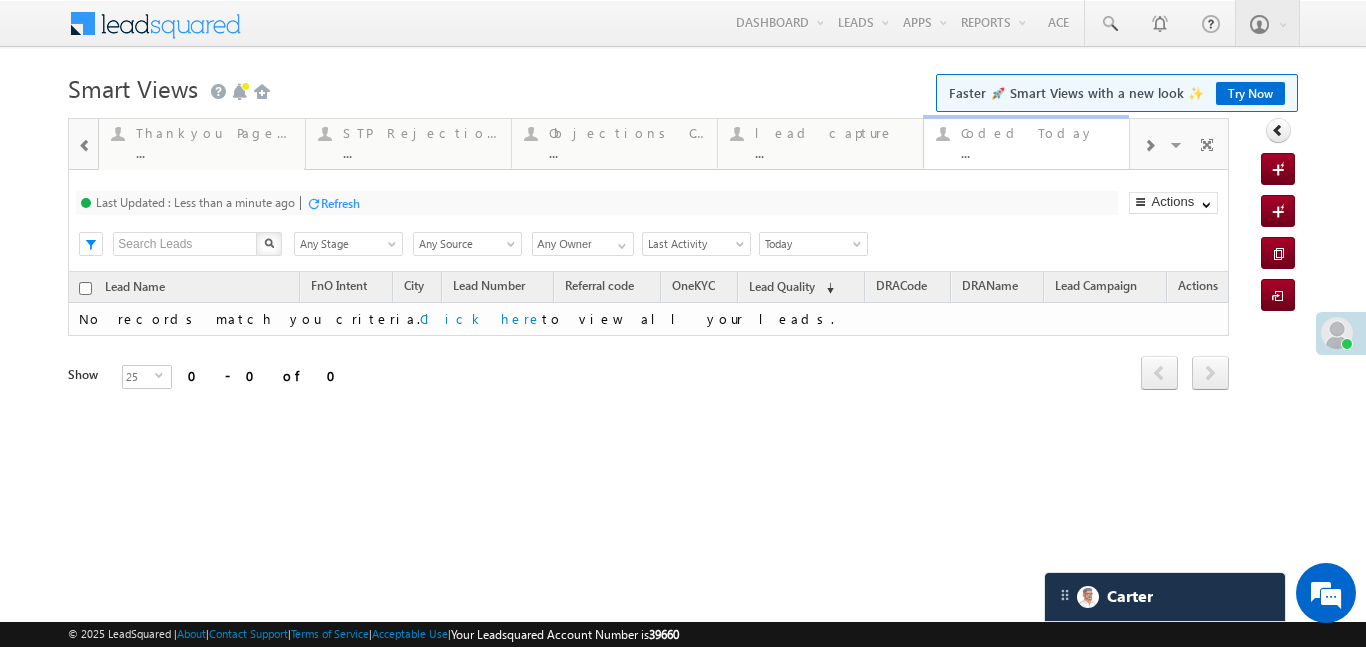 click on "Coded Today" at bounding box center [1039, 133] 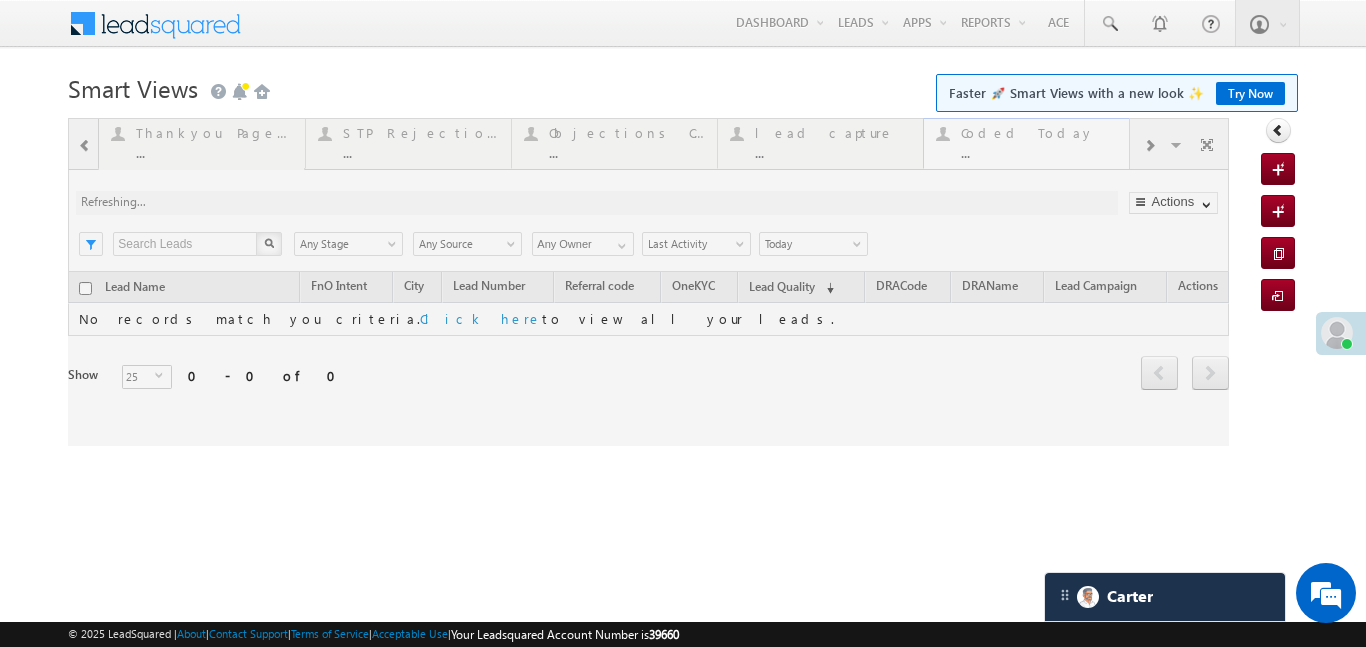 click at bounding box center [648, 282] 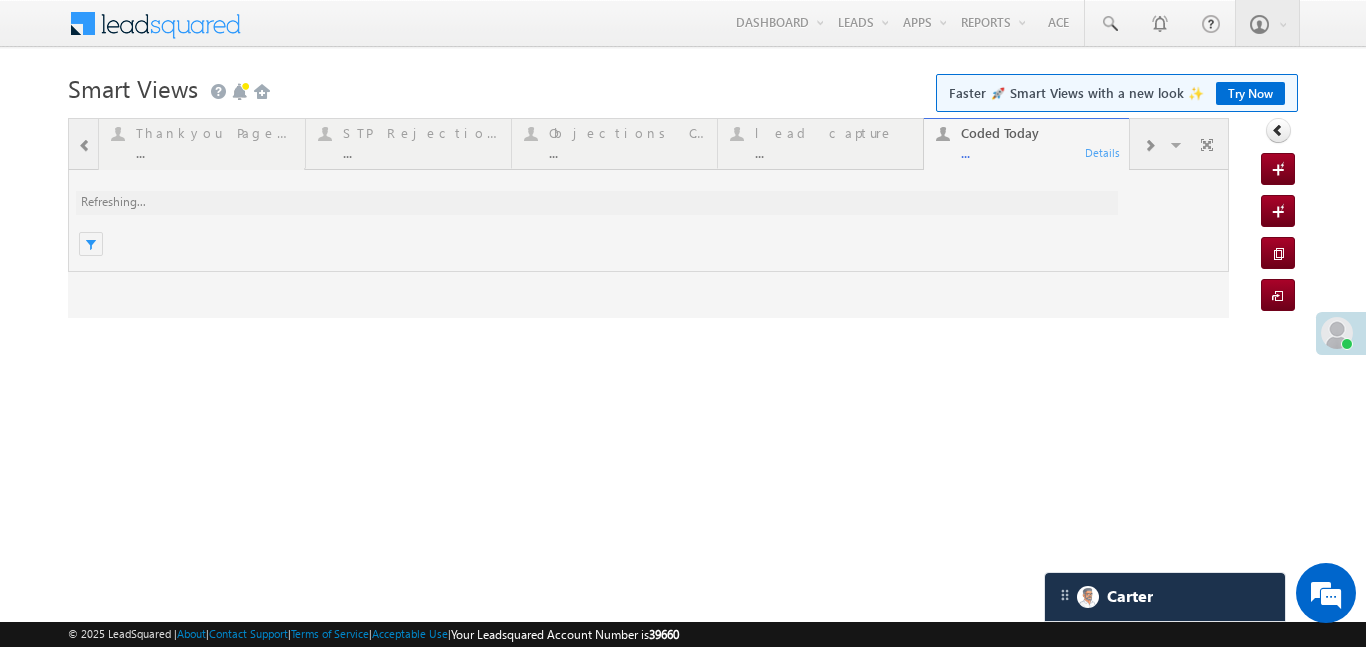 scroll, scrollTop: 0, scrollLeft: 0, axis: both 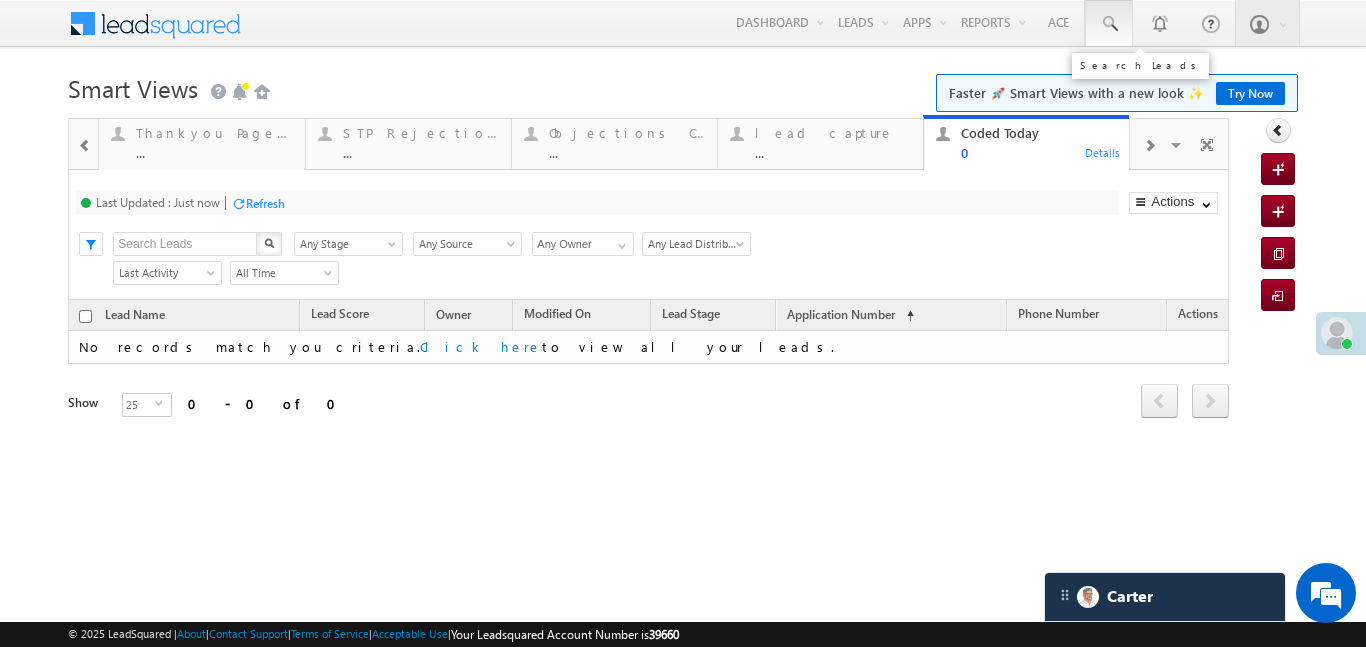 click at bounding box center (1109, 23) 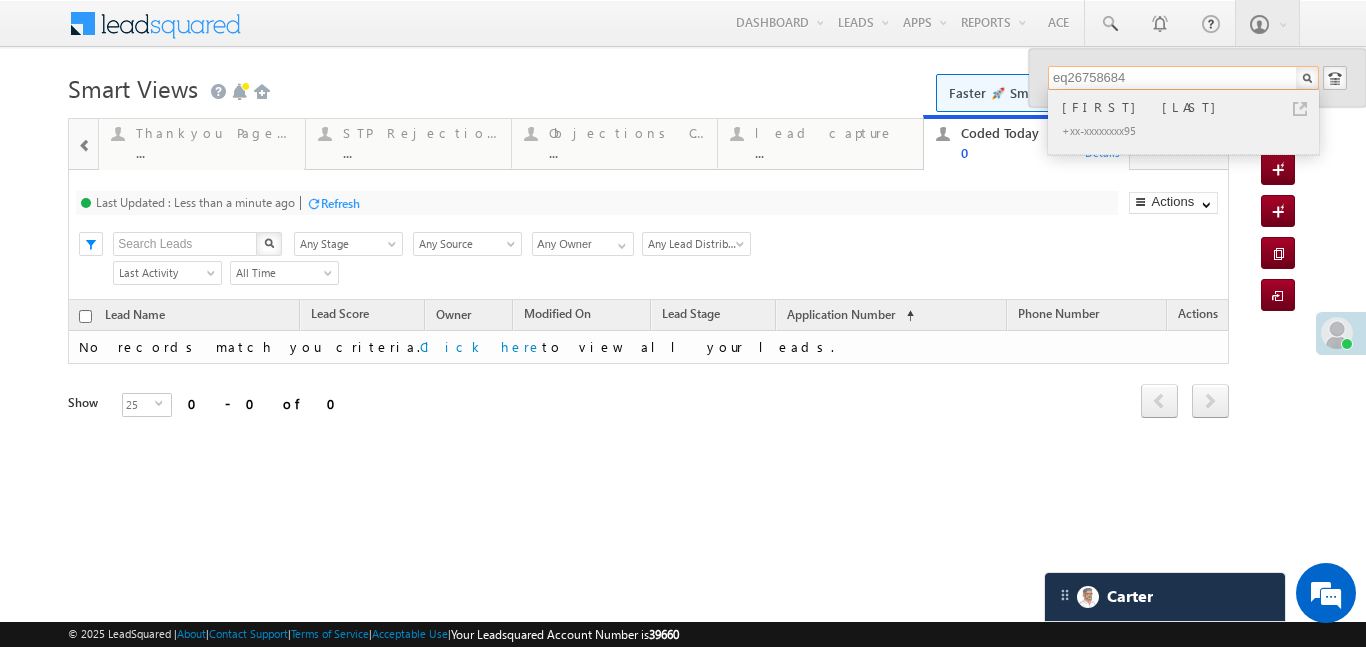 type on "eq26758684" 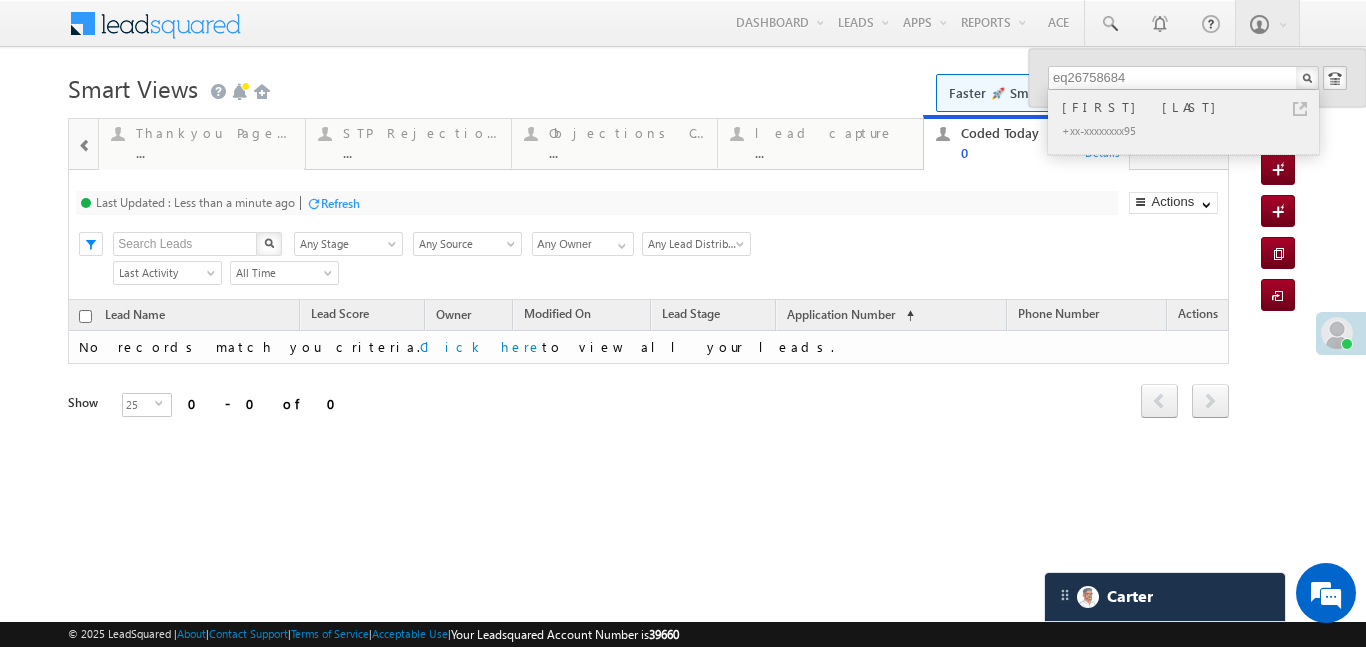 click on "[FIRST] [LAST]" at bounding box center (1192, 107) 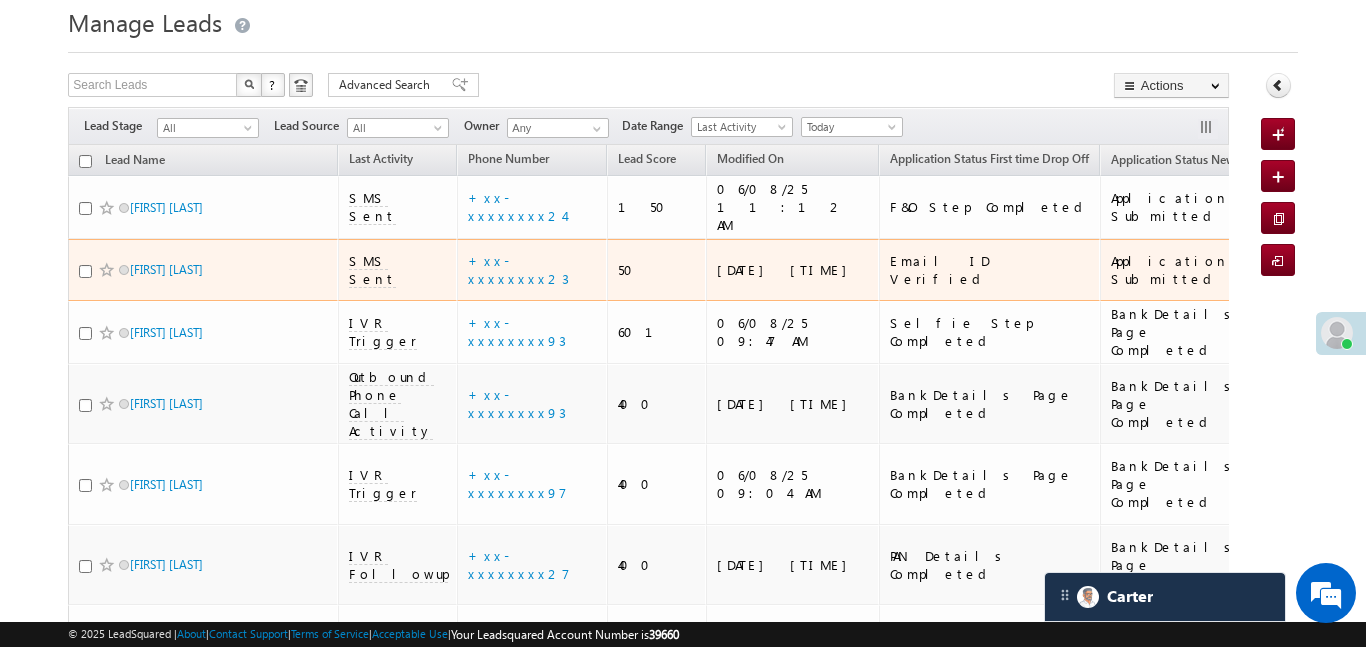 scroll, scrollTop: 0, scrollLeft: 0, axis: both 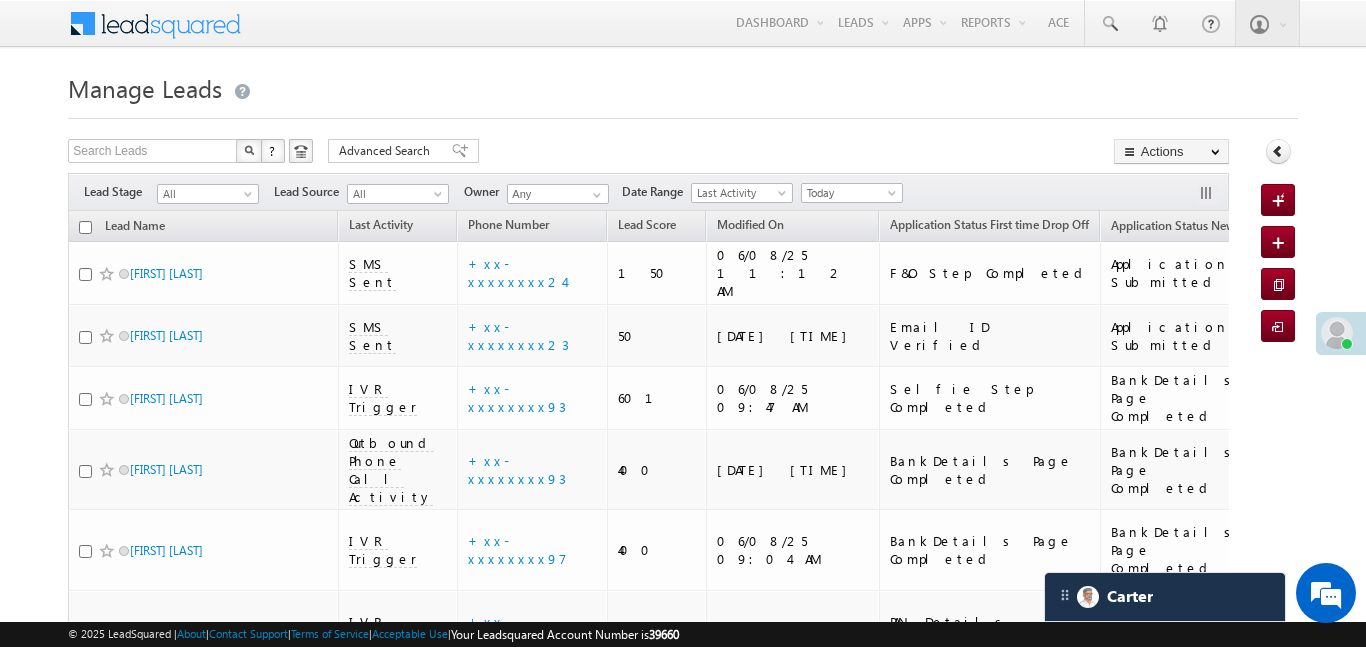 click on "Today" at bounding box center (849, 193) 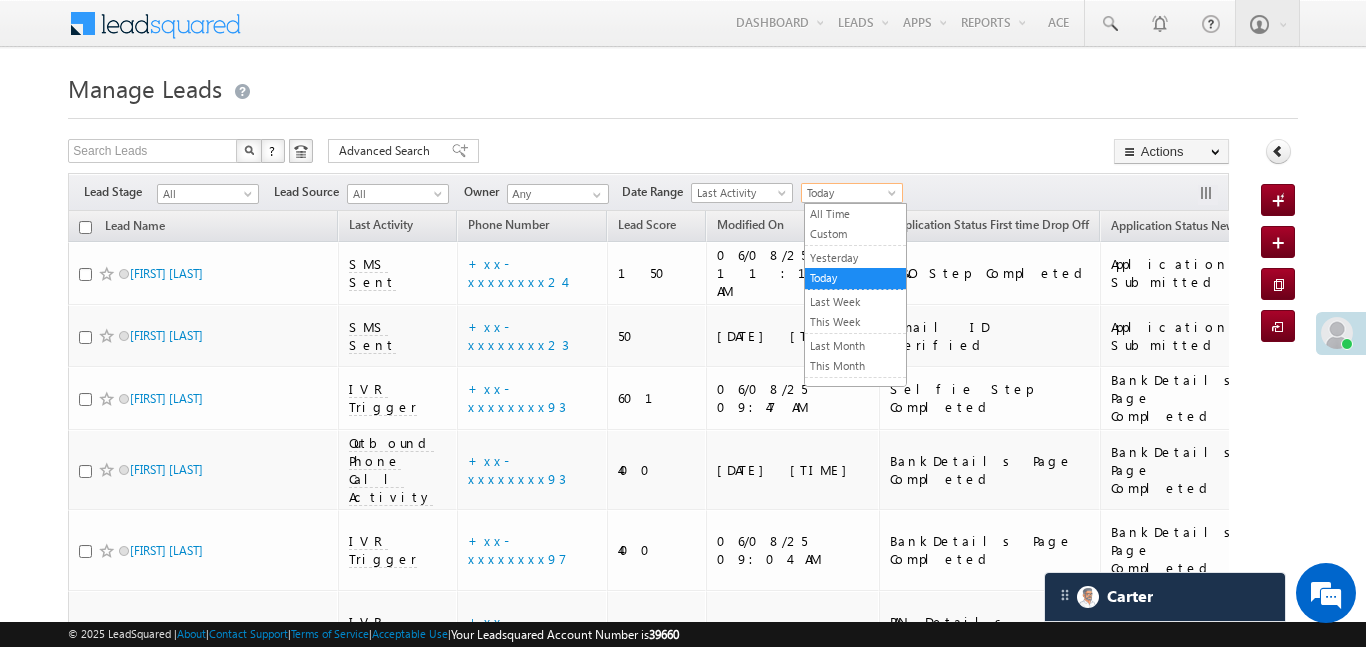 click on "Custom" at bounding box center (855, 234) 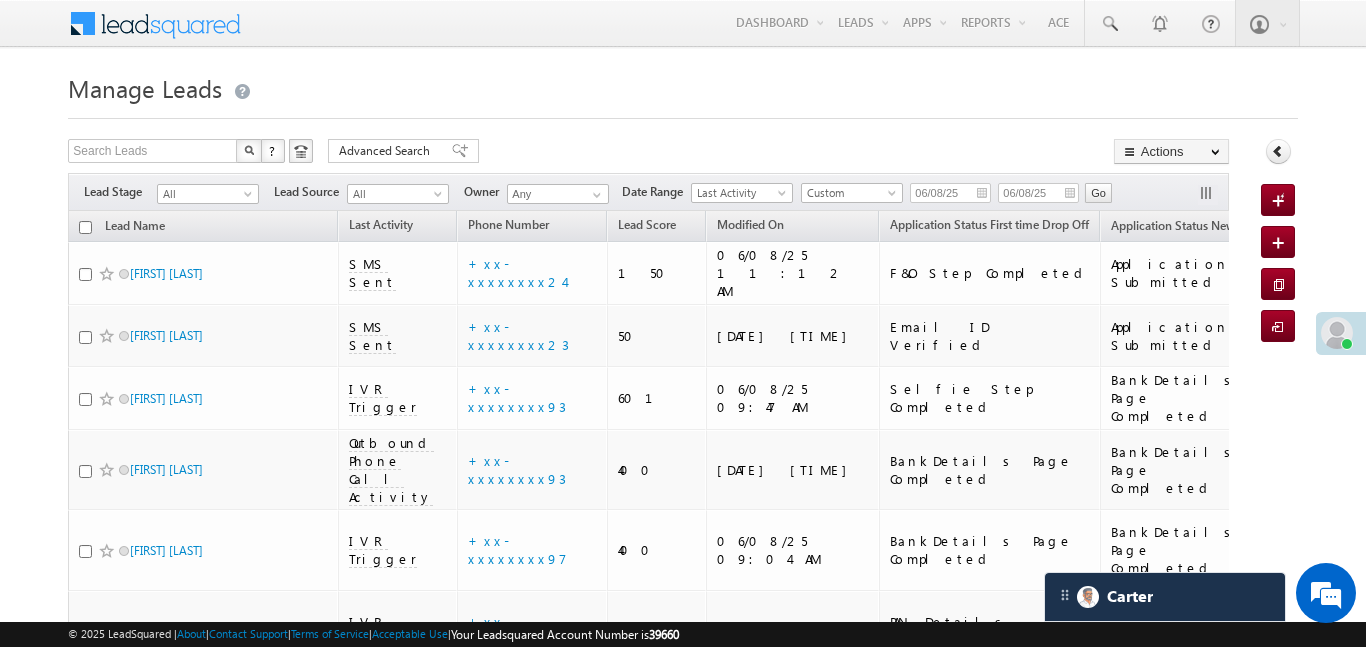 click on "Application Status First time Drop Off" at bounding box center [989, 224] 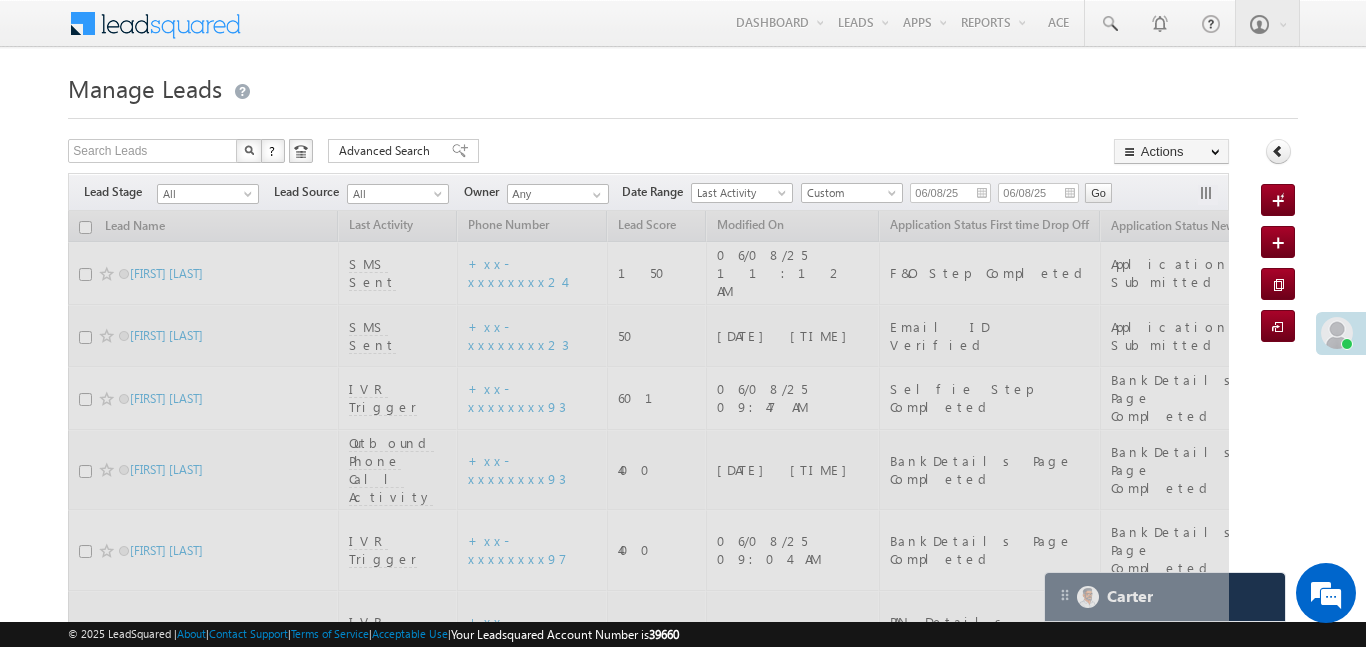 type 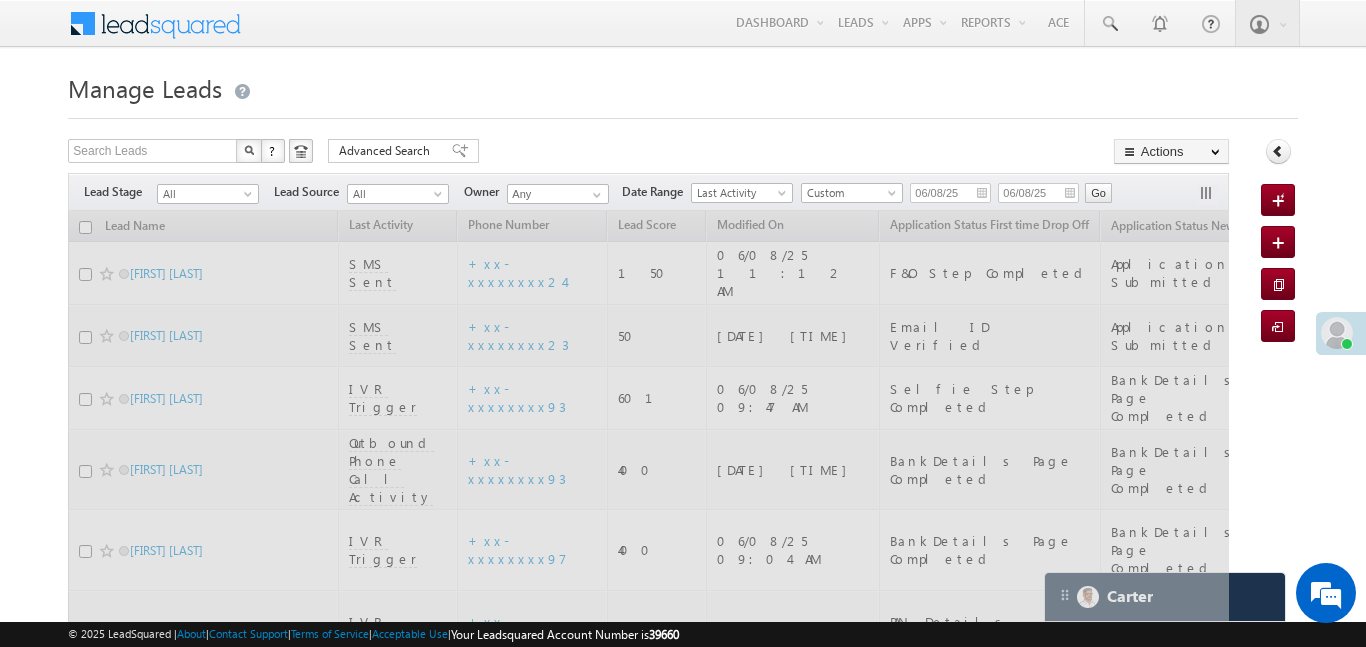 type 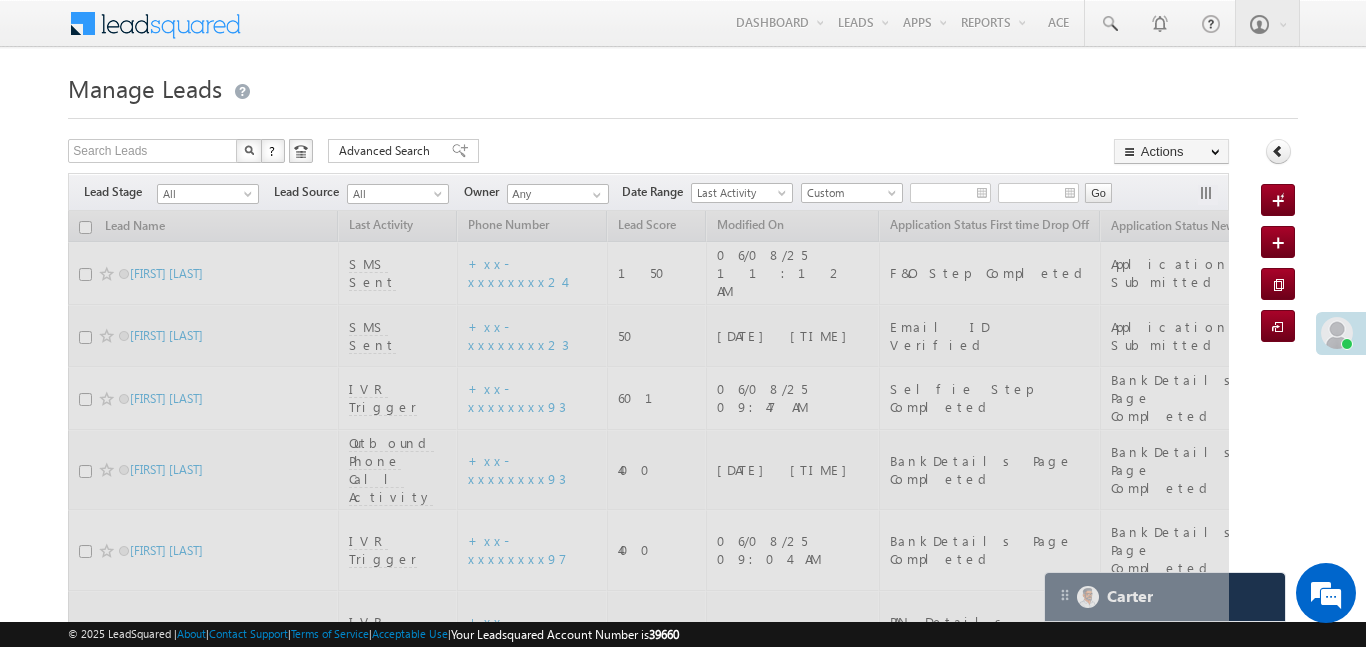 scroll, scrollTop: 0, scrollLeft: 0, axis: both 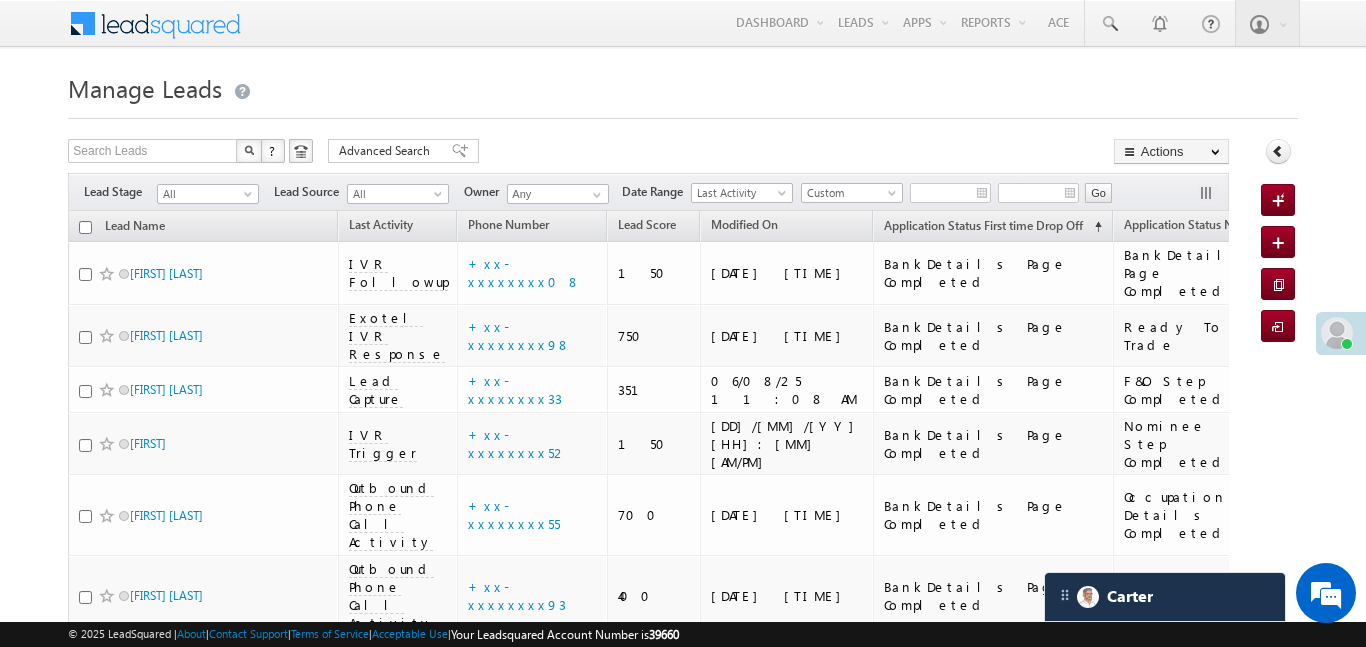 click on "Custom" at bounding box center (849, 193) 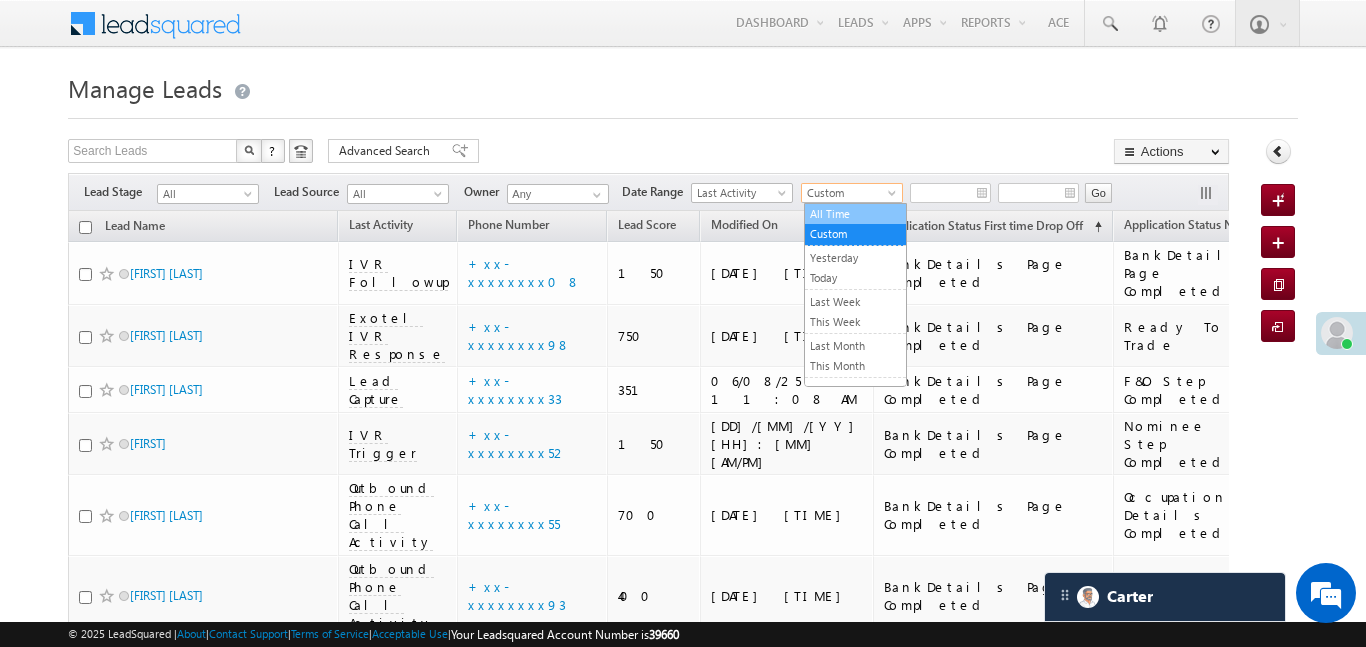 click on "All Time" at bounding box center (855, 214) 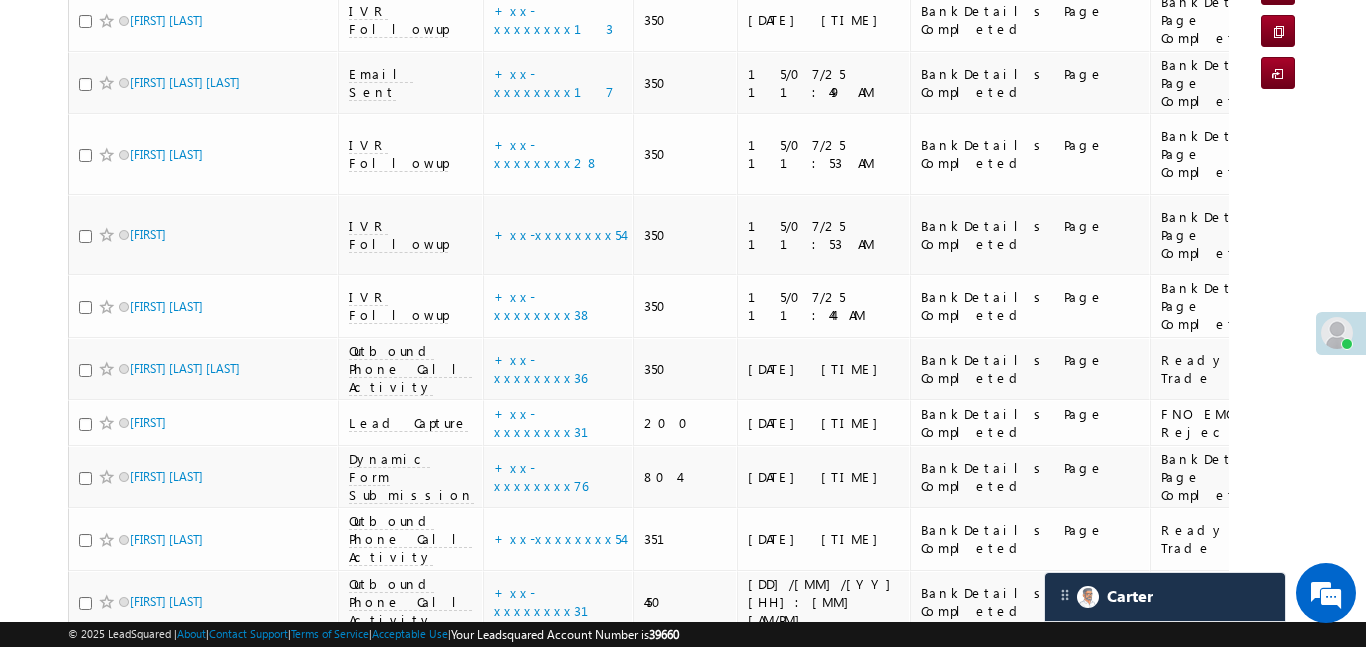 scroll, scrollTop: 983, scrollLeft: 0, axis: vertical 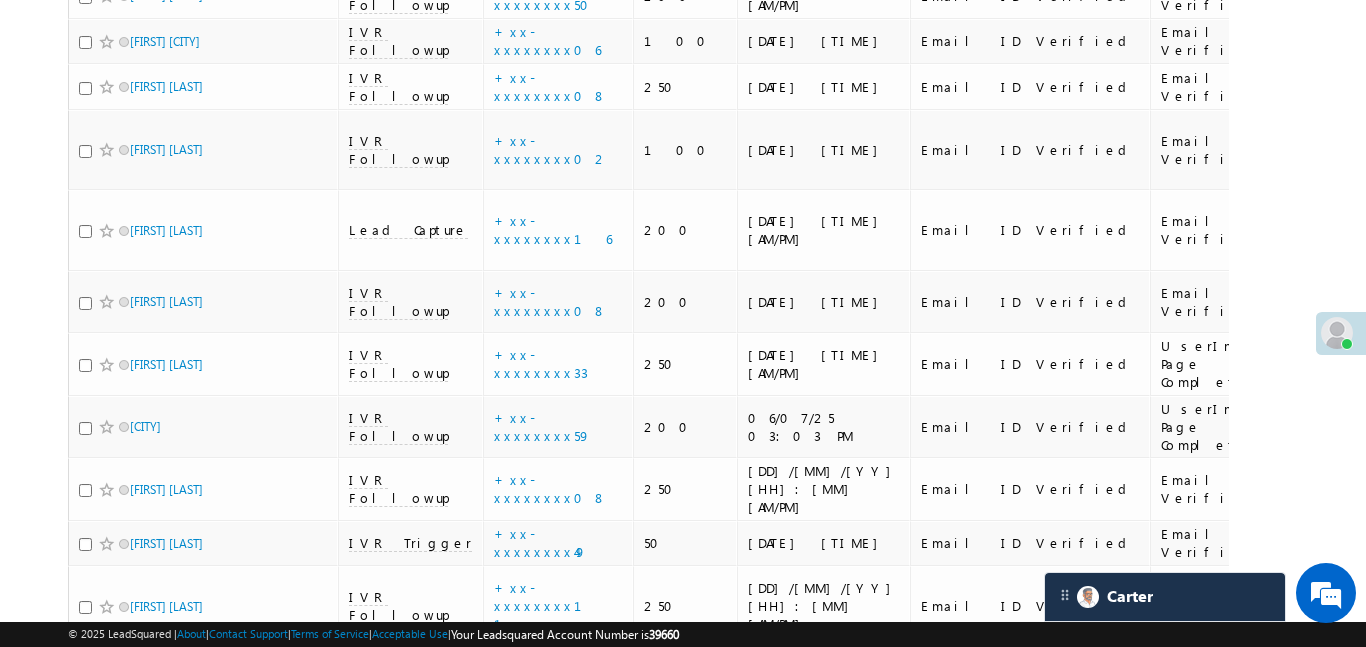 click on "5" at bounding box center [927, 1646] 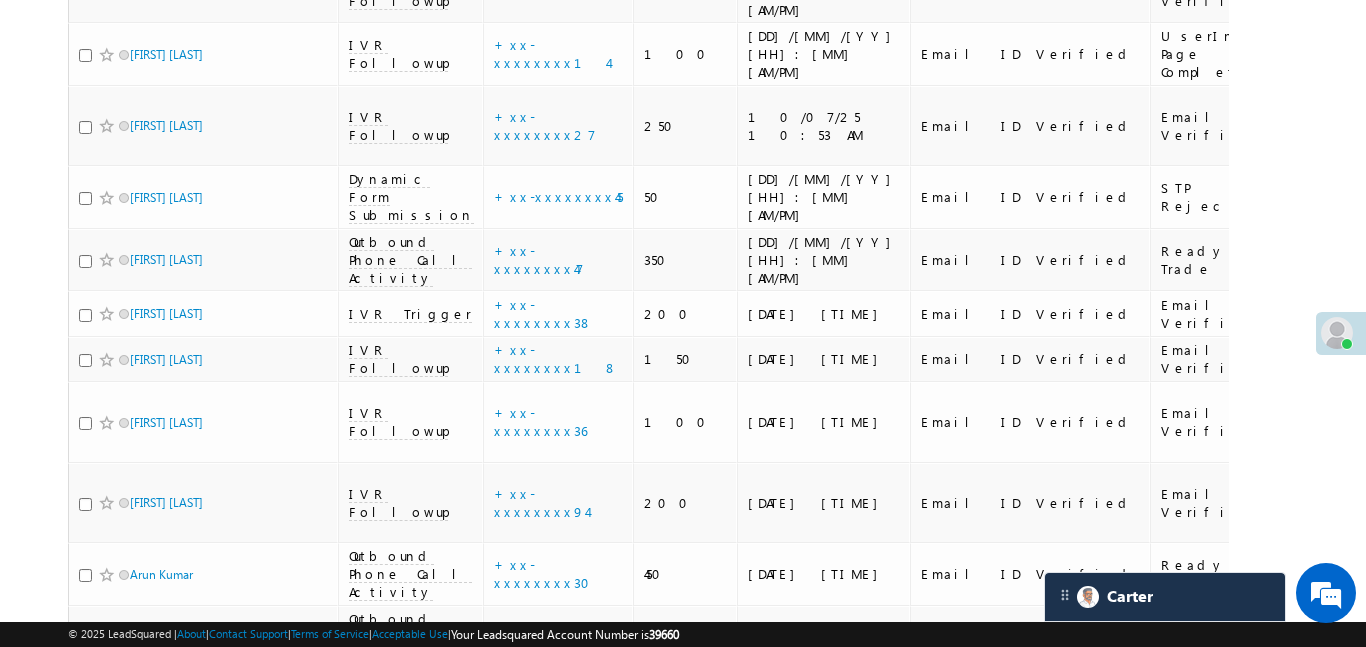 scroll, scrollTop: 9038, scrollLeft: 0, axis: vertical 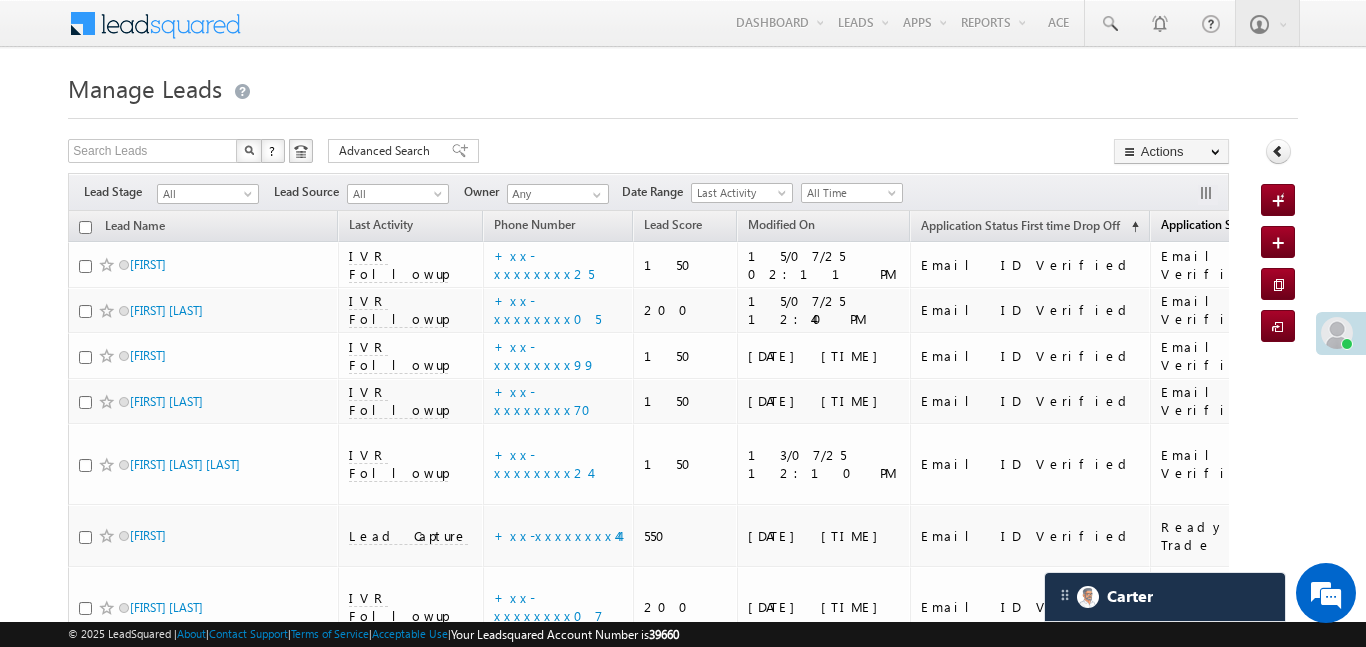 click on "Application Status New" at bounding box center (1223, 224) 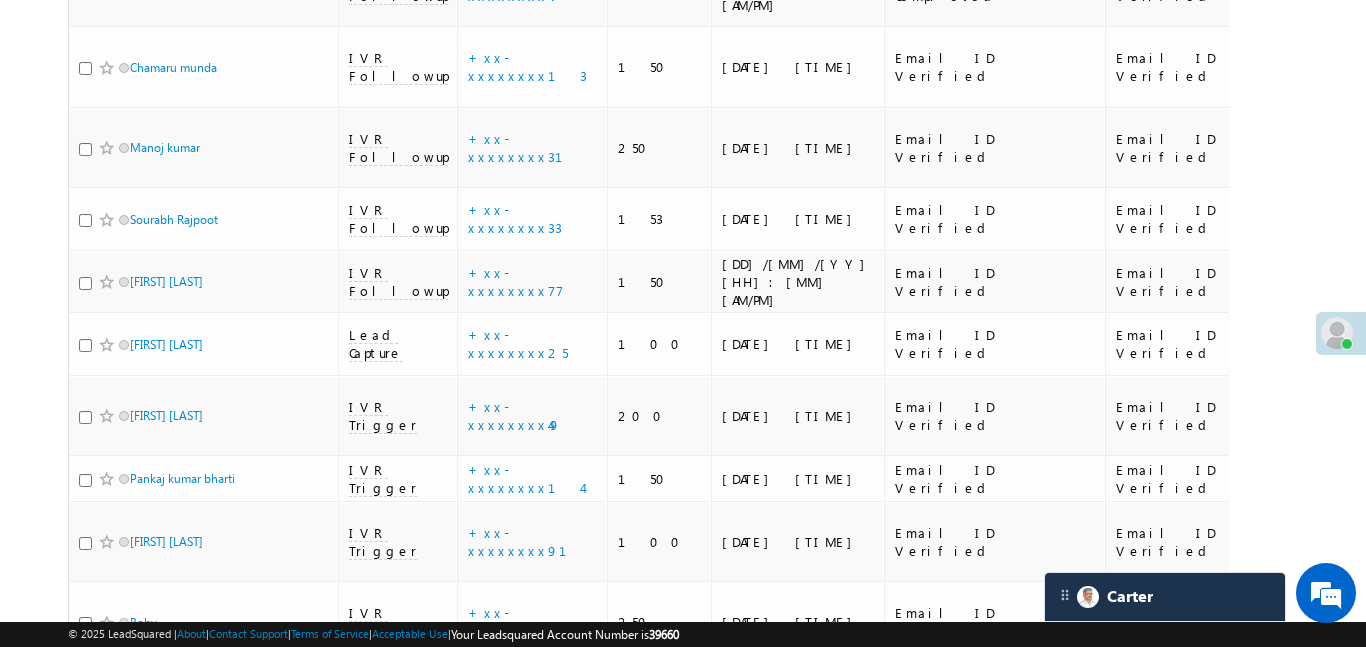 scroll, scrollTop: 11483, scrollLeft: 0, axis: vertical 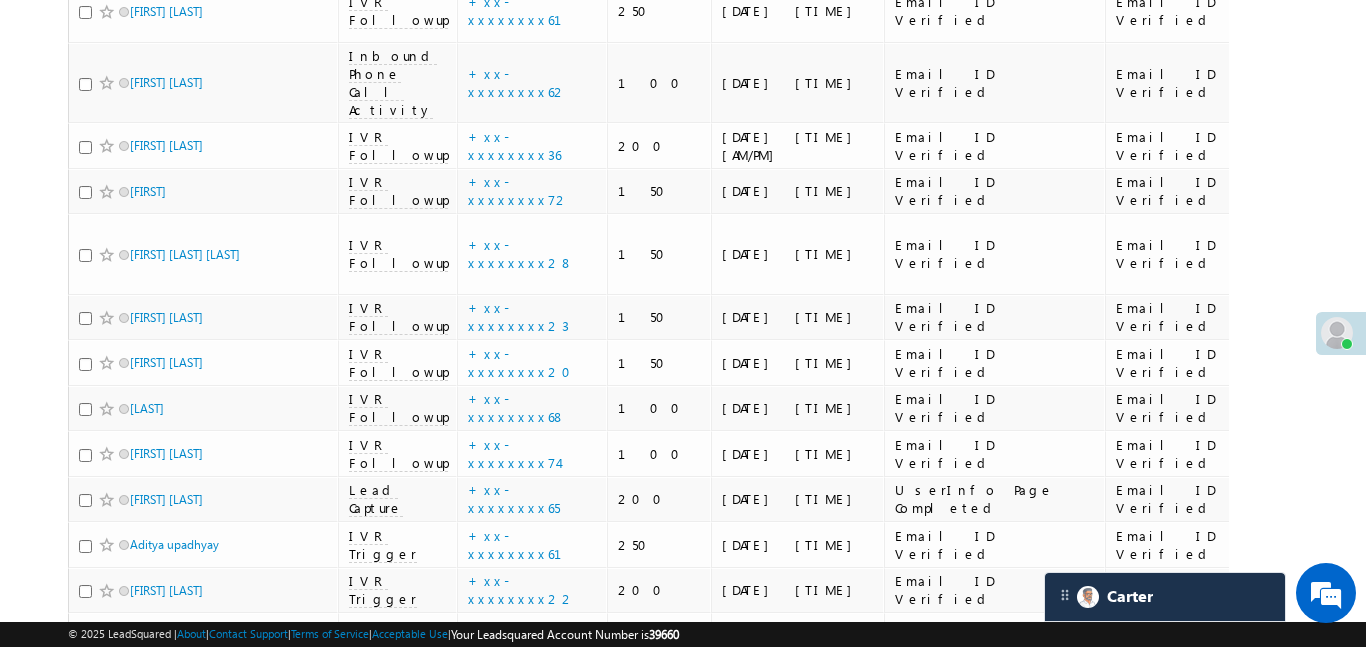 click on "7" at bounding box center [1007, 1119] 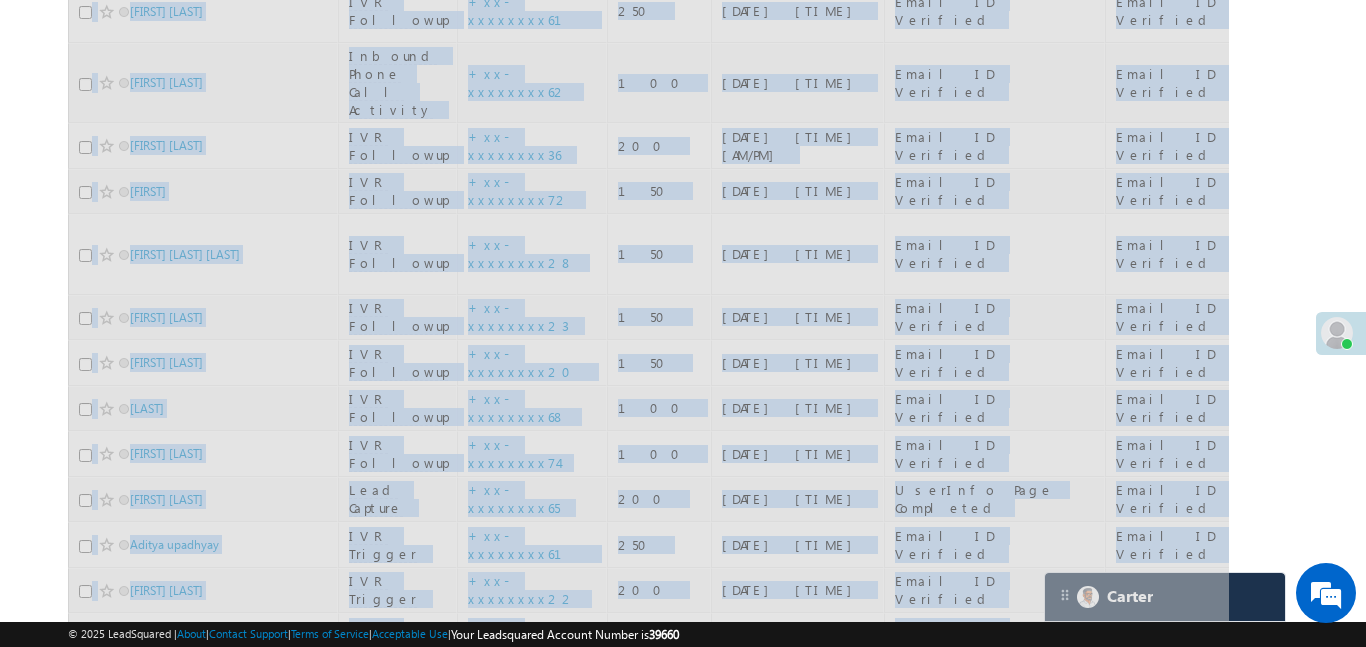 click at bounding box center (648, -5053) 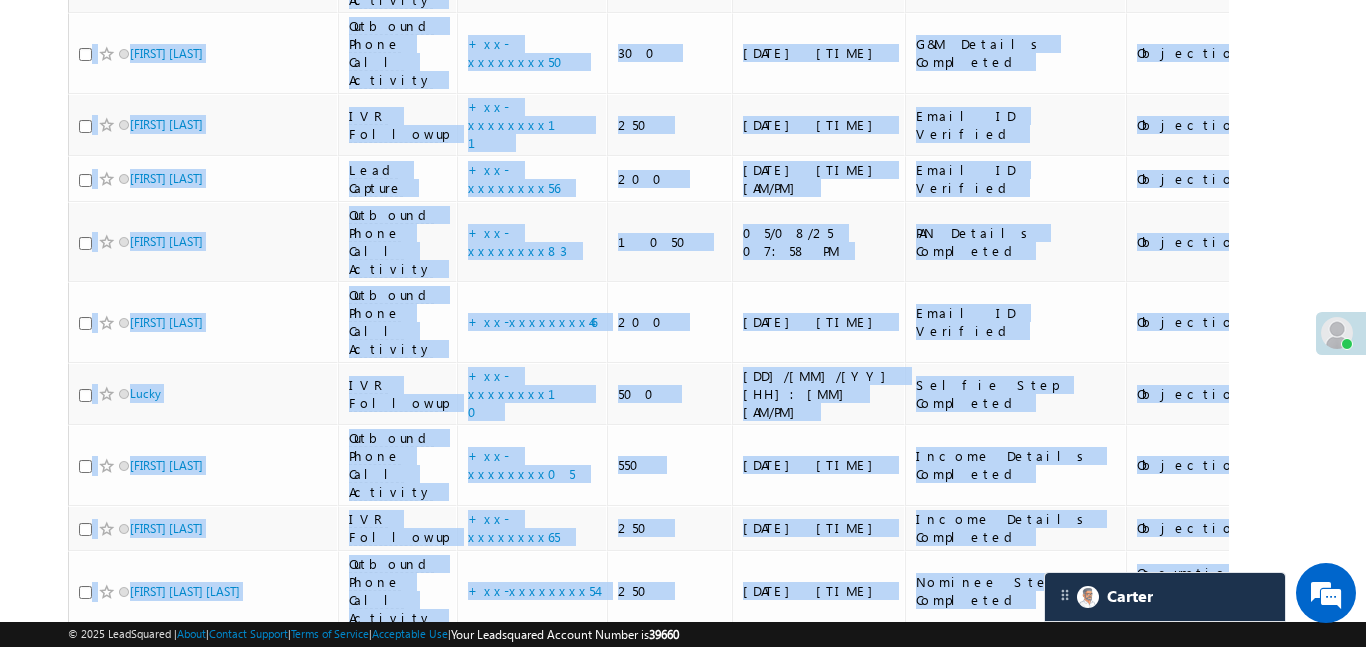 scroll, scrollTop: 10927, scrollLeft: 0, axis: vertical 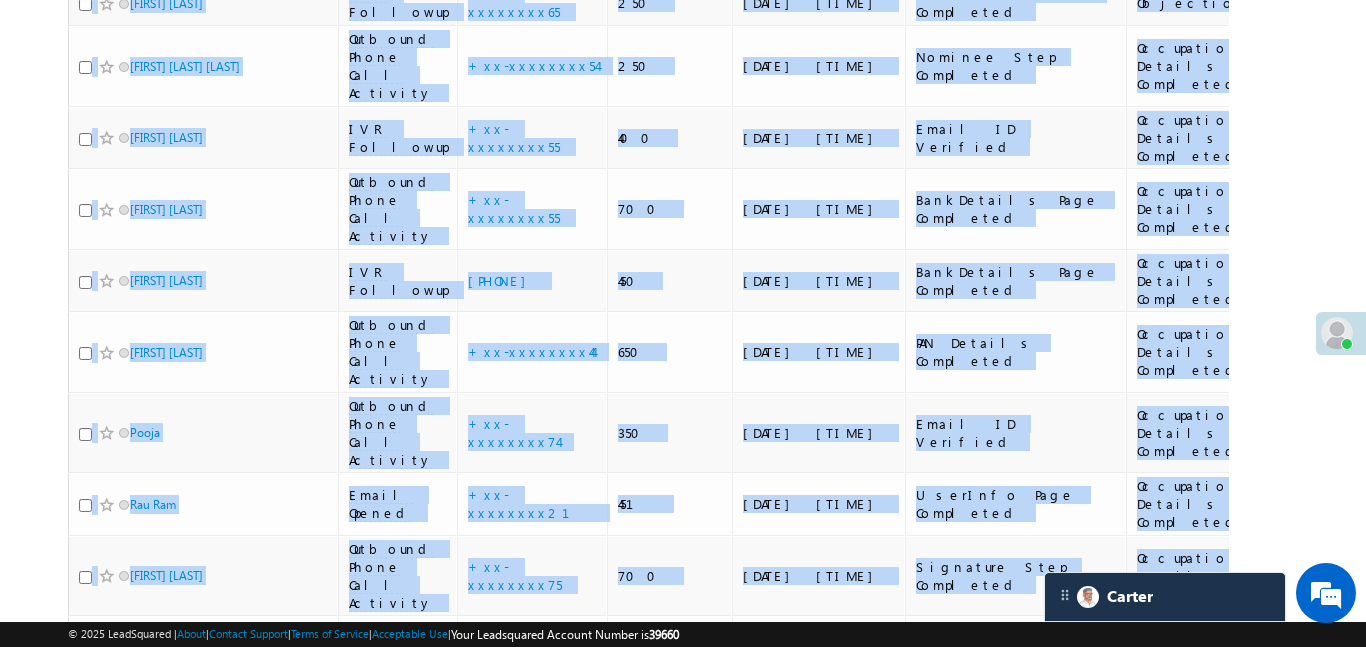 click on "9" at bounding box center (1087, 2663) 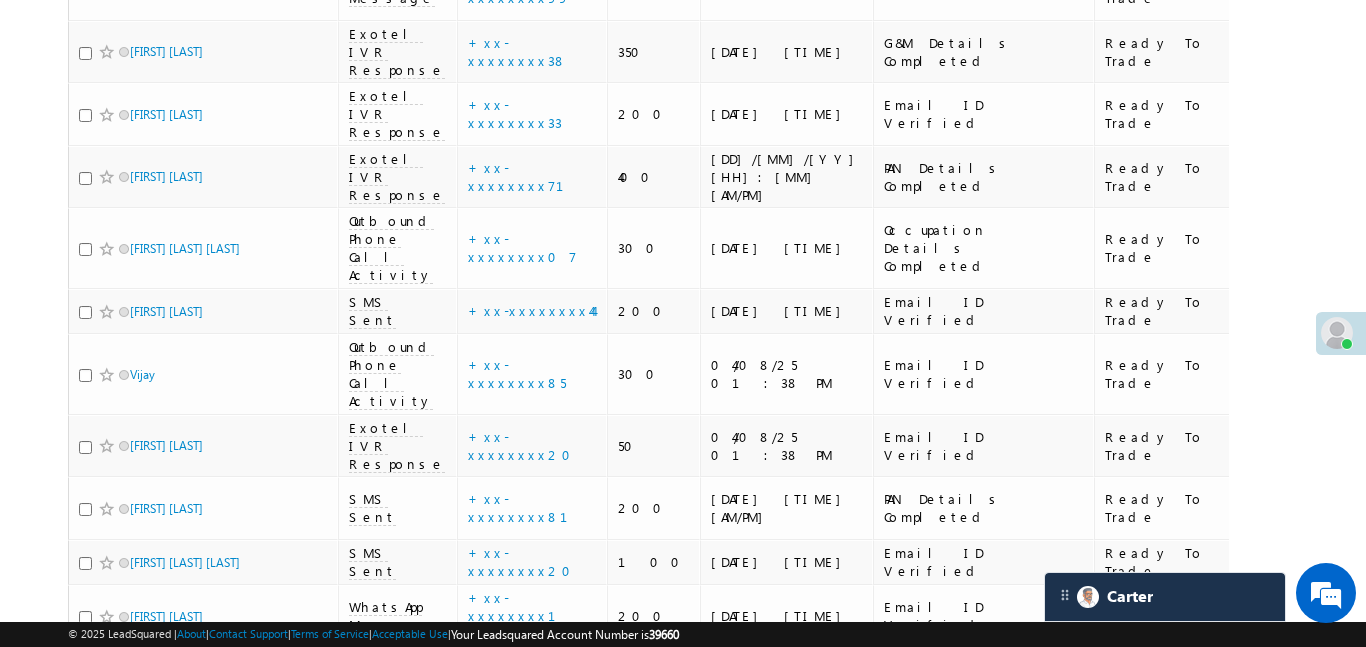 scroll, scrollTop: 10426, scrollLeft: 0, axis: vertical 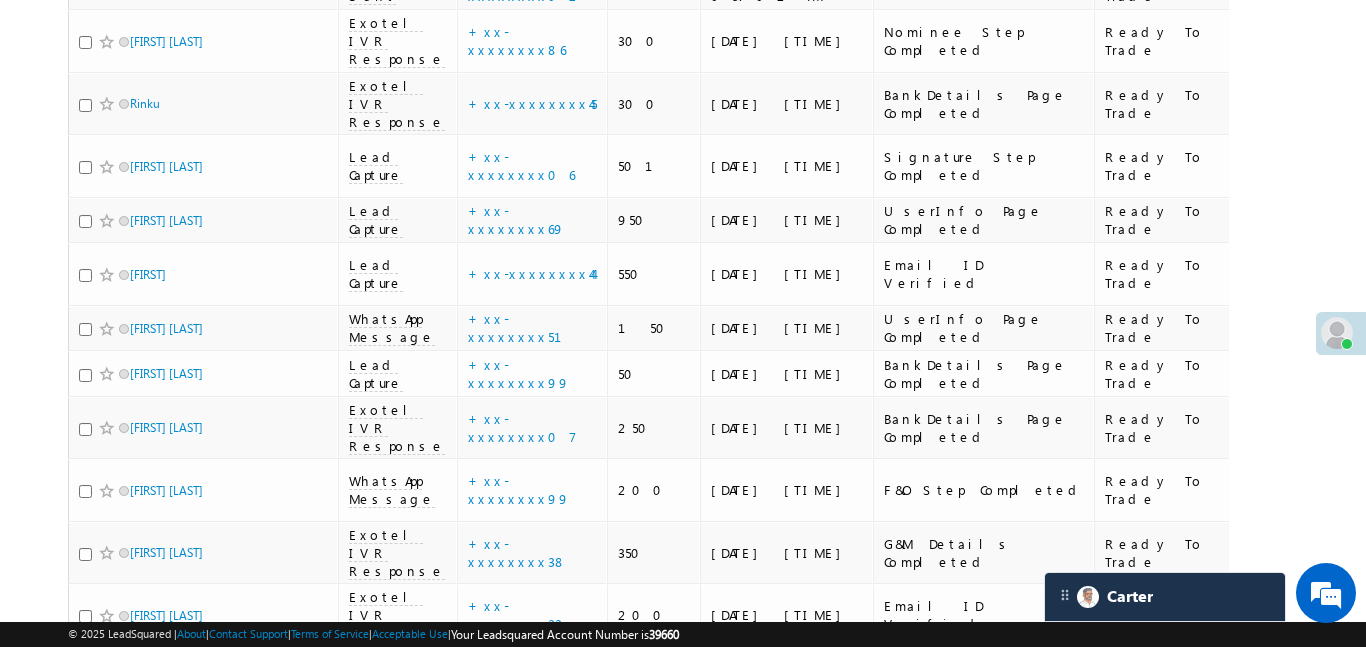 click on "8" at bounding box center [1046, 2881] 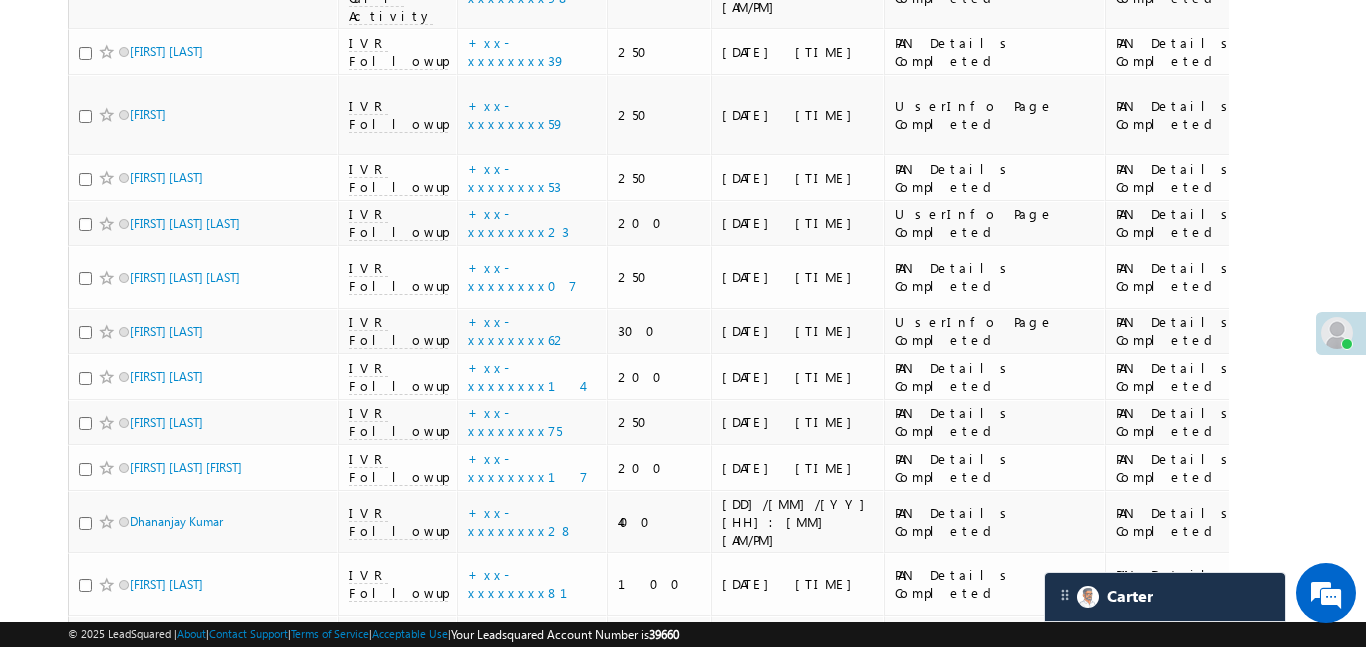 scroll, scrollTop: 1691, scrollLeft: 0, axis: vertical 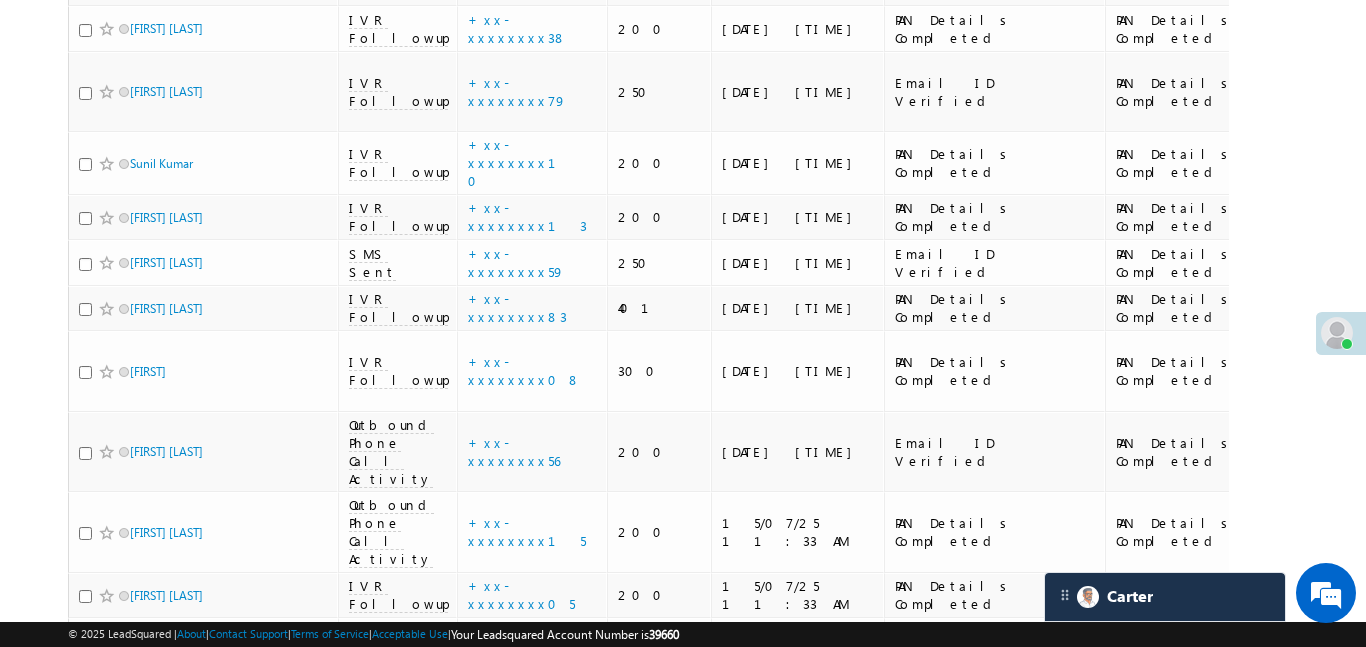 drag, startPoint x: 1365, startPoint y: 489, endPoint x: 1299, endPoint y: 103, distance: 391.60184 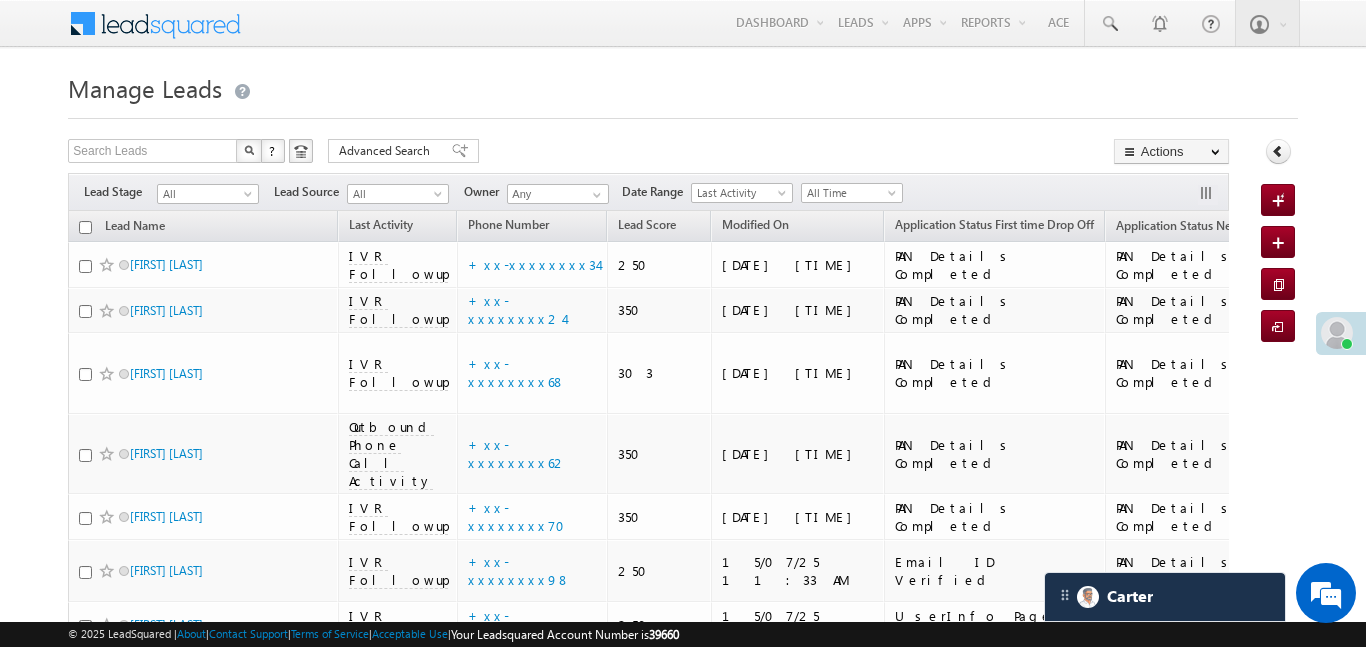 scroll, scrollTop: 11708, scrollLeft: 0, axis: vertical 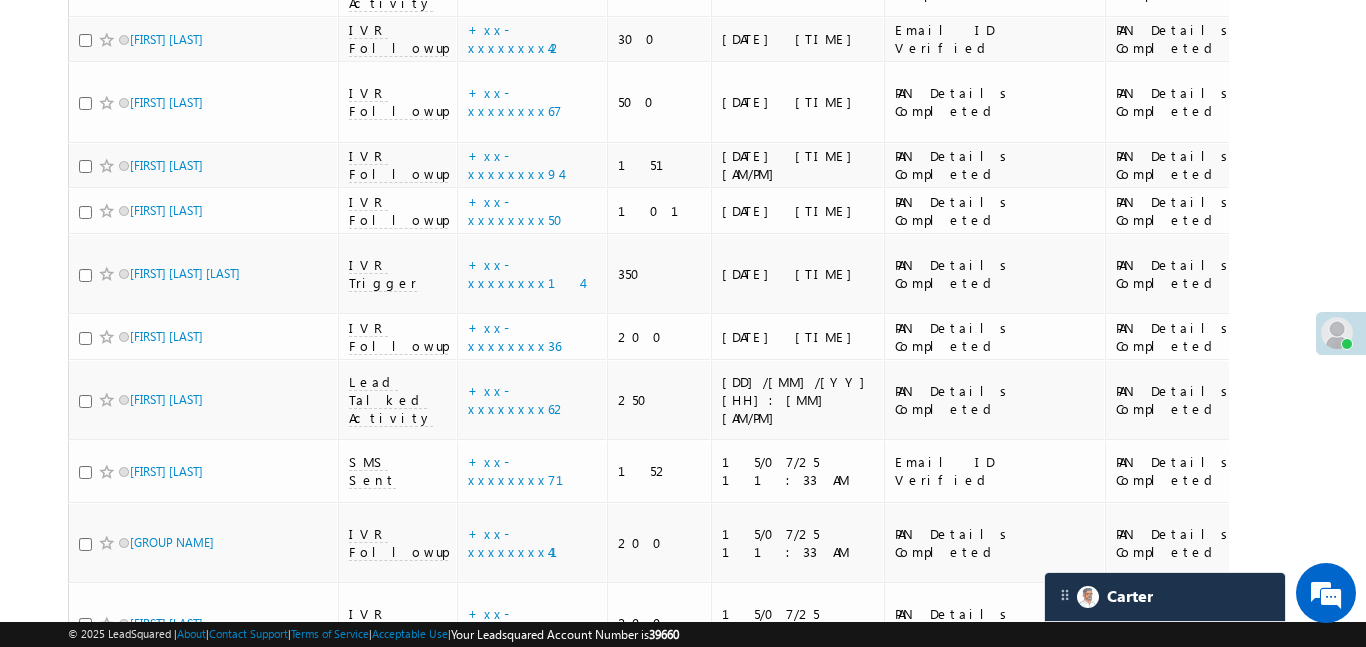 click on "1" at bounding box center (766, 1660) 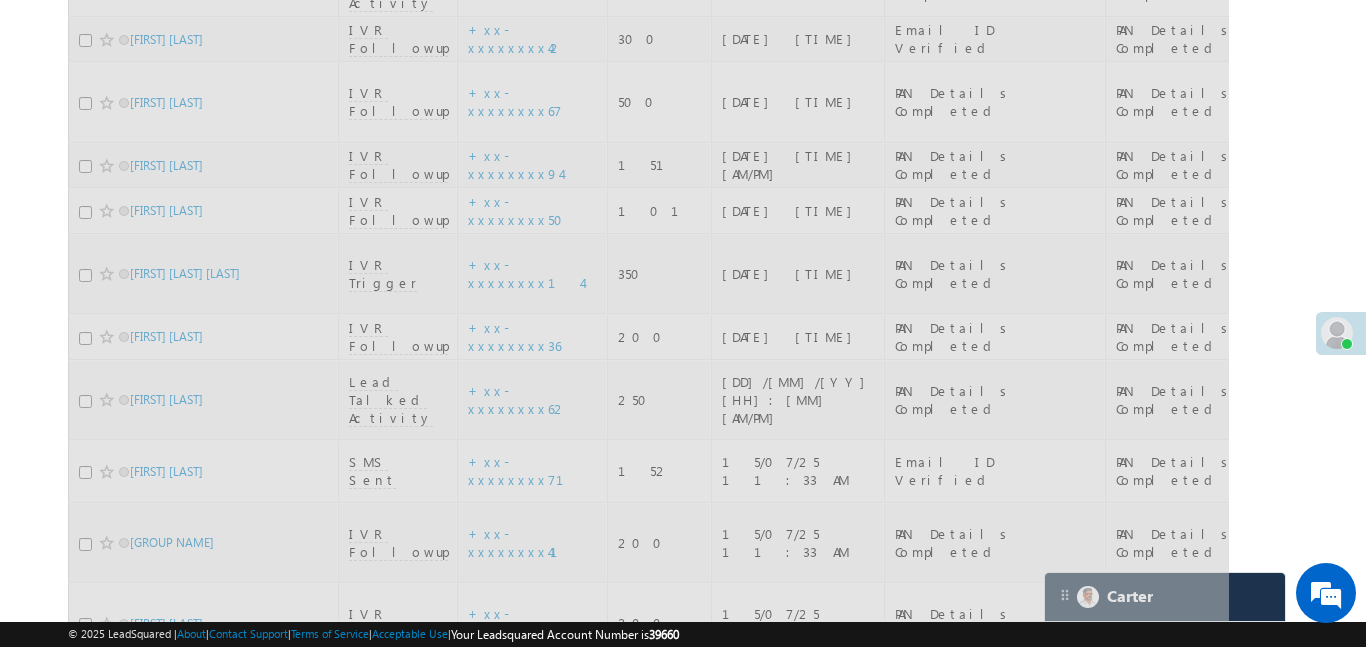 scroll, scrollTop: 11705, scrollLeft: 0, axis: vertical 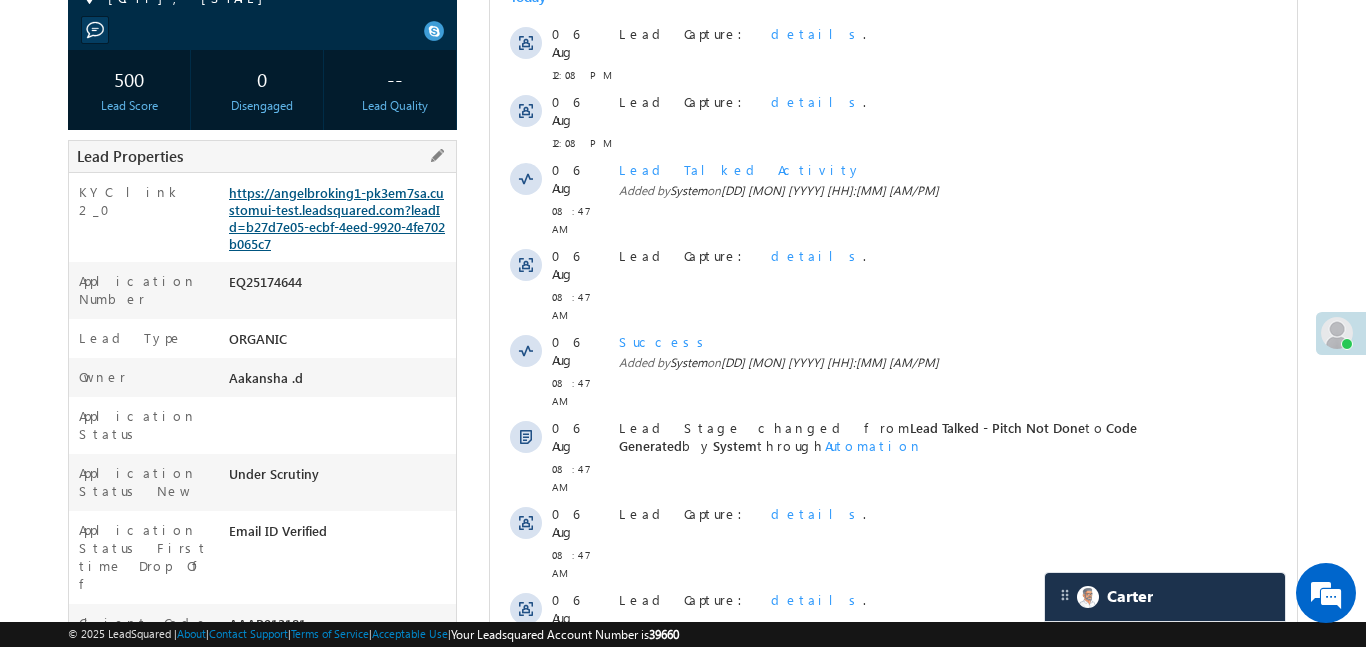 click on "https://angelbroking1-pk3em7sa.customui-test.leadsquared.com?leadId=b27d7e05-ecbf-4eed-9920-4fe702b065c7" at bounding box center [337, 218] 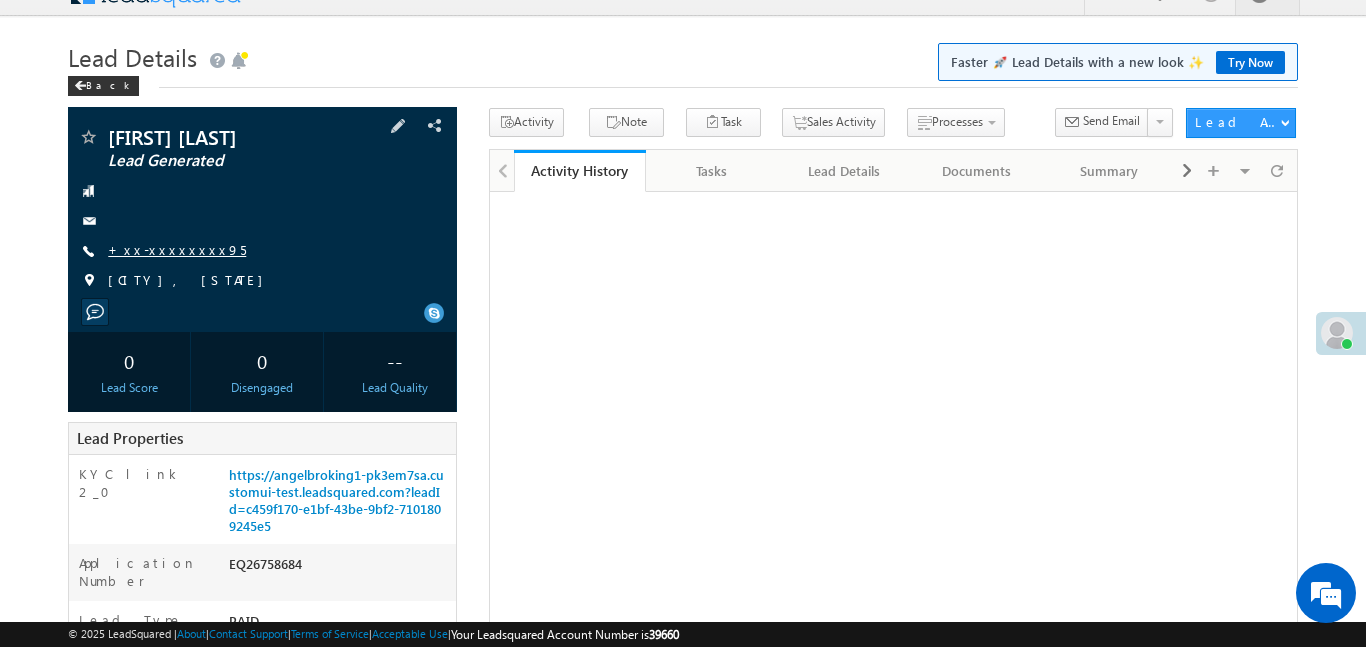 scroll, scrollTop: 31, scrollLeft: 0, axis: vertical 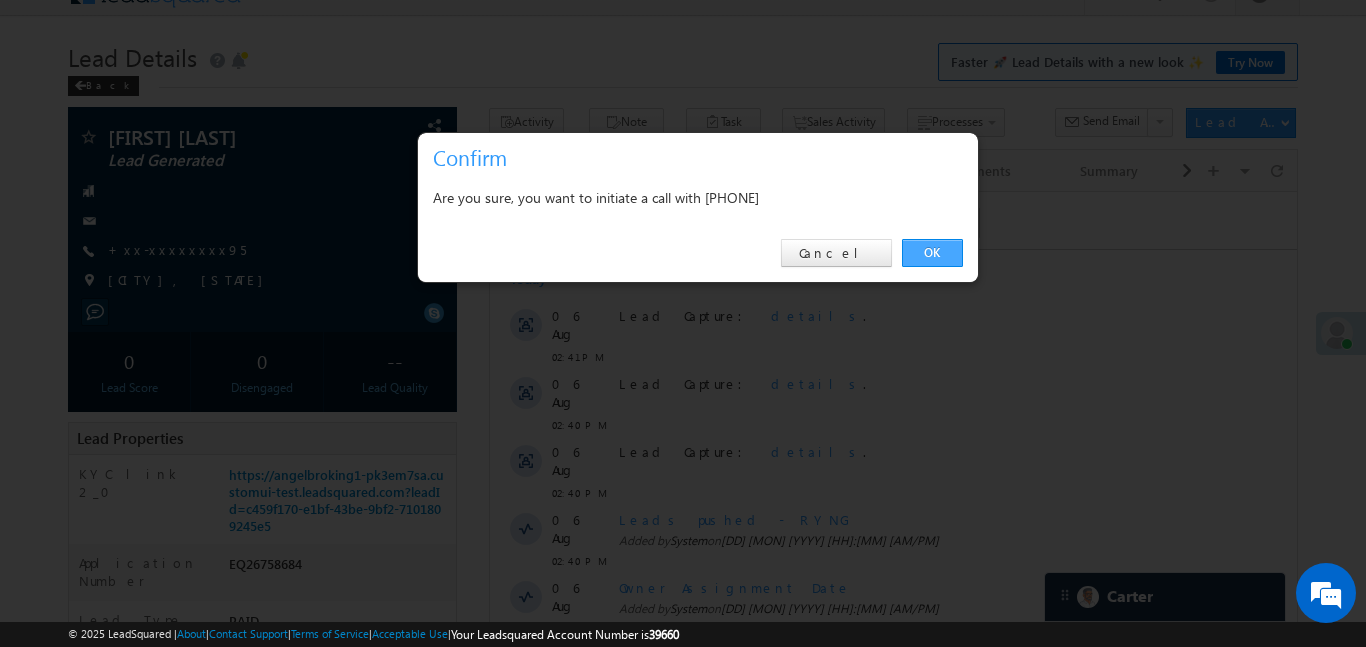 click on "OK" at bounding box center [932, 253] 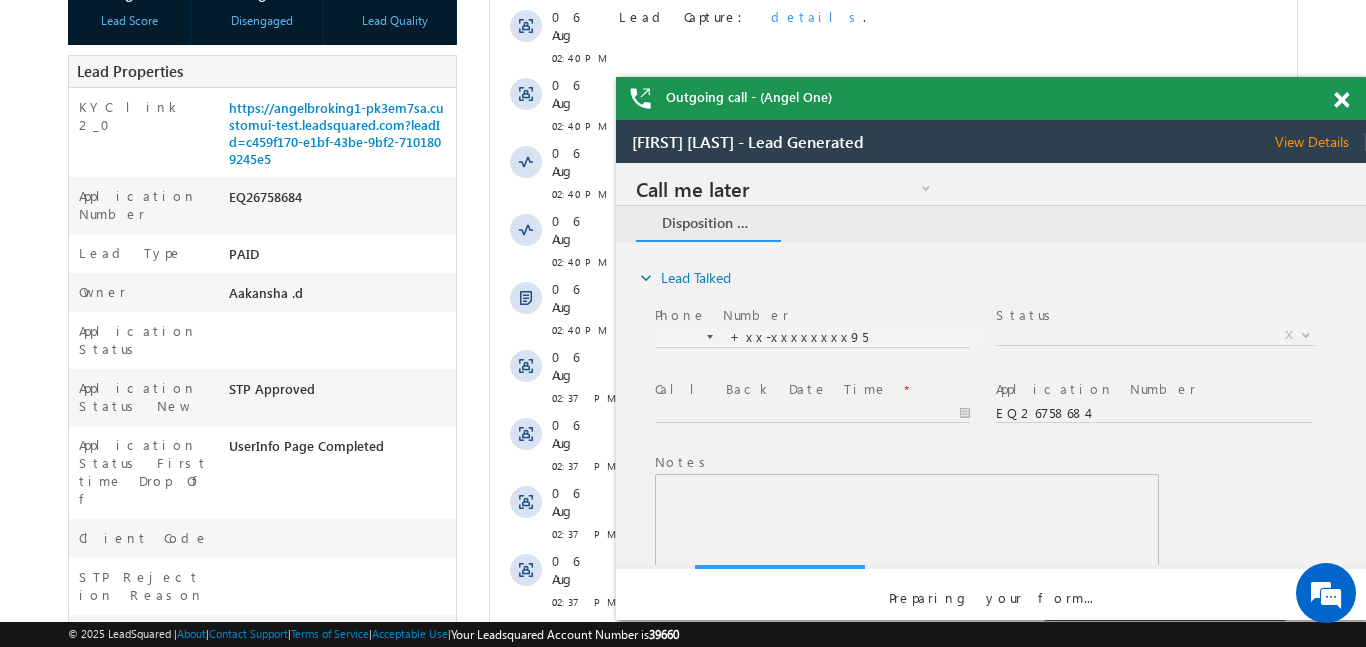 scroll, scrollTop: 0, scrollLeft: 0, axis: both 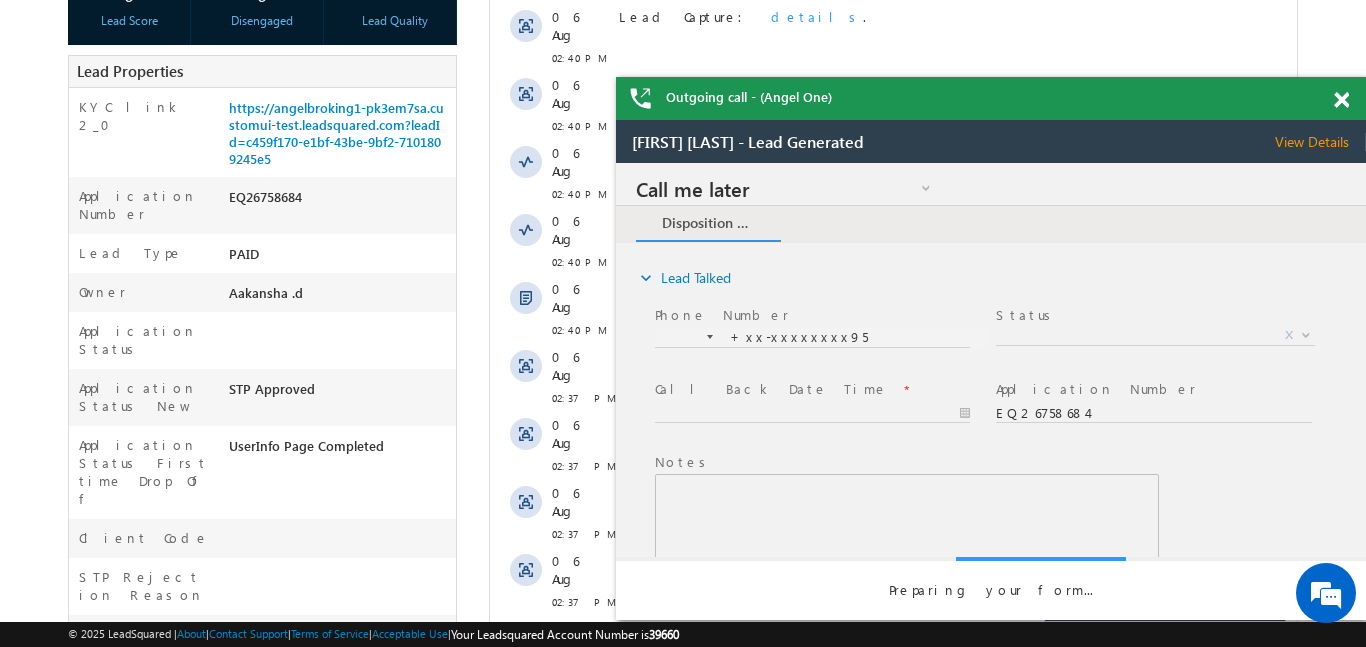 click at bounding box center [1341, 100] 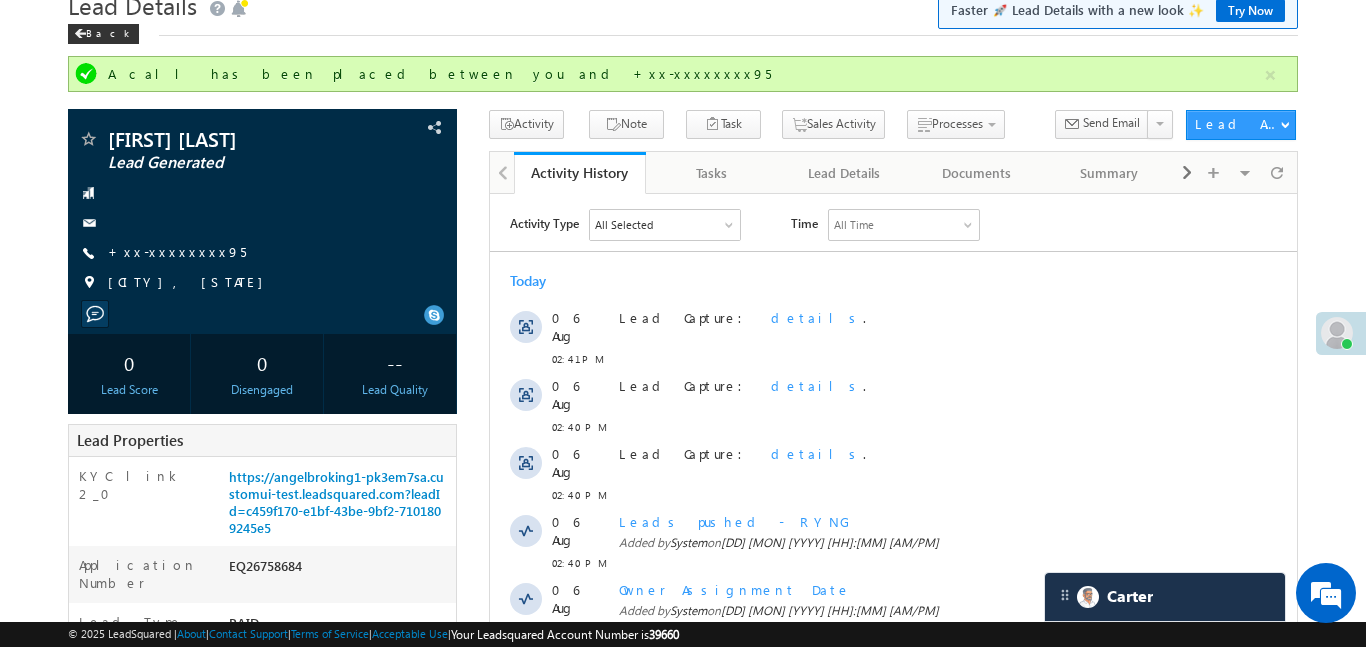 scroll, scrollTop: 1, scrollLeft: 0, axis: vertical 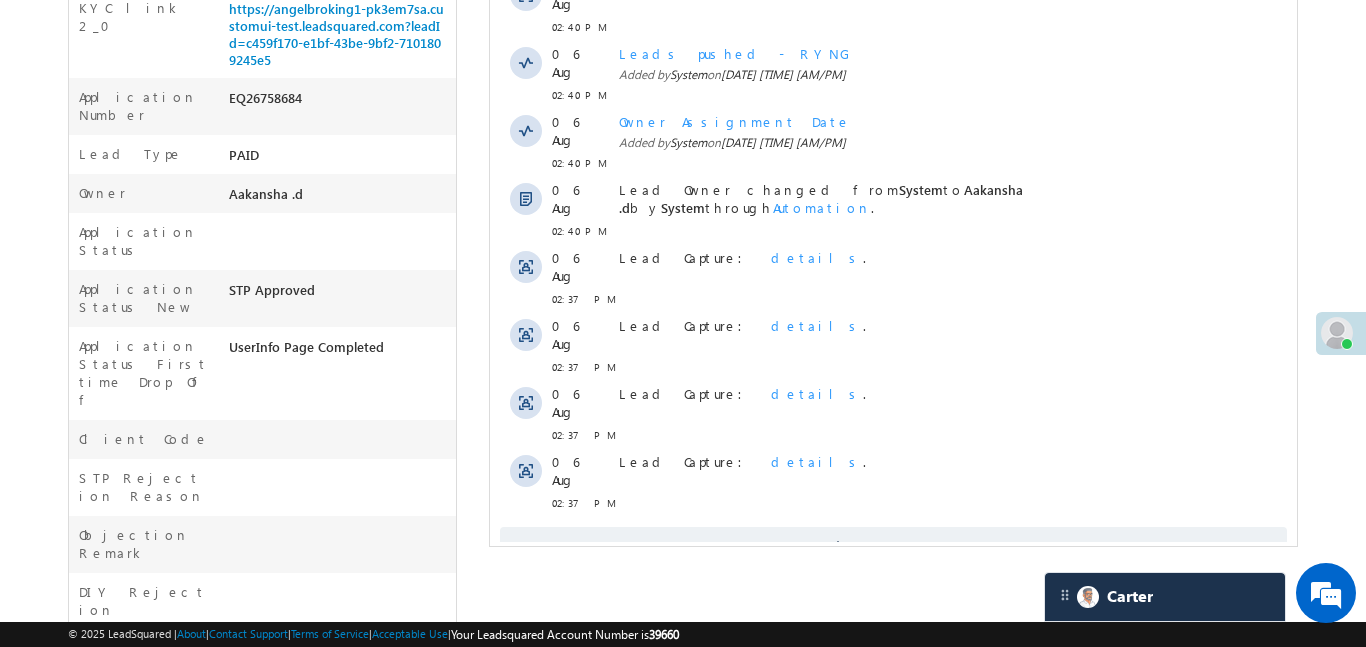 click on "EQ26758684" at bounding box center (340, 102) 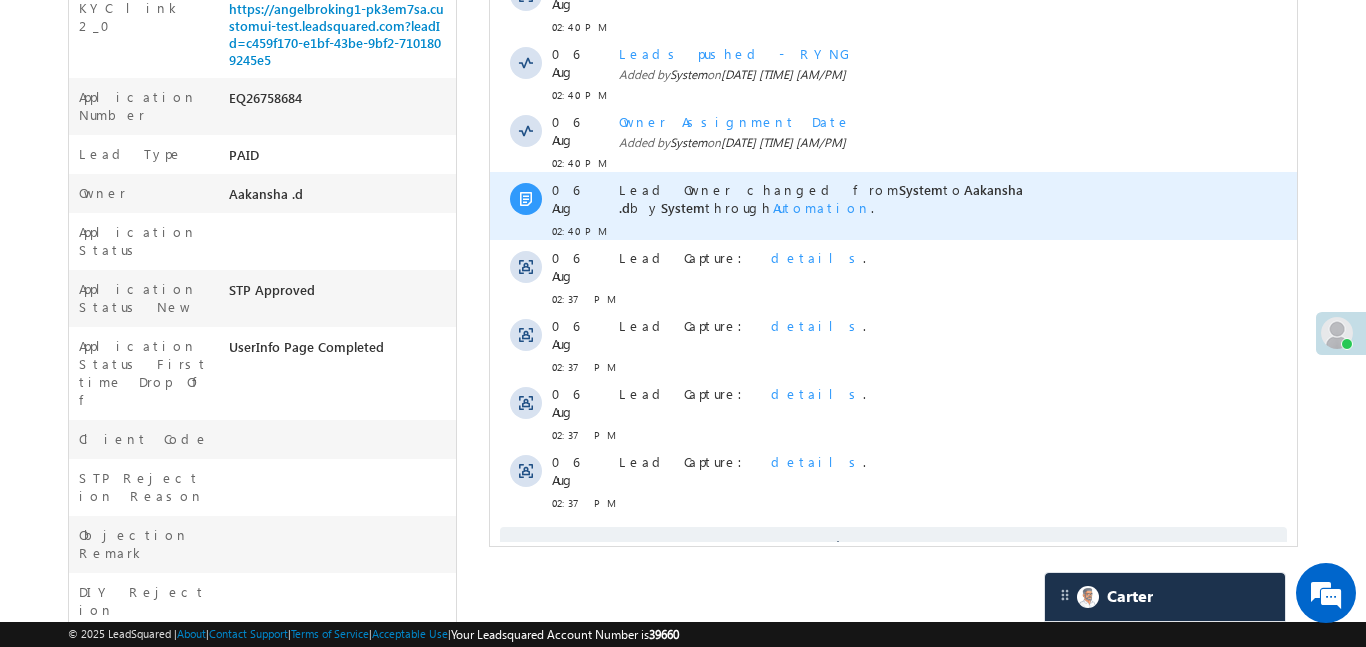 copy on "EQ26758684" 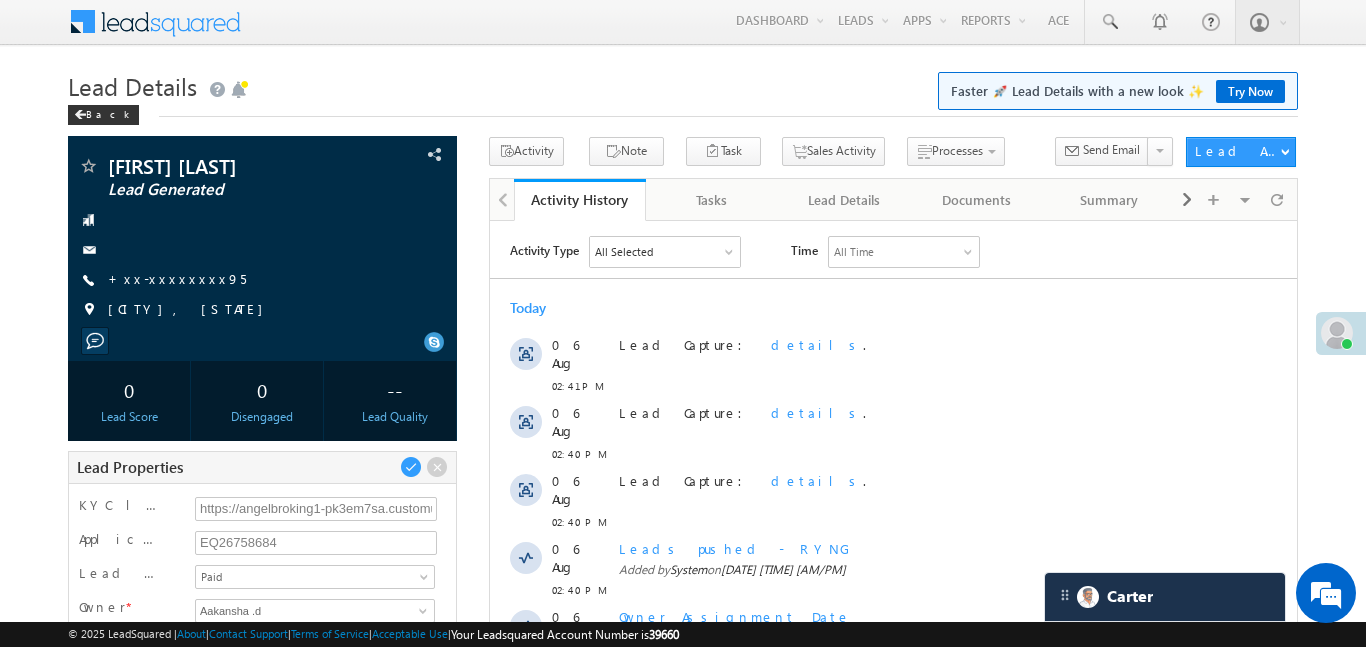 scroll, scrollTop: 0, scrollLeft: 0, axis: both 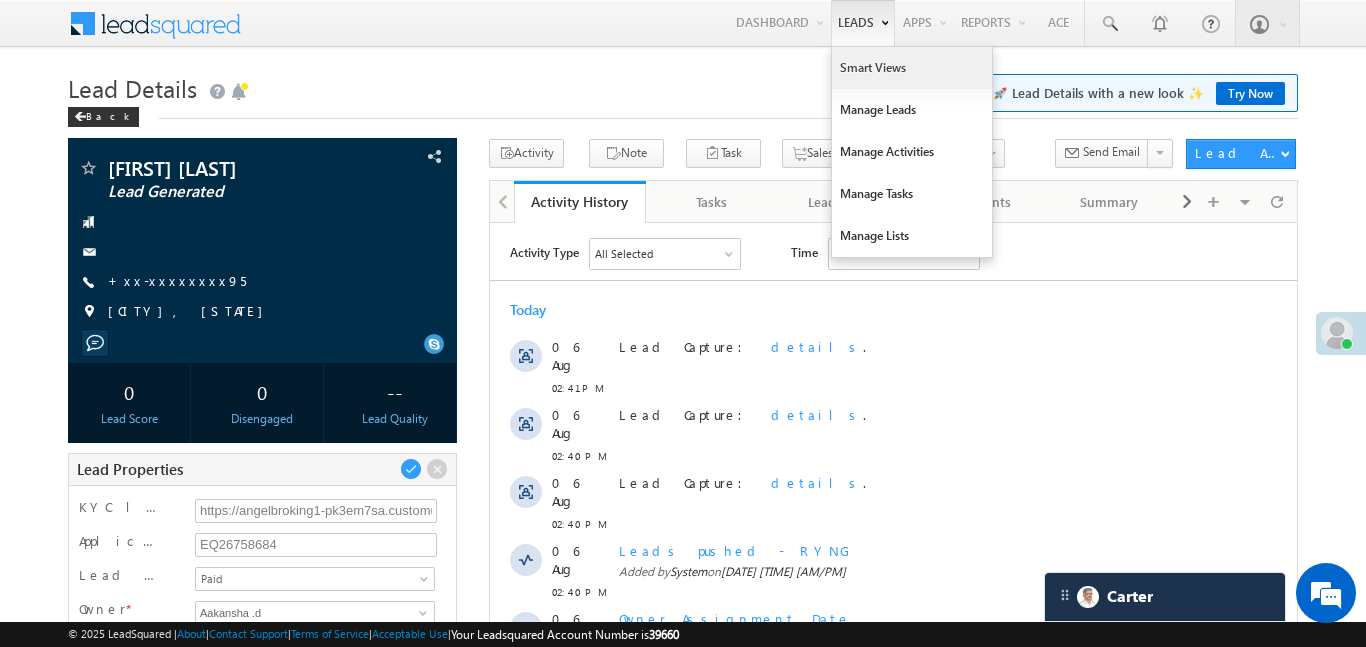 click on "Smart Views" at bounding box center [912, 68] 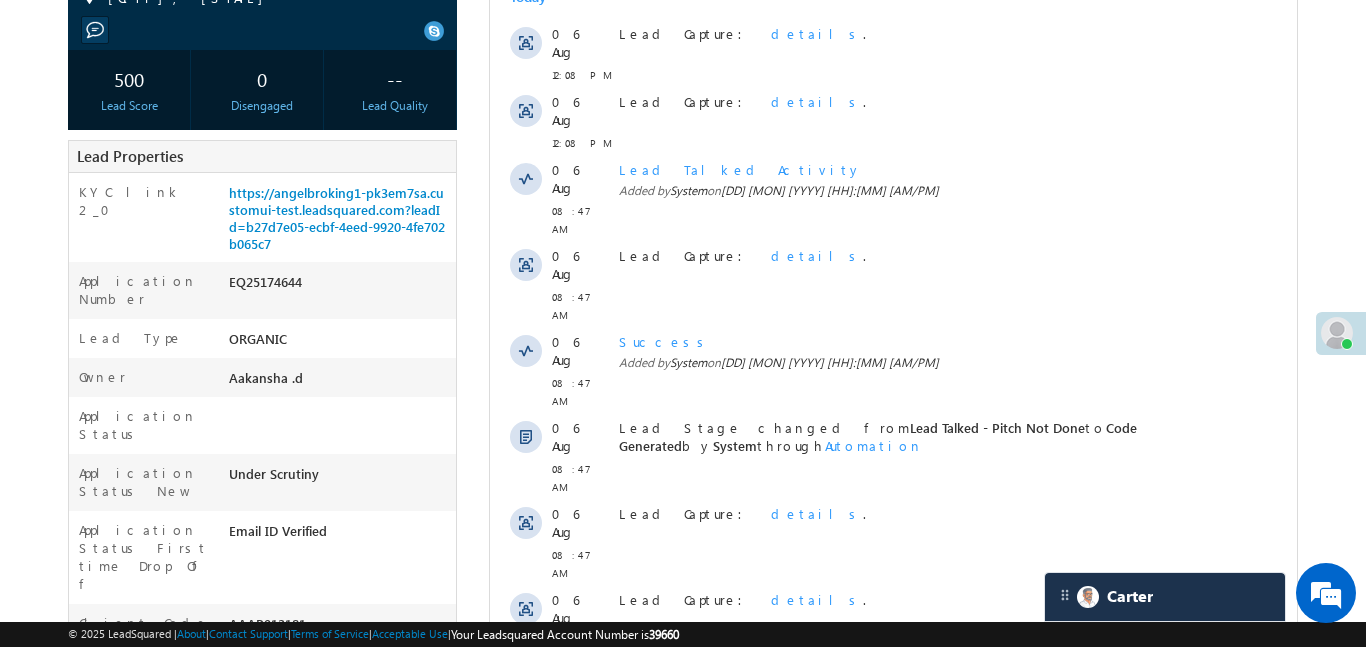 scroll, scrollTop: 0, scrollLeft: 0, axis: both 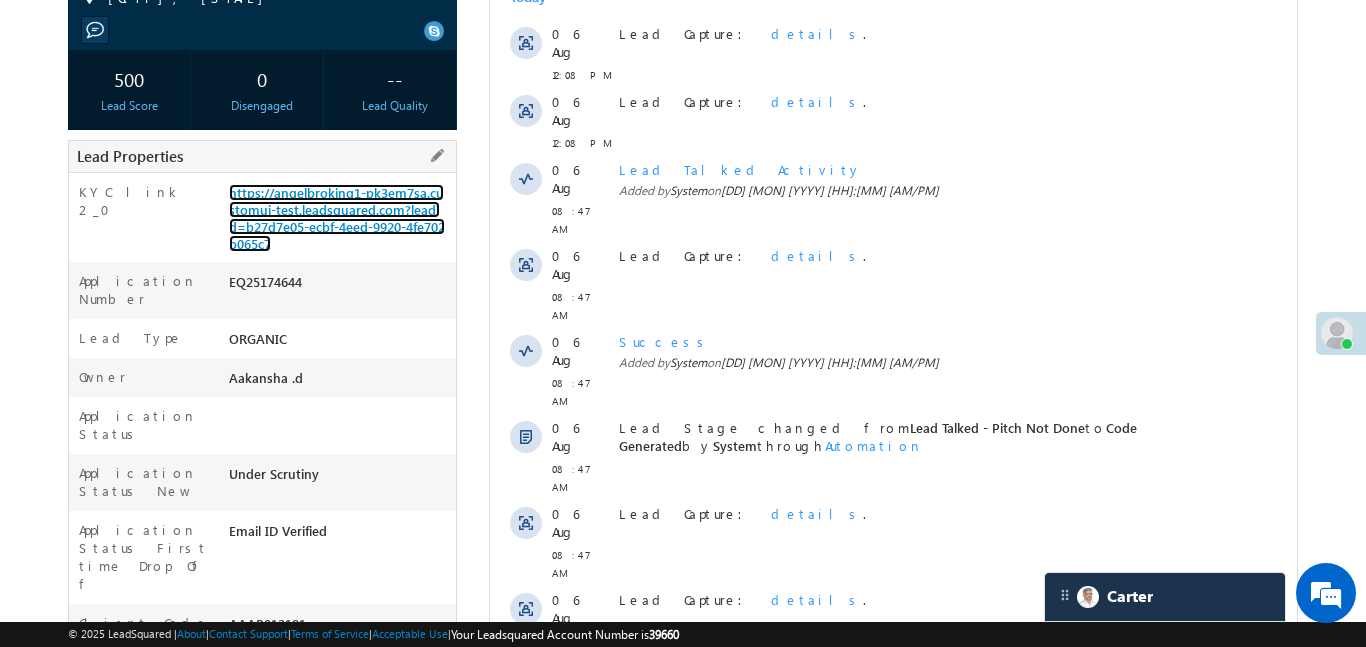 click on "https://angelbroking1-pk3em7sa.customui-test.leadsquared.com?leadId=b27d7e05-ecbf-4eed-9920-4fe702b065c7" at bounding box center [337, 218] 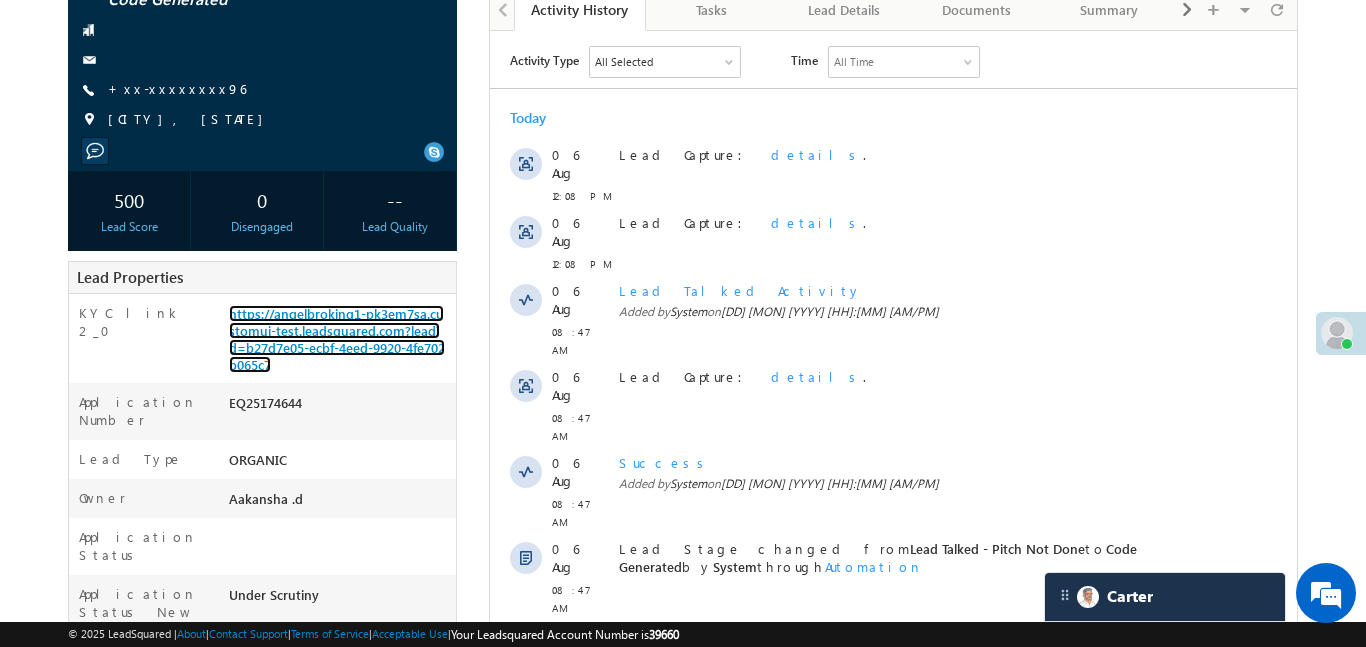 scroll, scrollTop: 0, scrollLeft: 0, axis: both 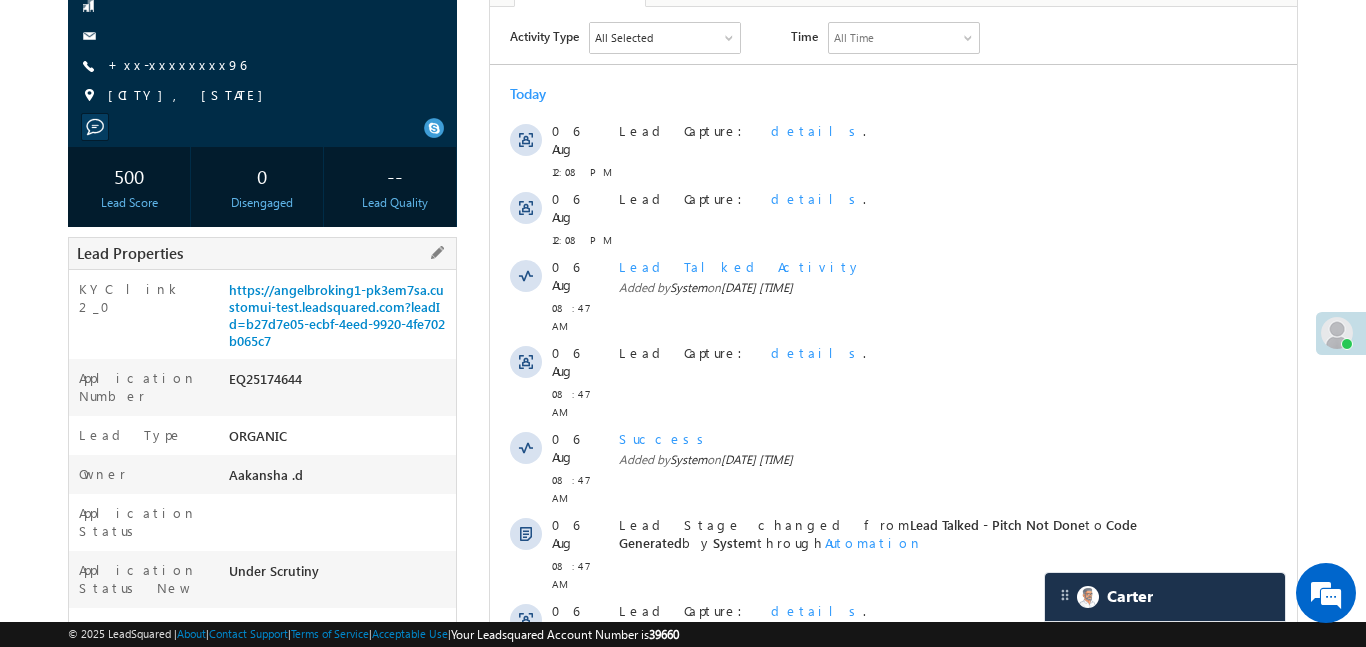 click on "EQ25174644" at bounding box center [340, 383] 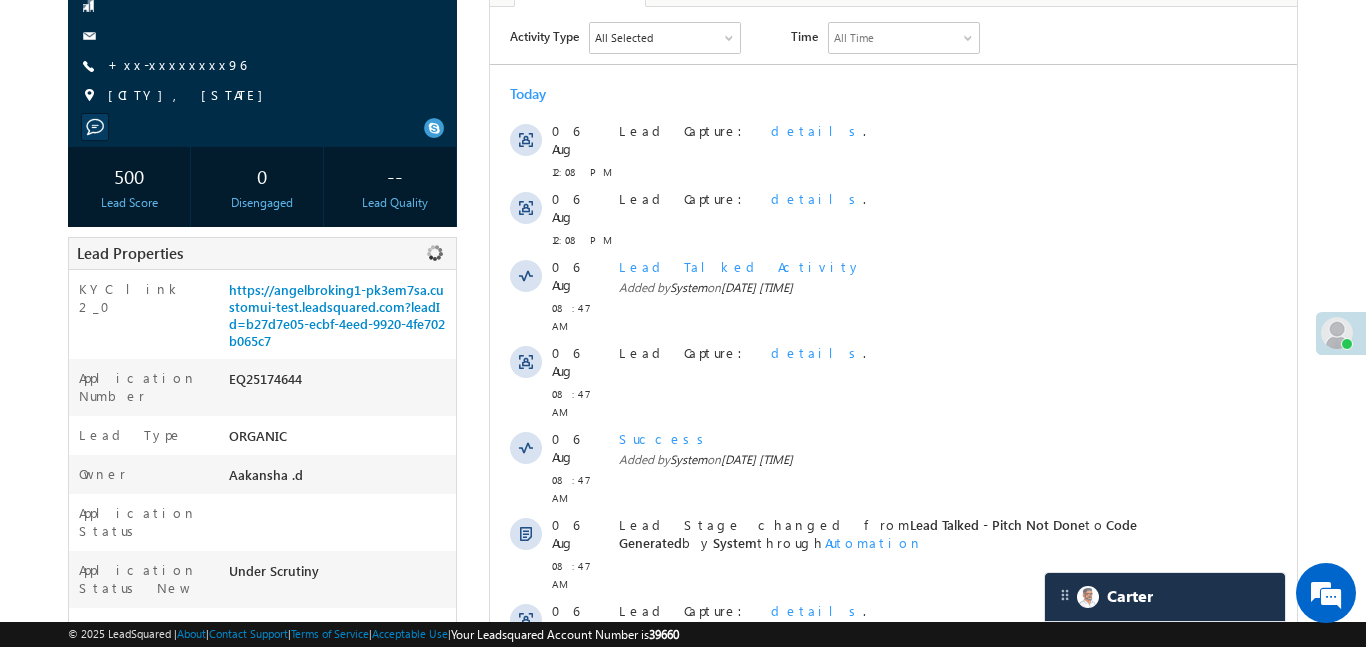 copy on "EQ25174644" 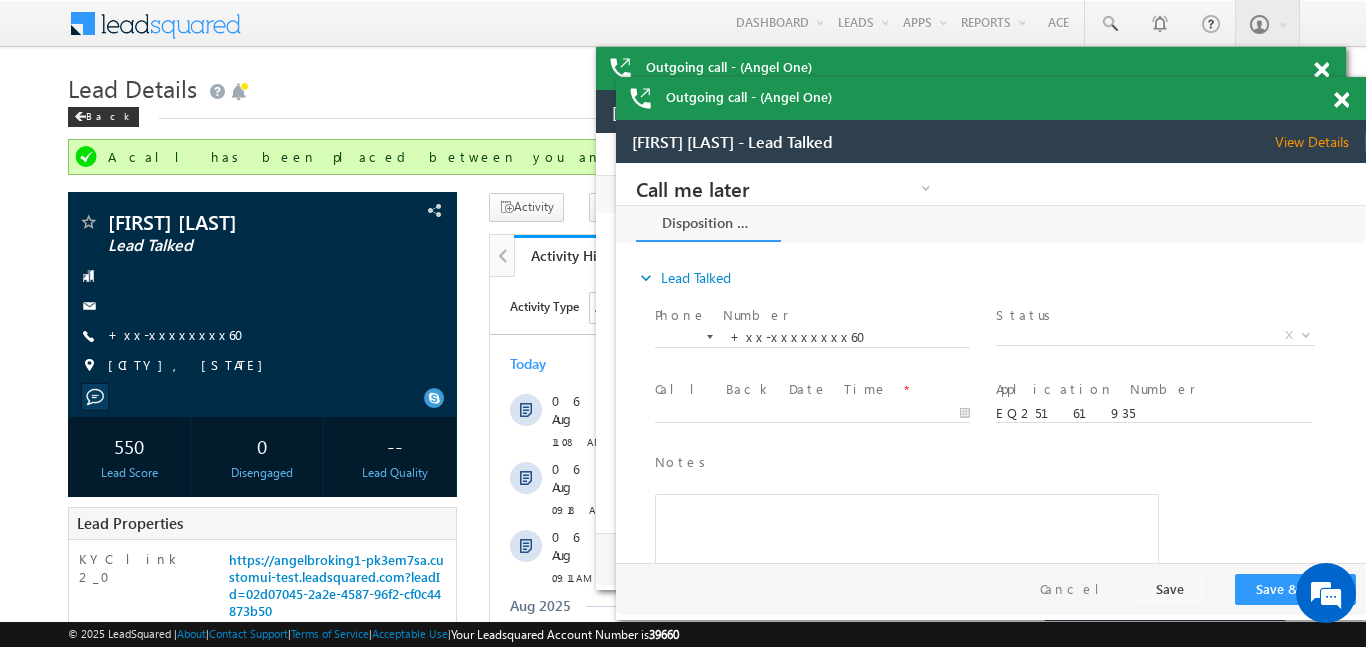scroll, scrollTop: 0, scrollLeft: 0, axis: both 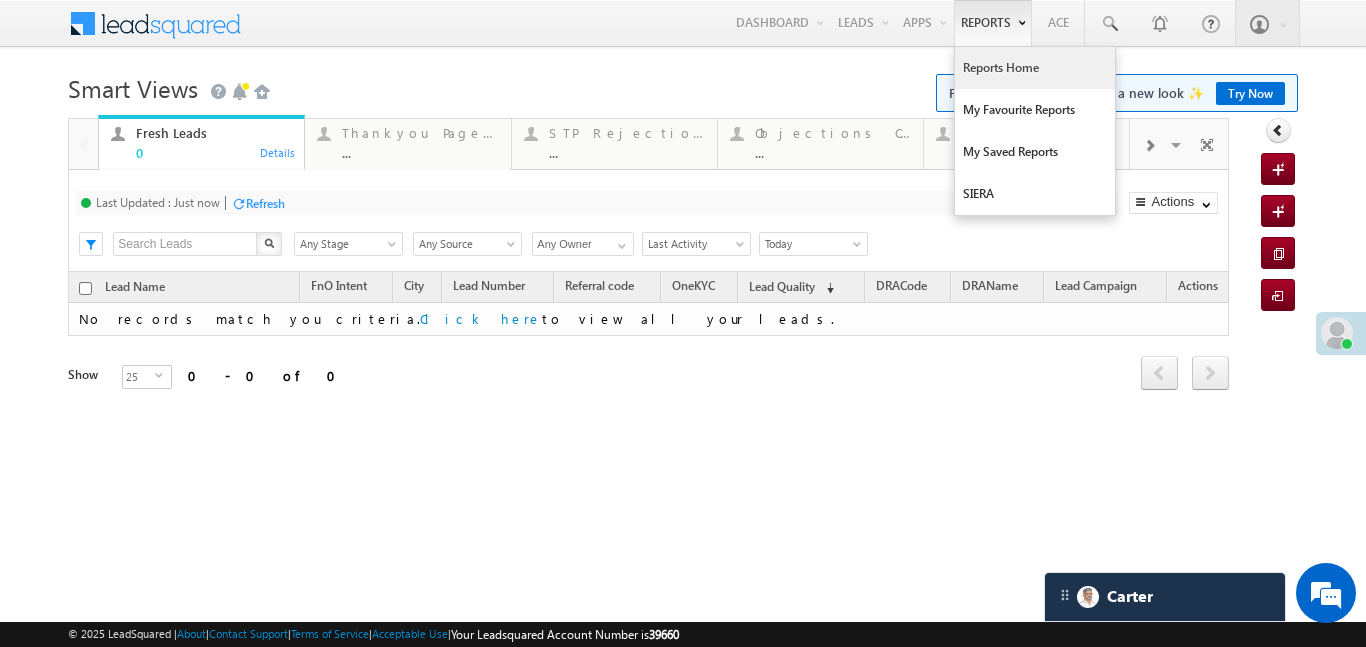 click on "Reports Home" at bounding box center (1035, 68) 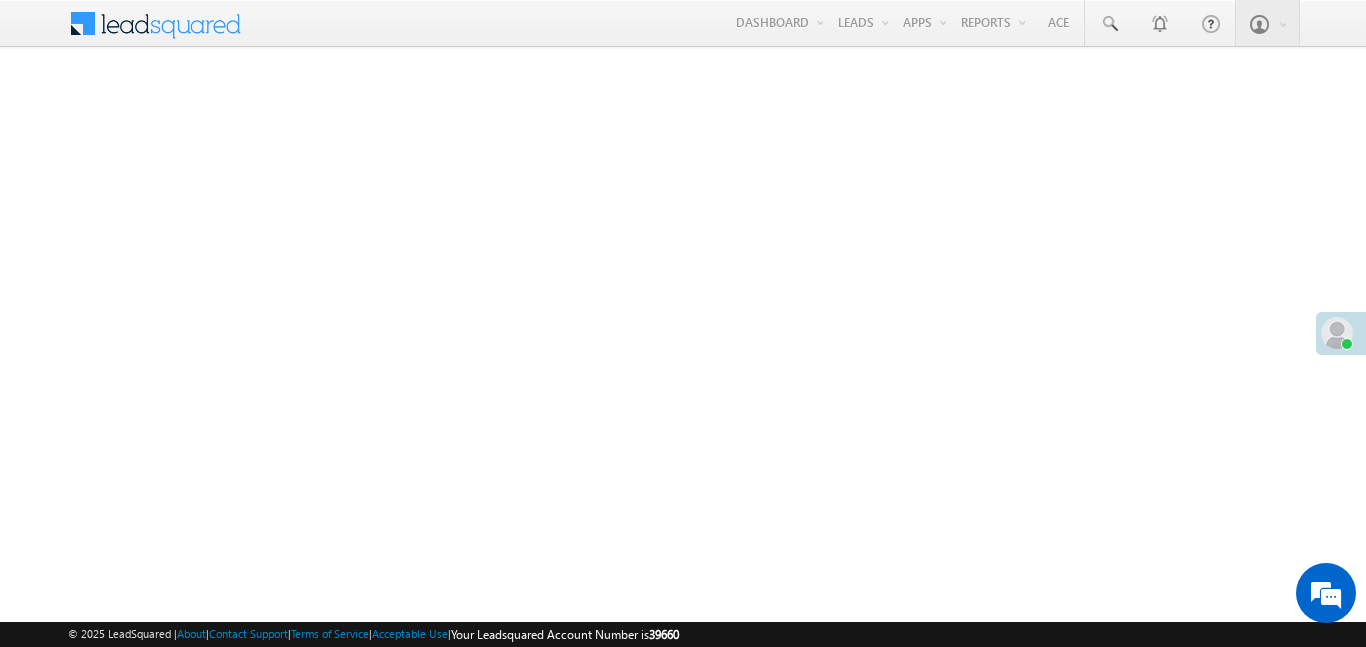 scroll, scrollTop: 0, scrollLeft: 0, axis: both 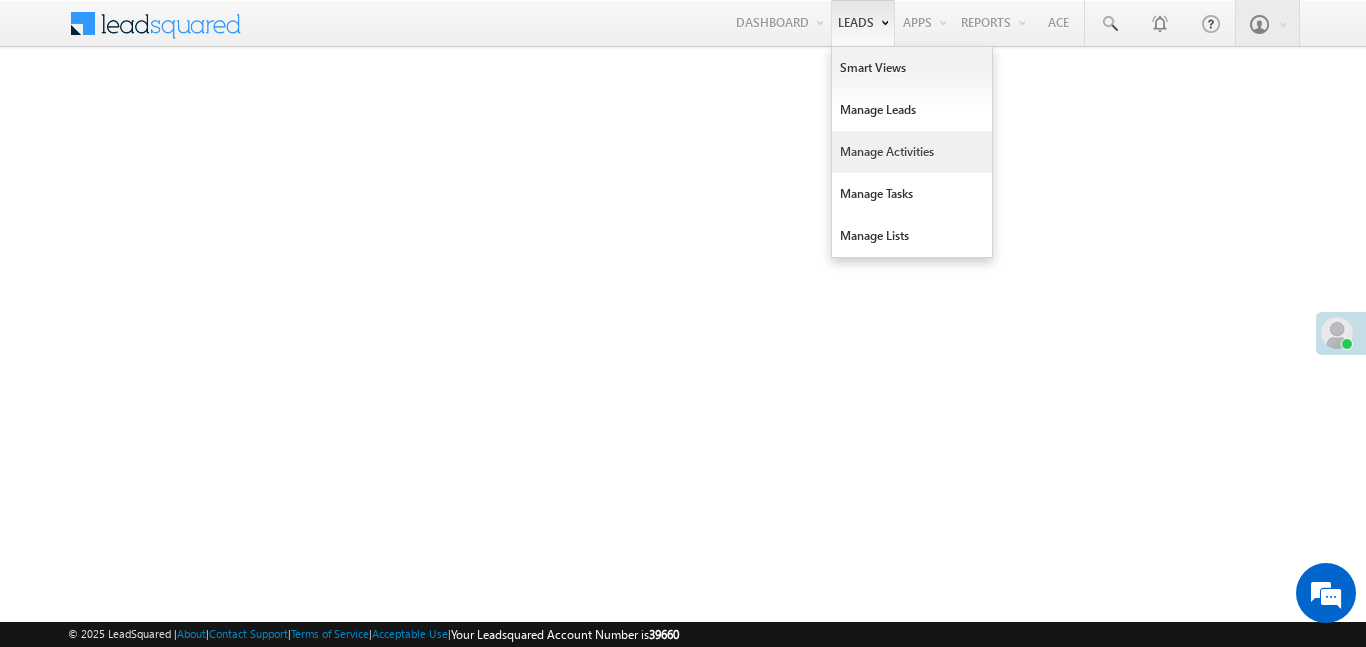 click on "Manage Activities" at bounding box center (912, 152) 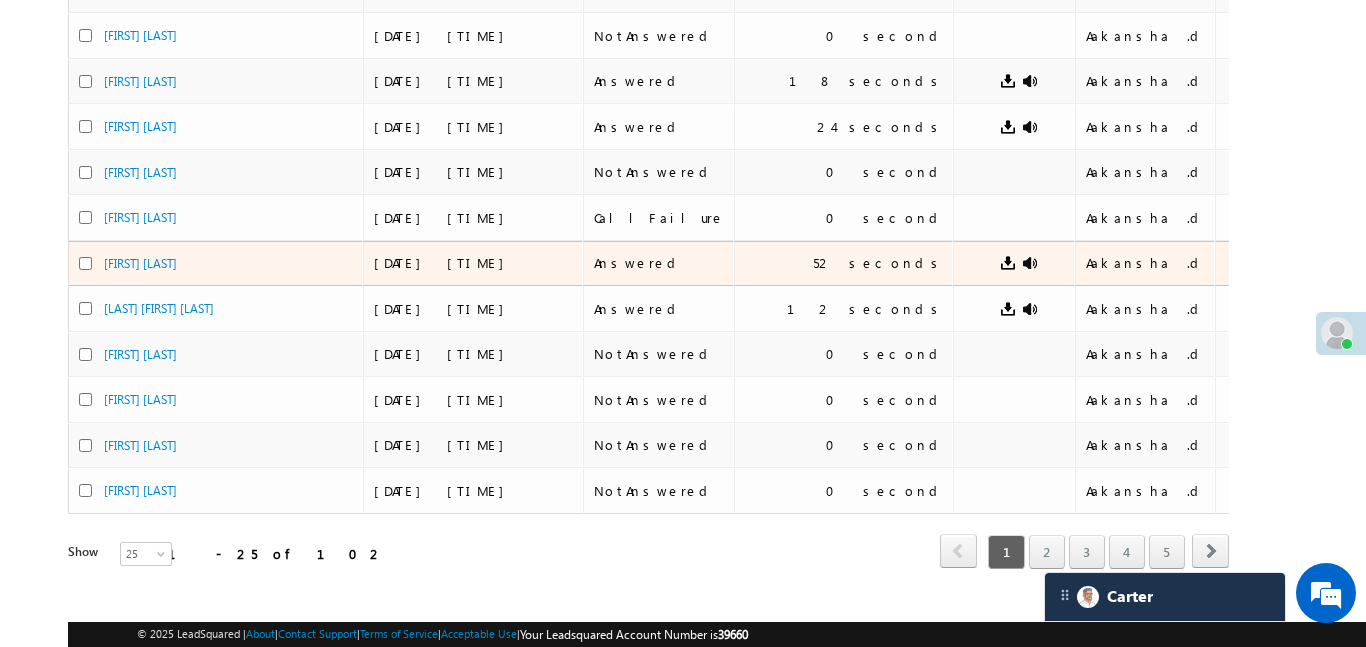 scroll, scrollTop: 893, scrollLeft: 0, axis: vertical 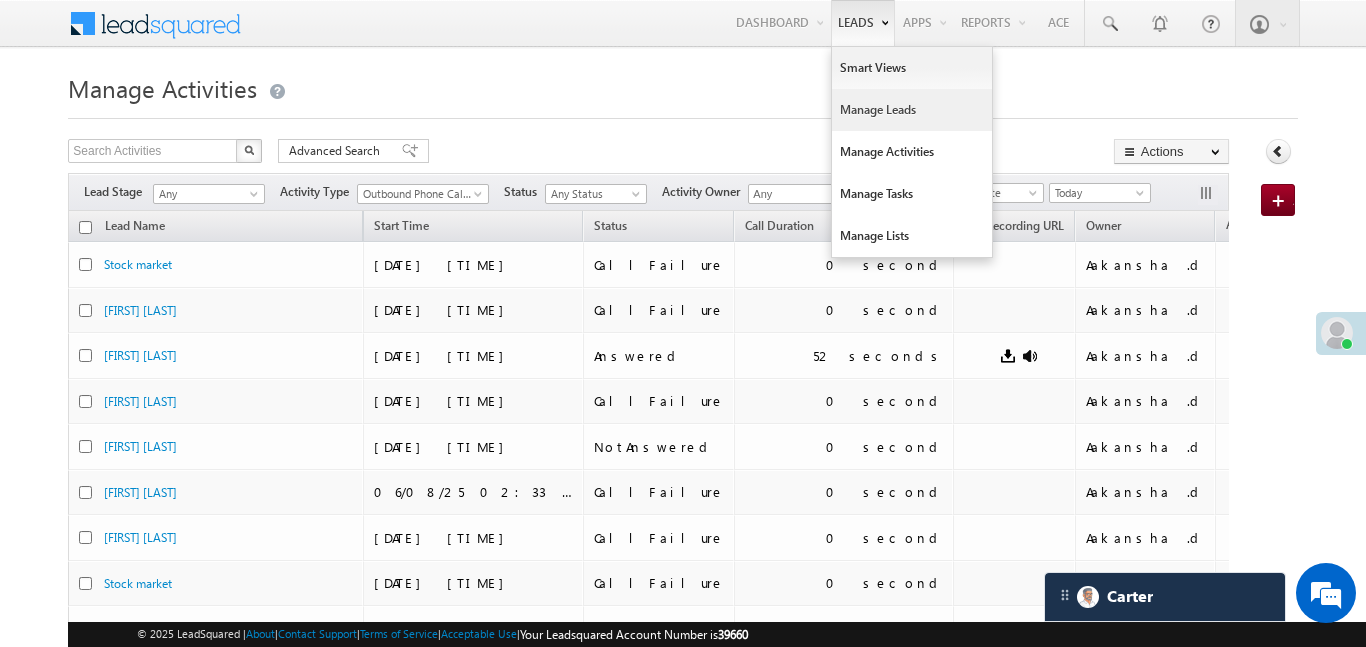 click on "Manage Leads" at bounding box center [912, 110] 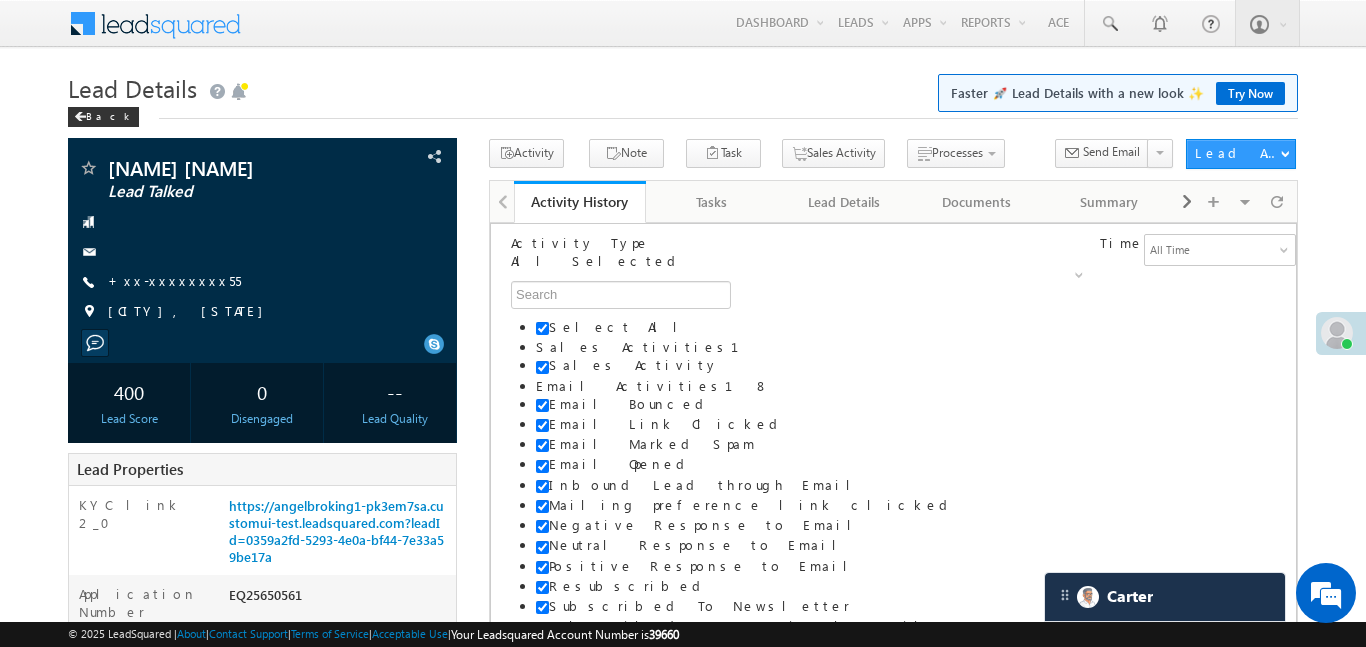 scroll, scrollTop: 0, scrollLeft: 0, axis: both 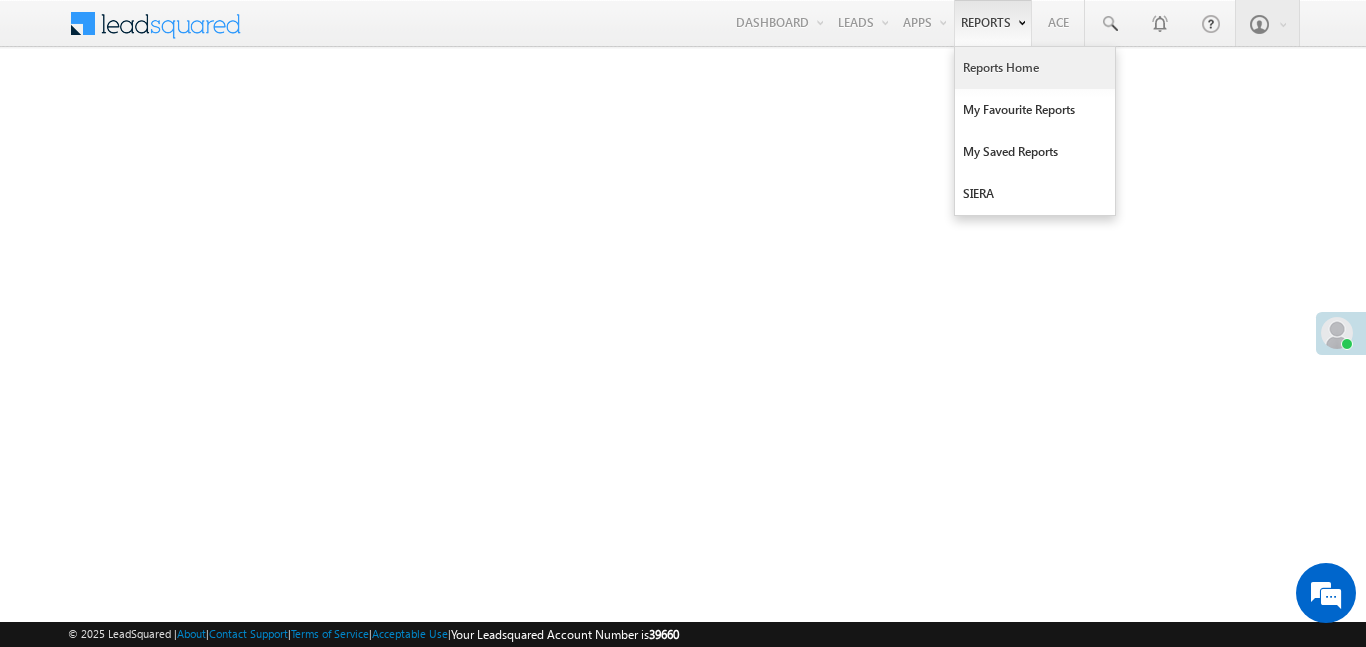 click on "Reports Home" at bounding box center (1035, 68) 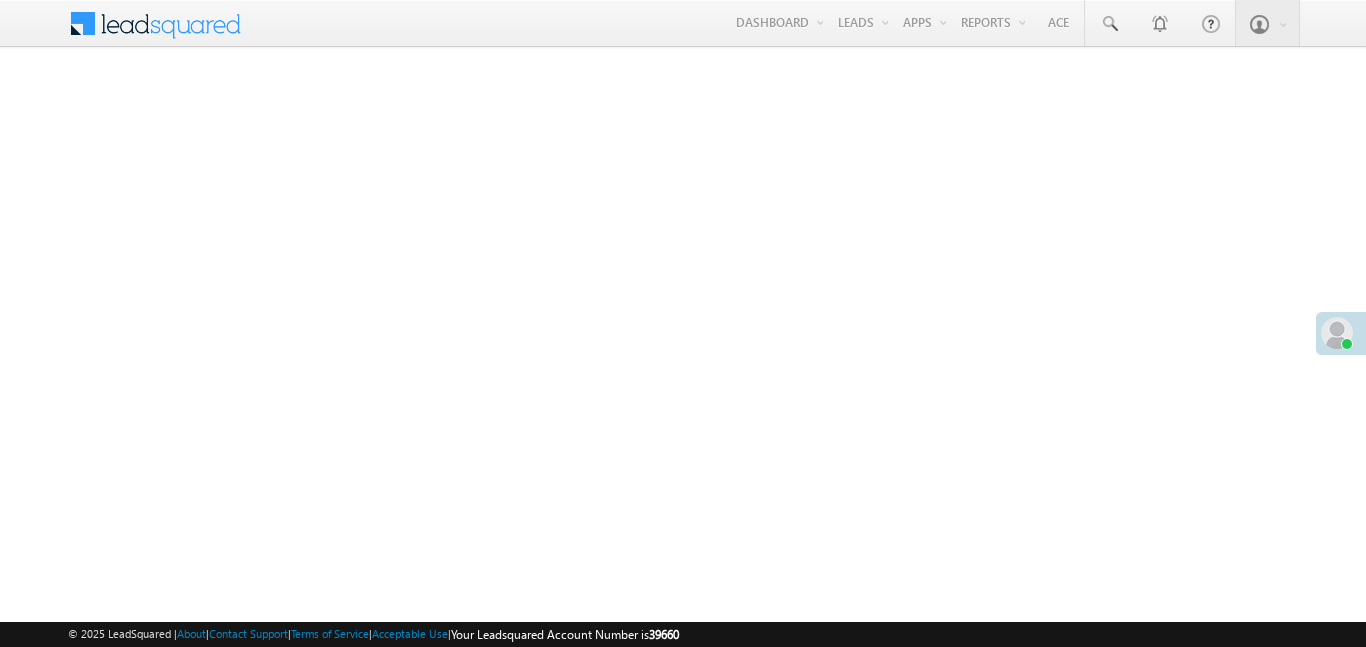 scroll, scrollTop: 0, scrollLeft: 0, axis: both 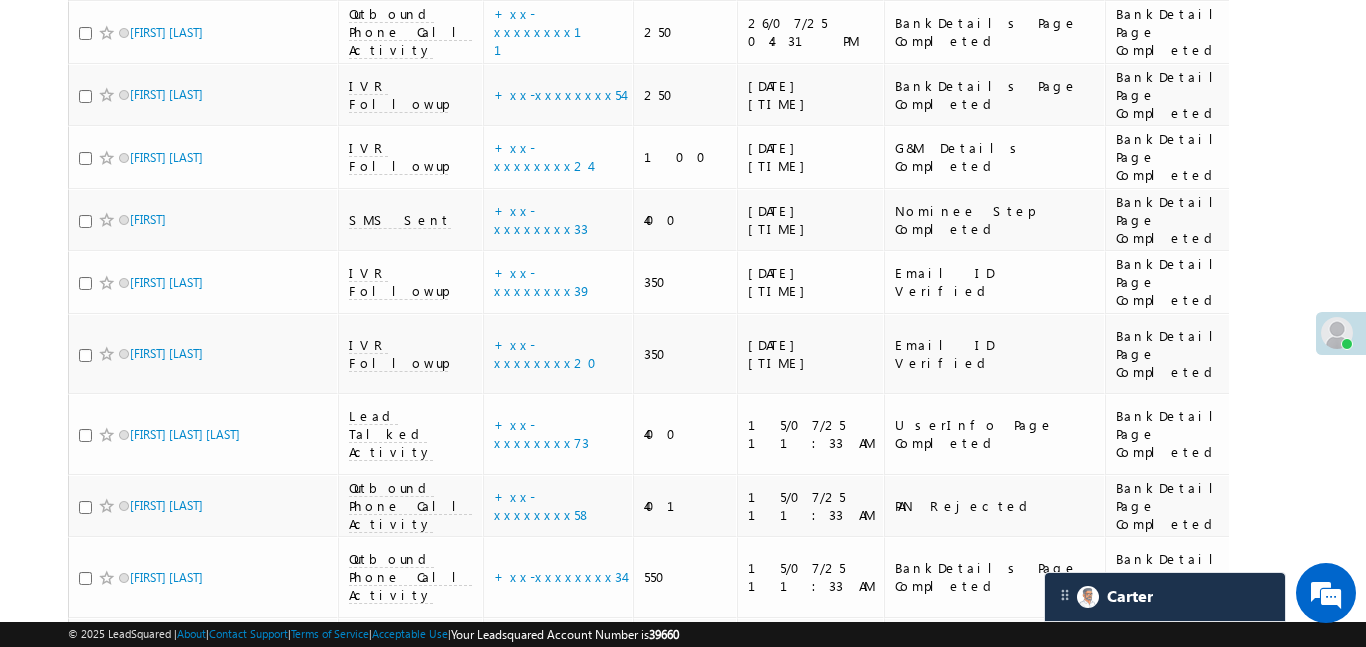 click on "10" at bounding box center [1127, 6119] 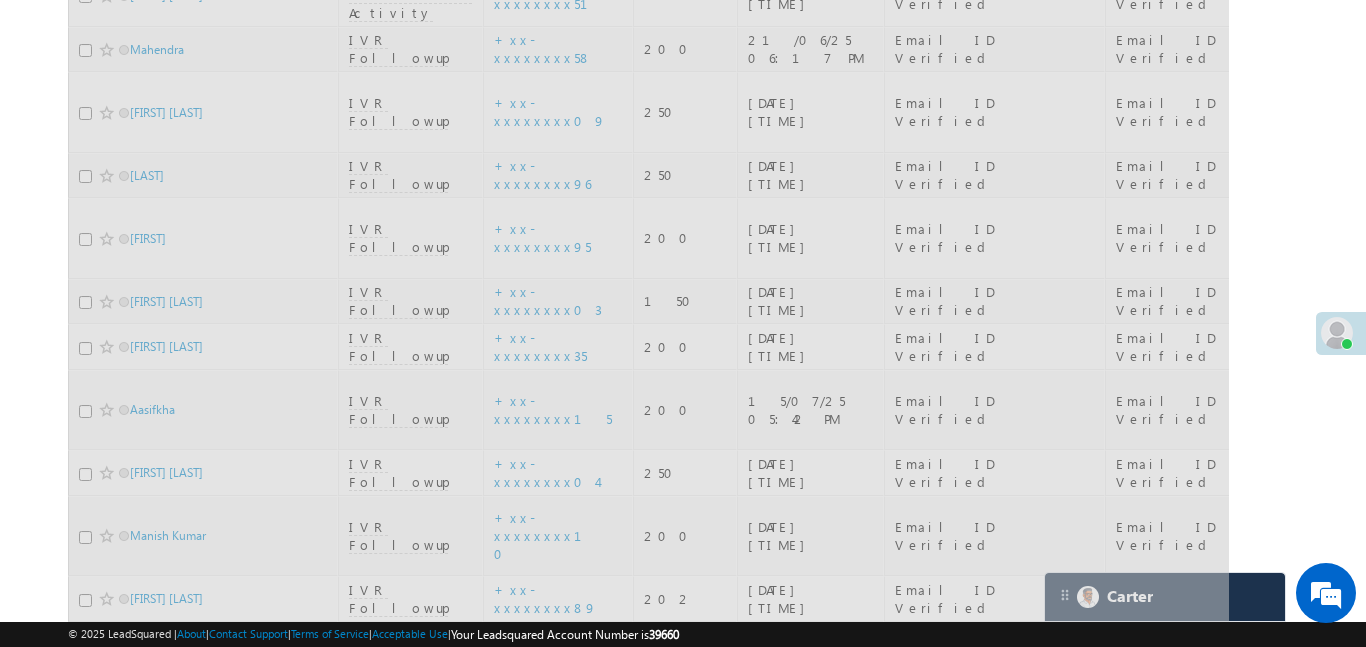 scroll, scrollTop: 0, scrollLeft: 0, axis: both 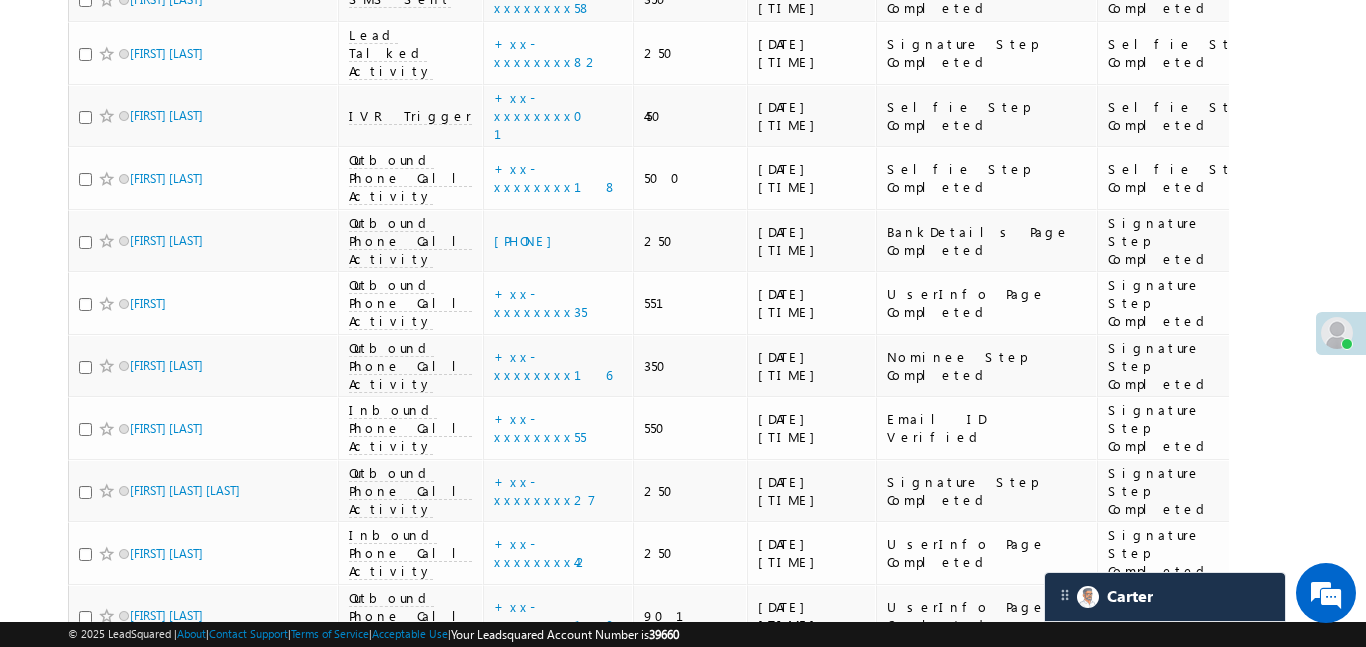 click on "+xx-xxxxxxxx06" at bounding box center [547, 1035] 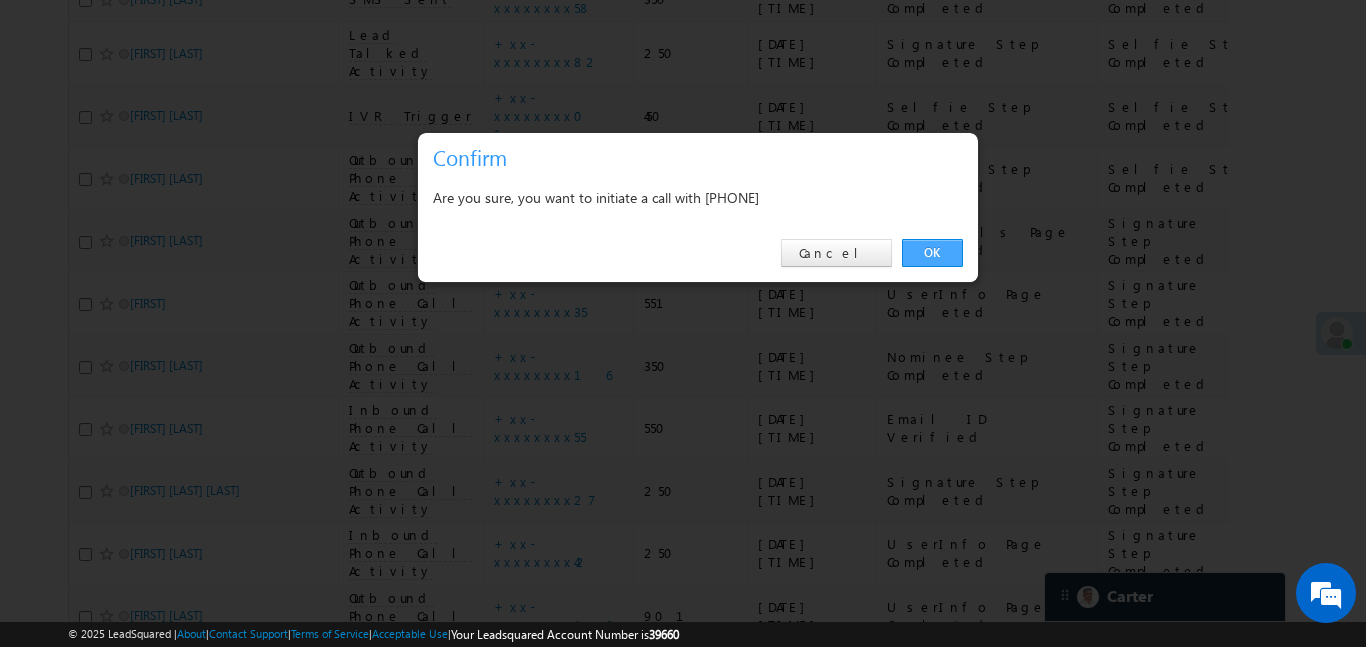 click on "OK" at bounding box center (932, 253) 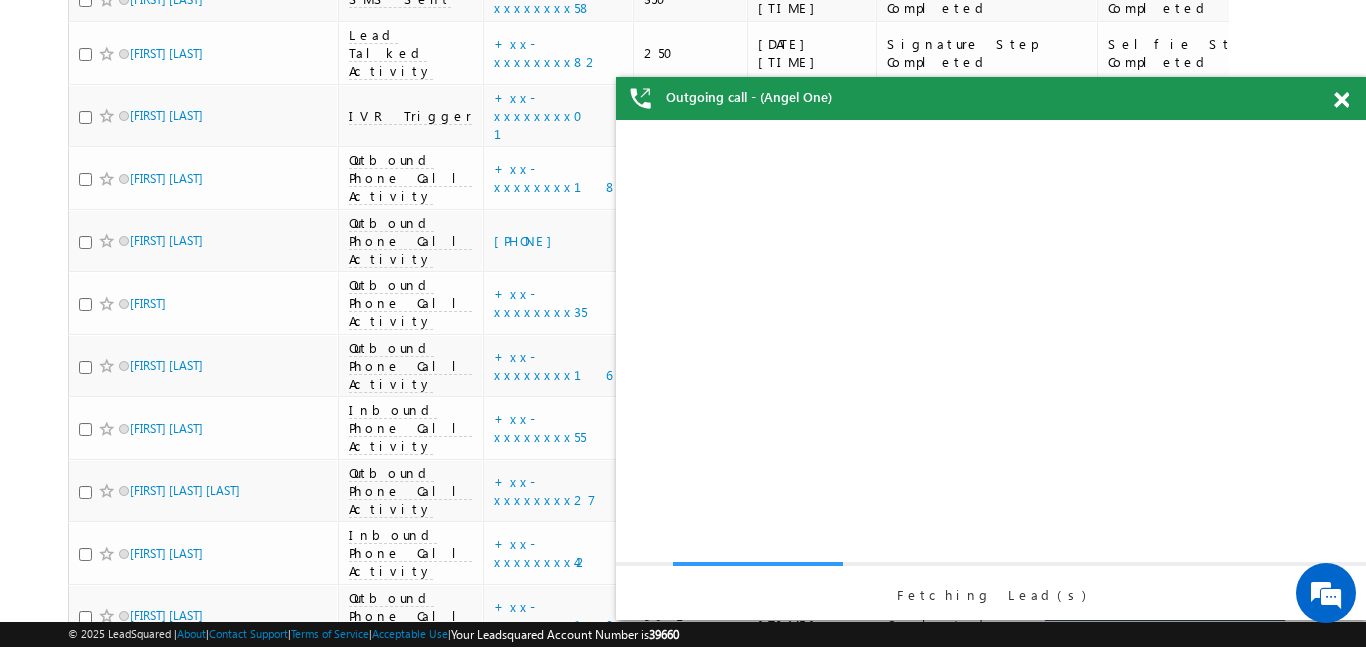scroll, scrollTop: 0, scrollLeft: 0, axis: both 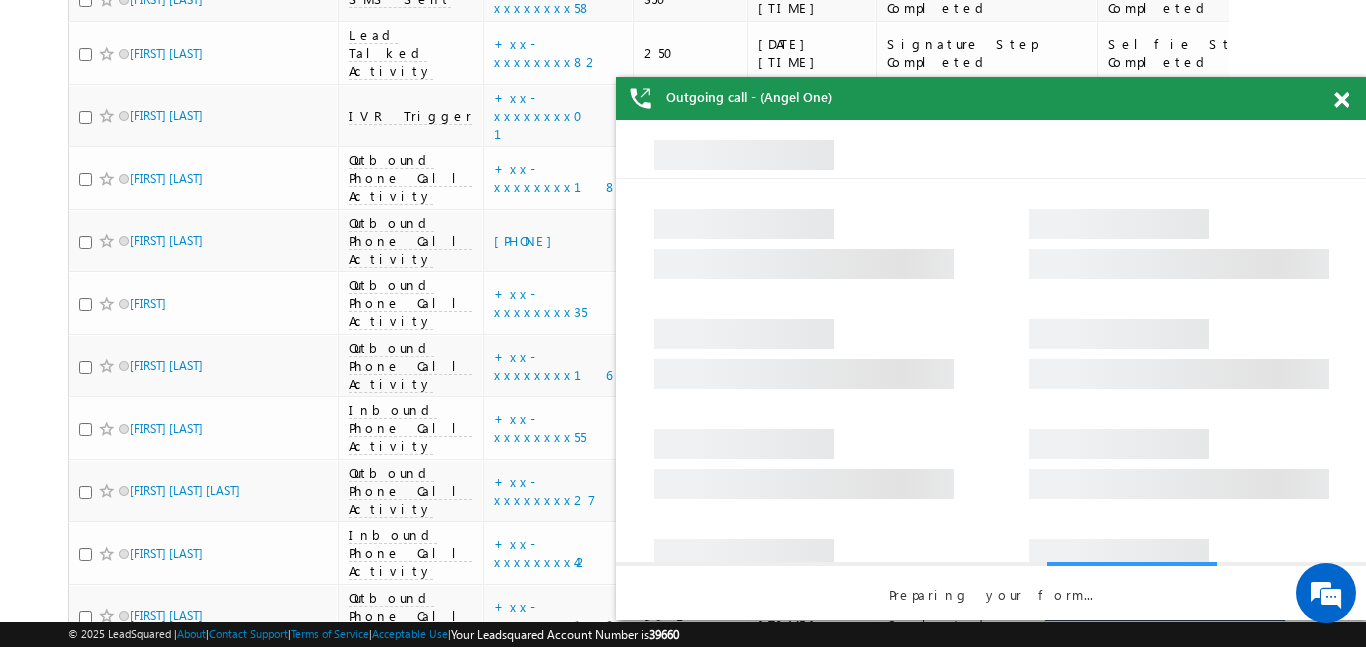 click at bounding box center (1341, 100) 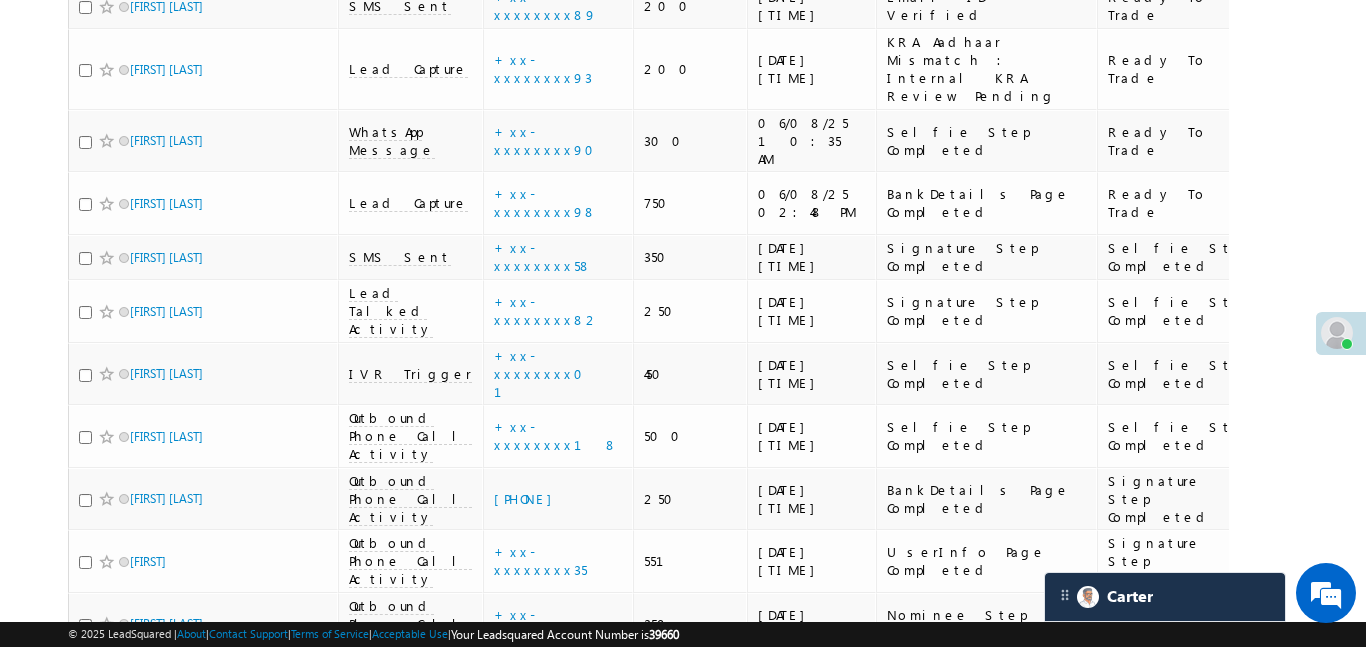 scroll, scrollTop: 6693, scrollLeft: 0, axis: vertical 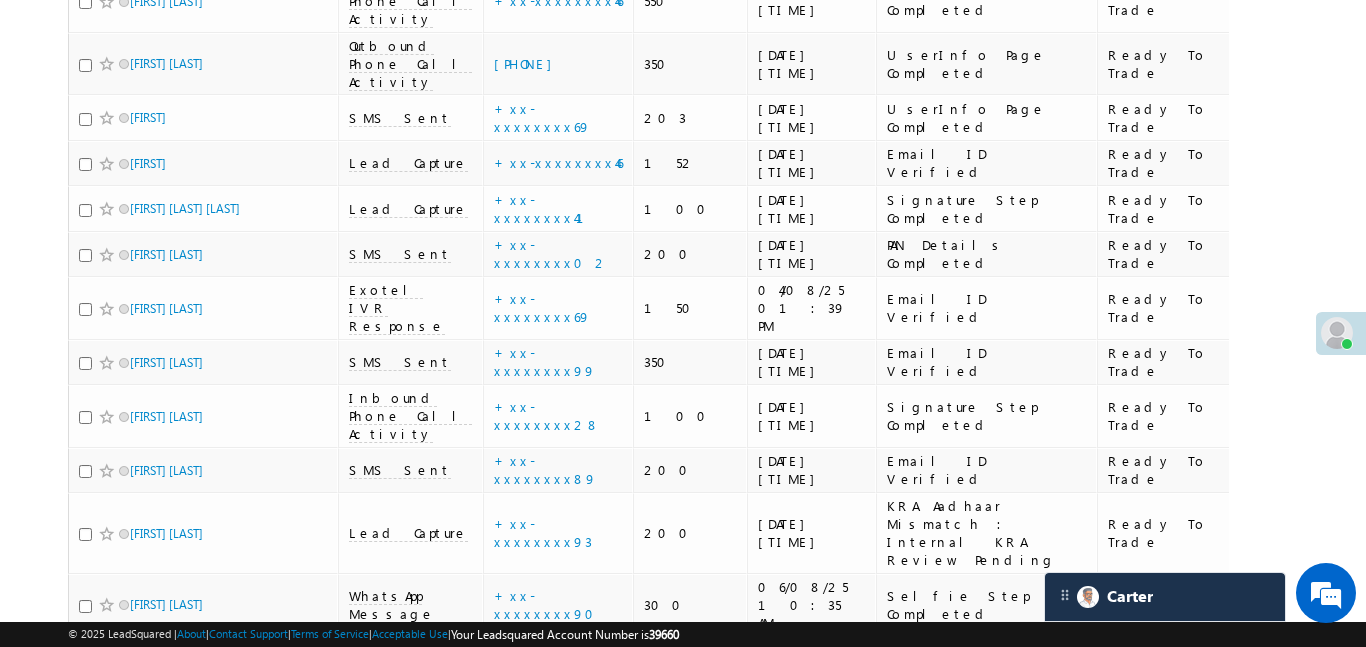 click on "+xx-xxxxxxxx01" at bounding box center (558, 838) 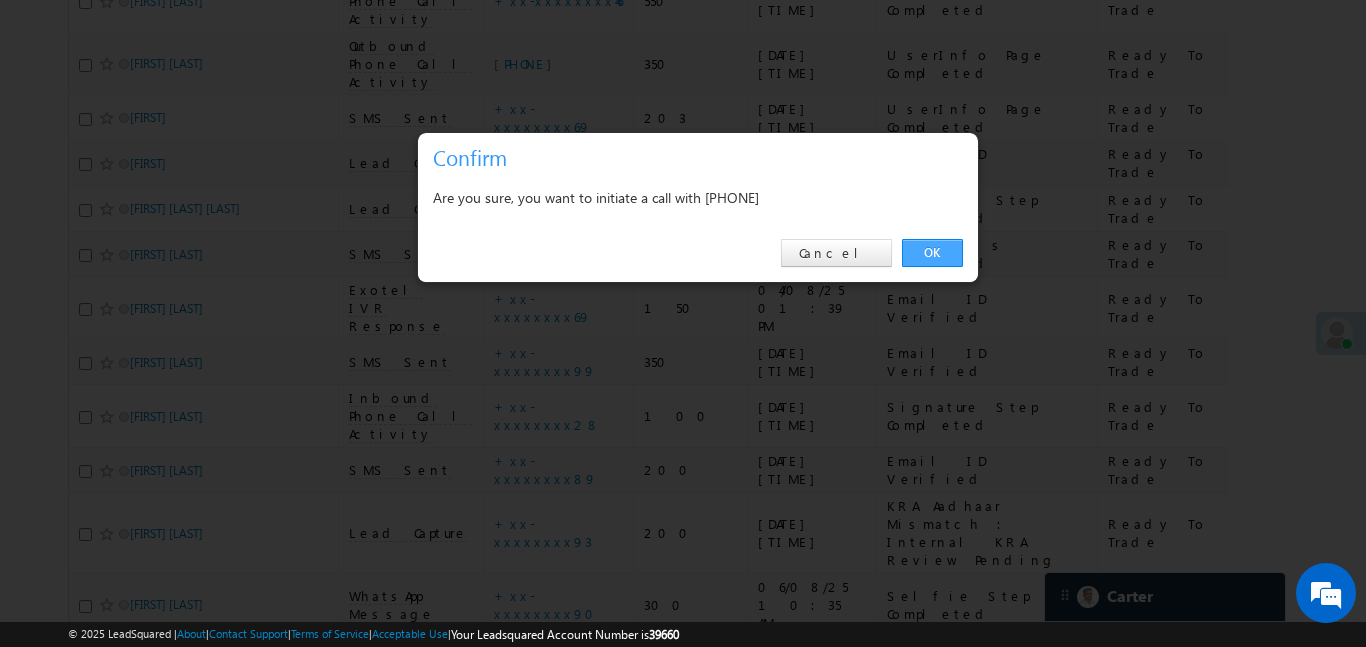 click on "OK" at bounding box center [932, 253] 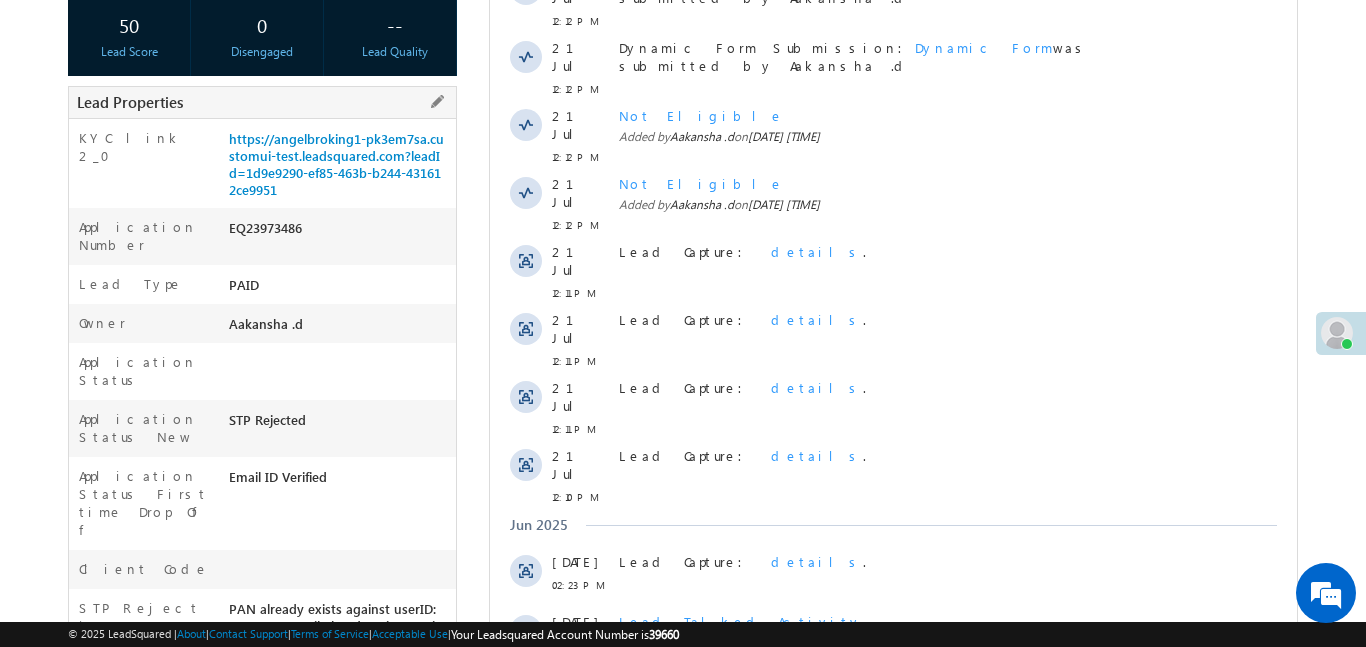 scroll, scrollTop: 0, scrollLeft: 0, axis: both 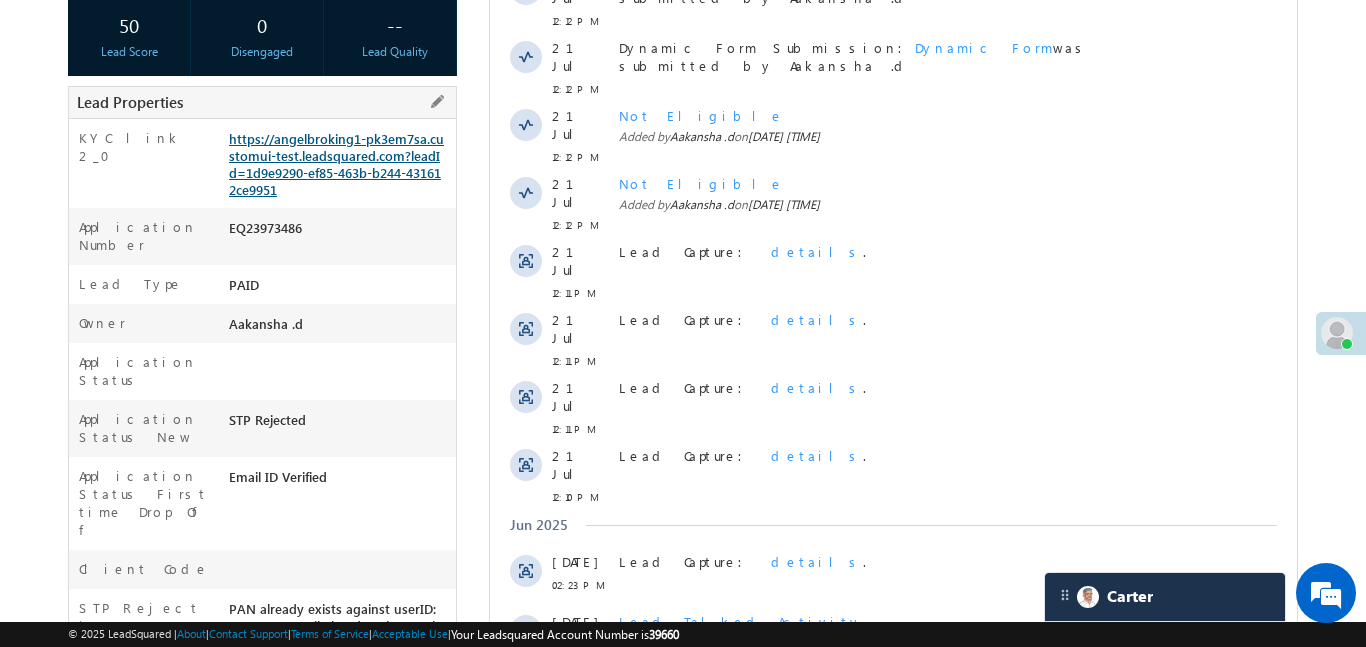 click on "https://angelbroking1-pk3em7sa.customui-test.leadsquared.com?leadId=1d9e9290-ef85-463b-b244-431612ce9951" at bounding box center (336, 164) 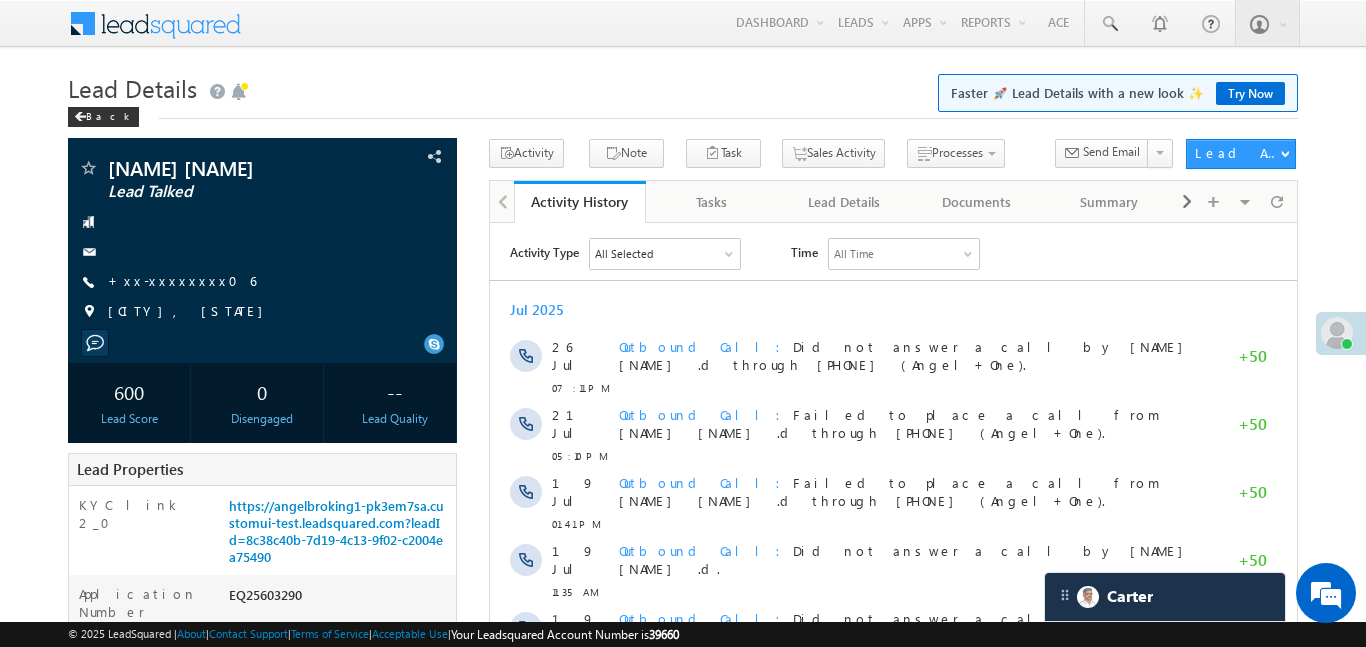 scroll, scrollTop: 0, scrollLeft: 0, axis: both 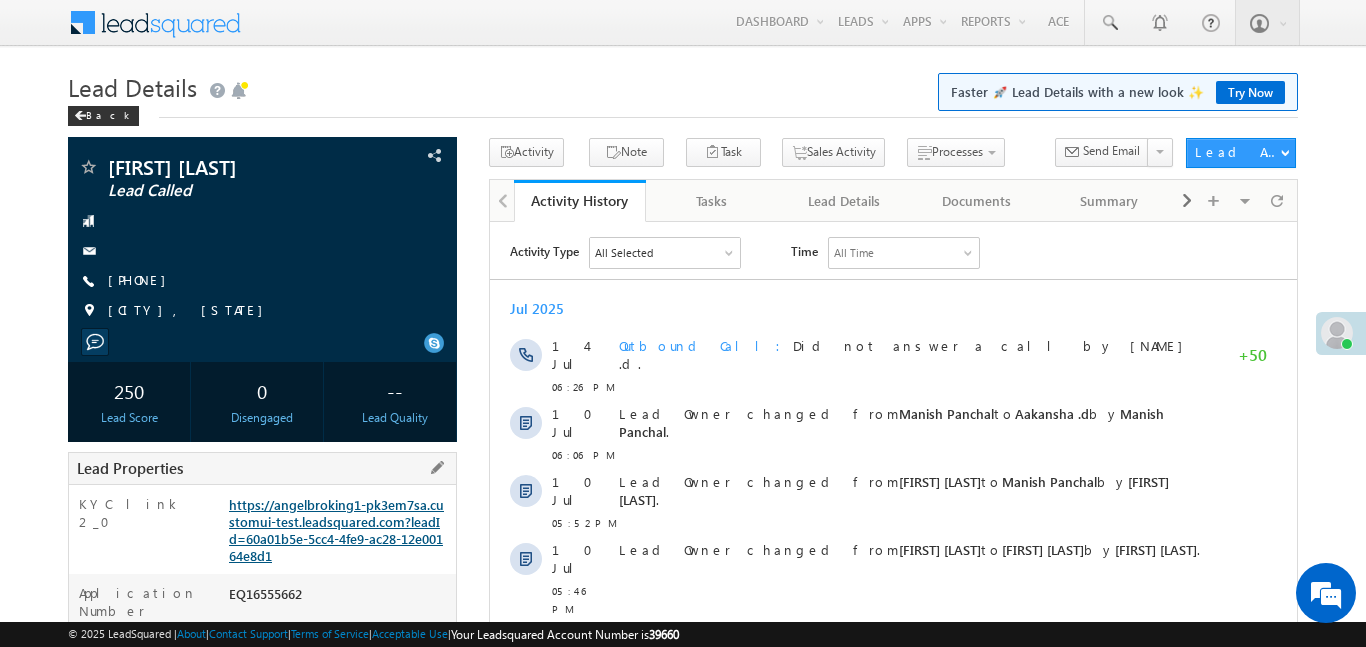click on "https://angelbroking1-pk3em7sa.customui-test.leadsquared.com?leadId=60a01b5e-5cc4-4fe9-ac28-12e00164e8d1" at bounding box center (336, 530) 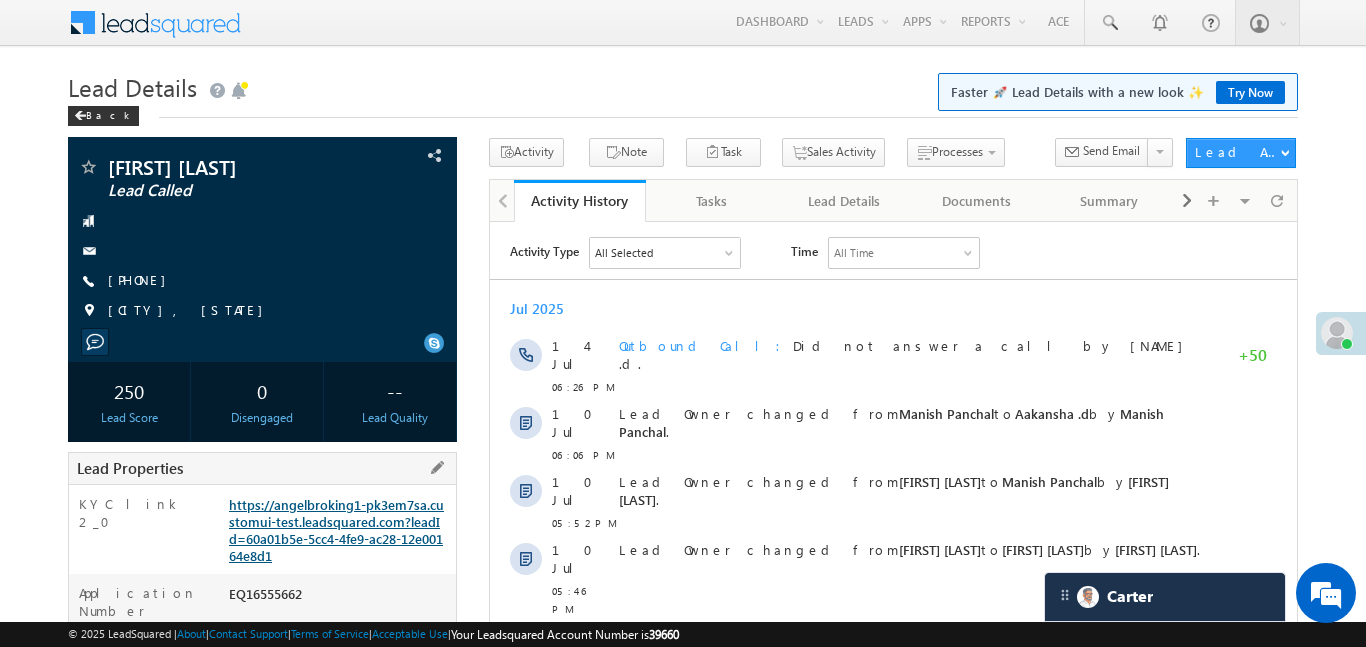 scroll, scrollTop: 31, scrollLeft: 0, axis: vertical 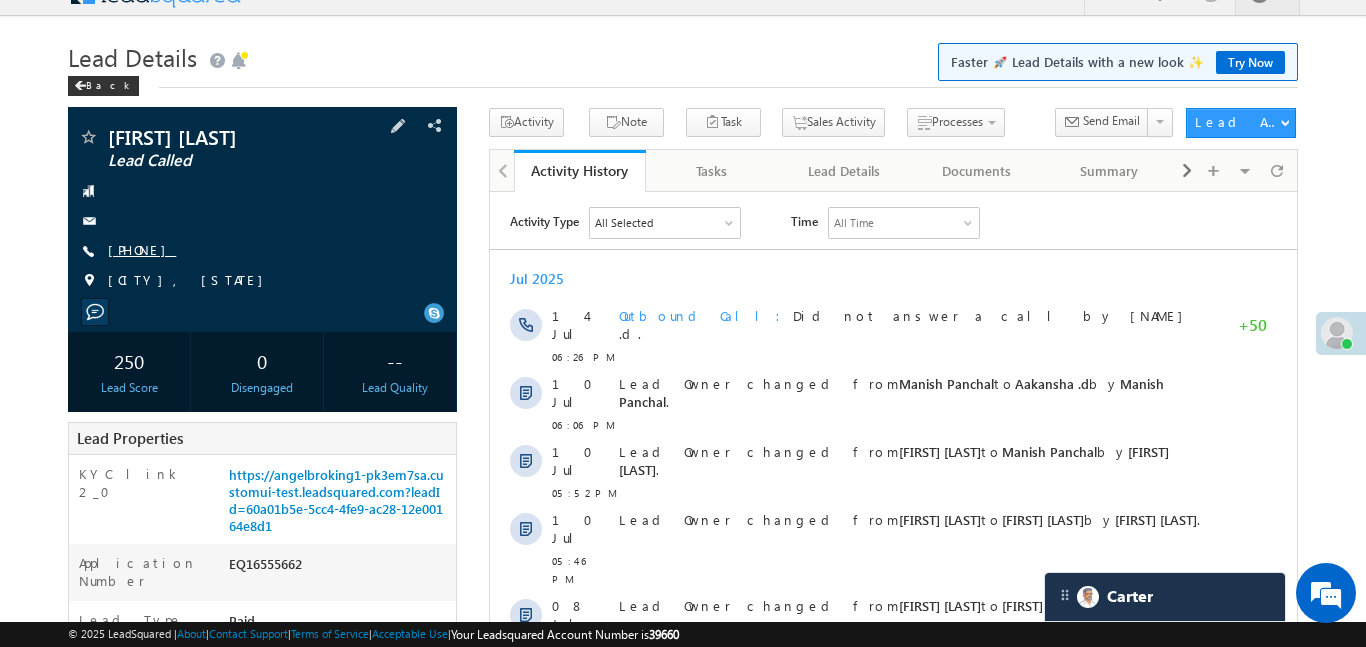 click on "+xx-xxxxxxxx32" at bounding box center [142, 249] 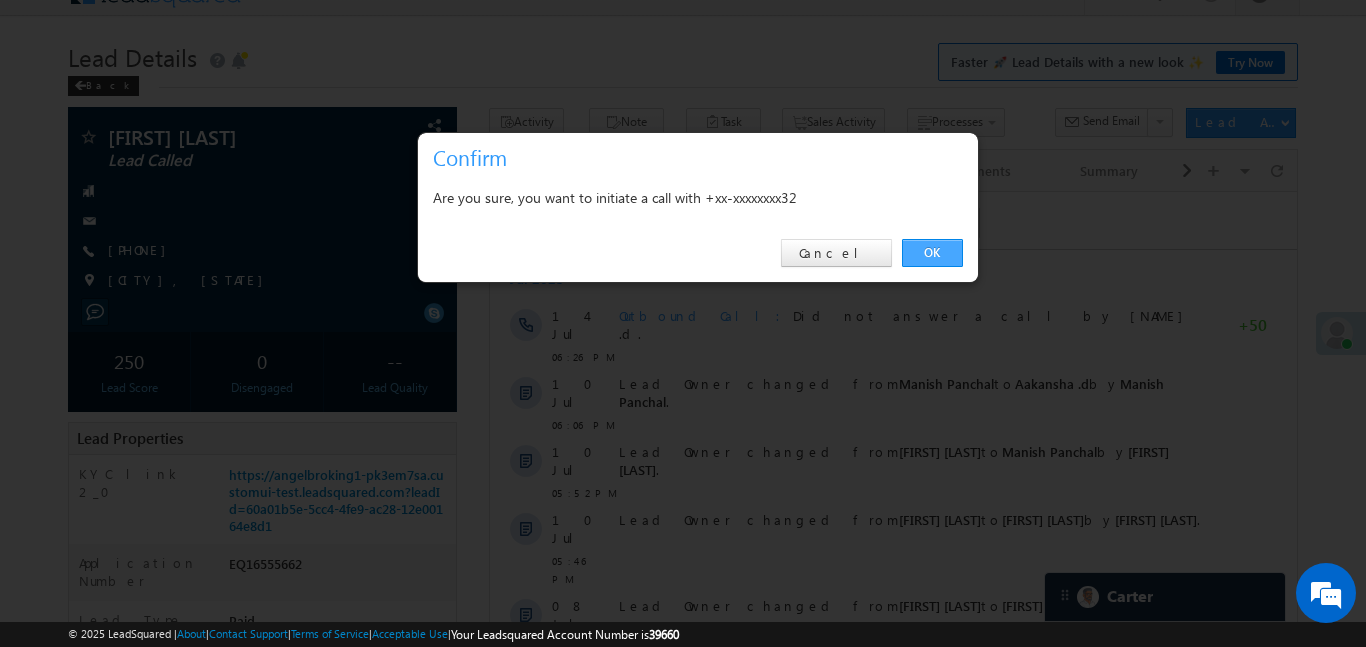 click on "OK" at bounding box center [932, 253] 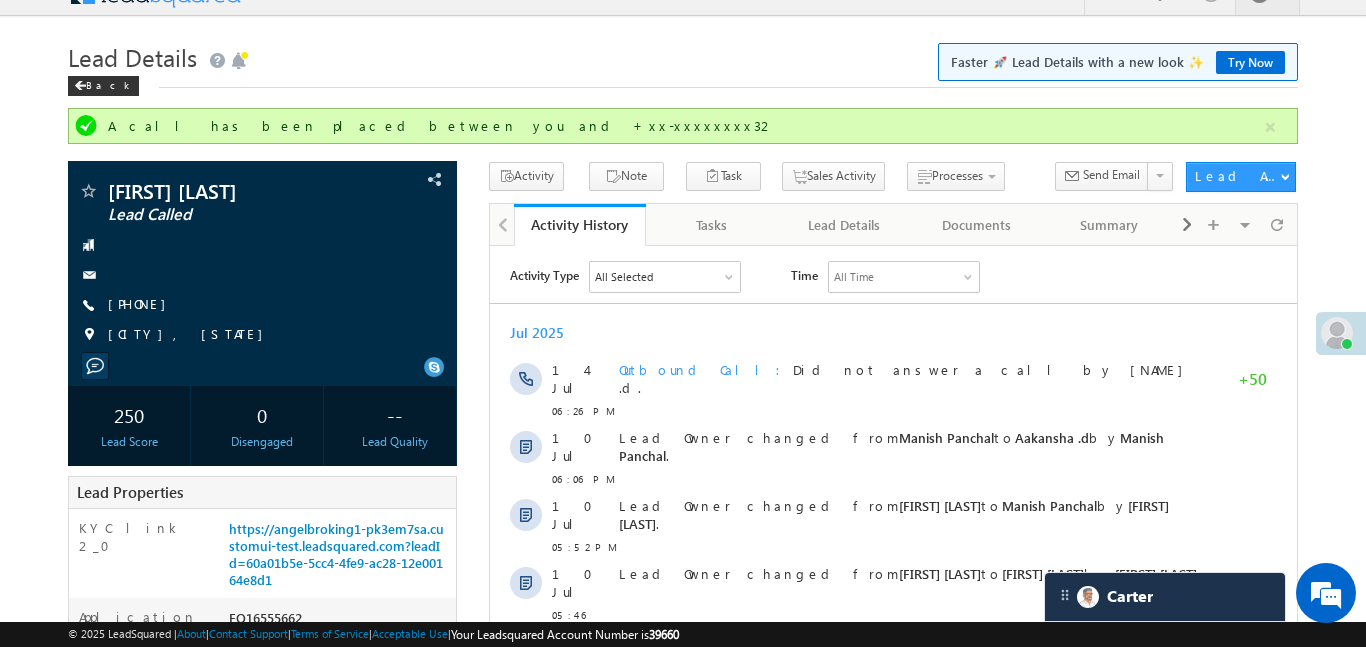 scroll, scrollTop: 0, scrollLeft: 0, axis: both 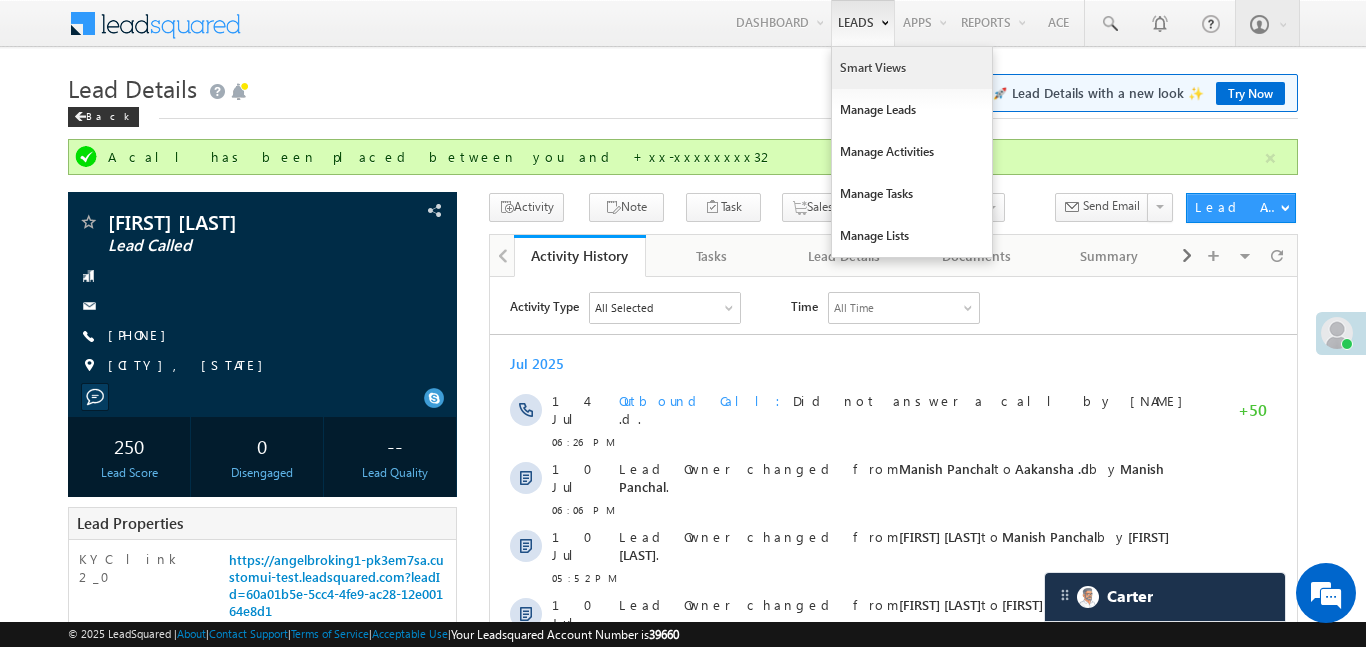 click on "Smart Views" at bounding box center [912, 68] 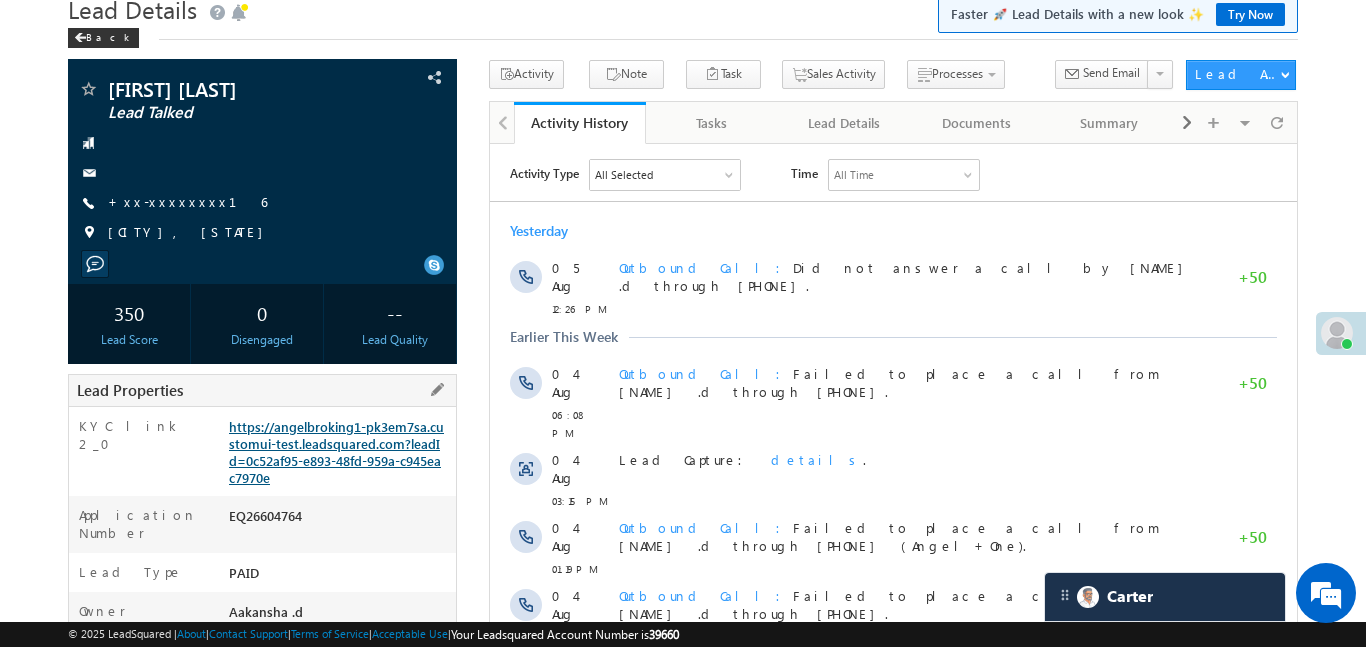 scroll, scrollTop: 233, scrollLeft: 0, axis: vertical 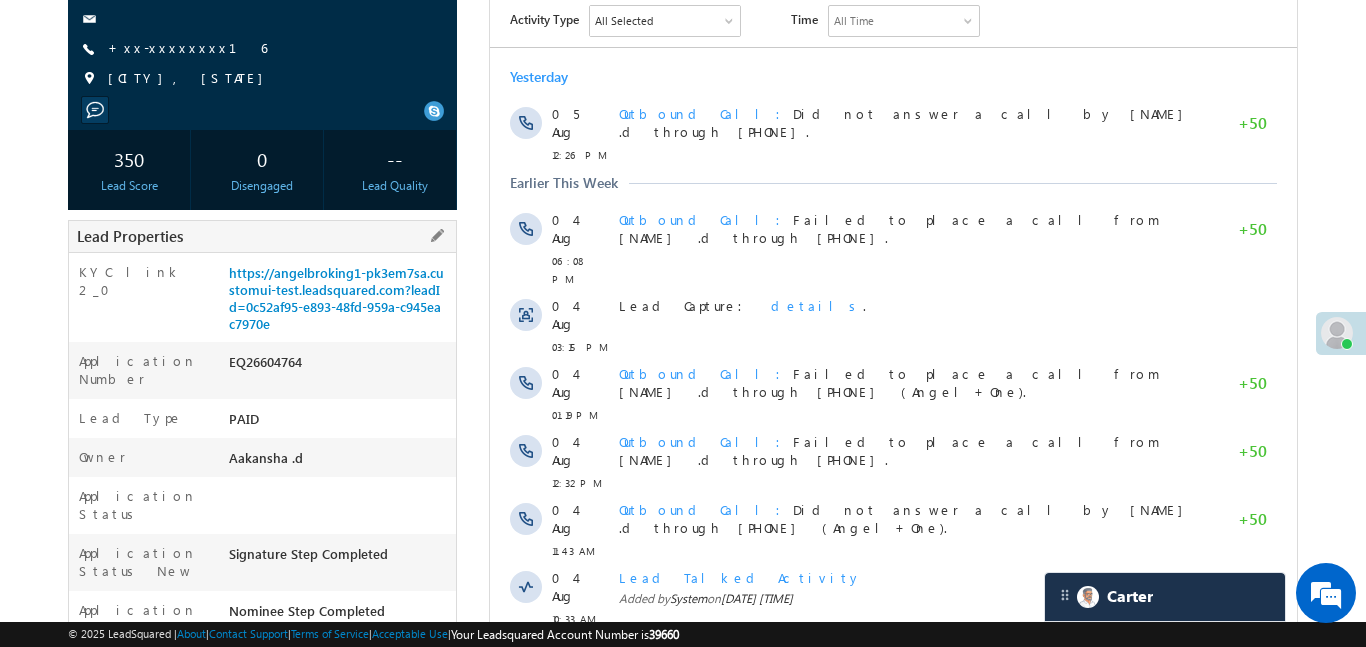 drag, startPoint x: 225, startPoint y: 279, endPoint x: 364, endPoint y: 341, distance: 152.20053 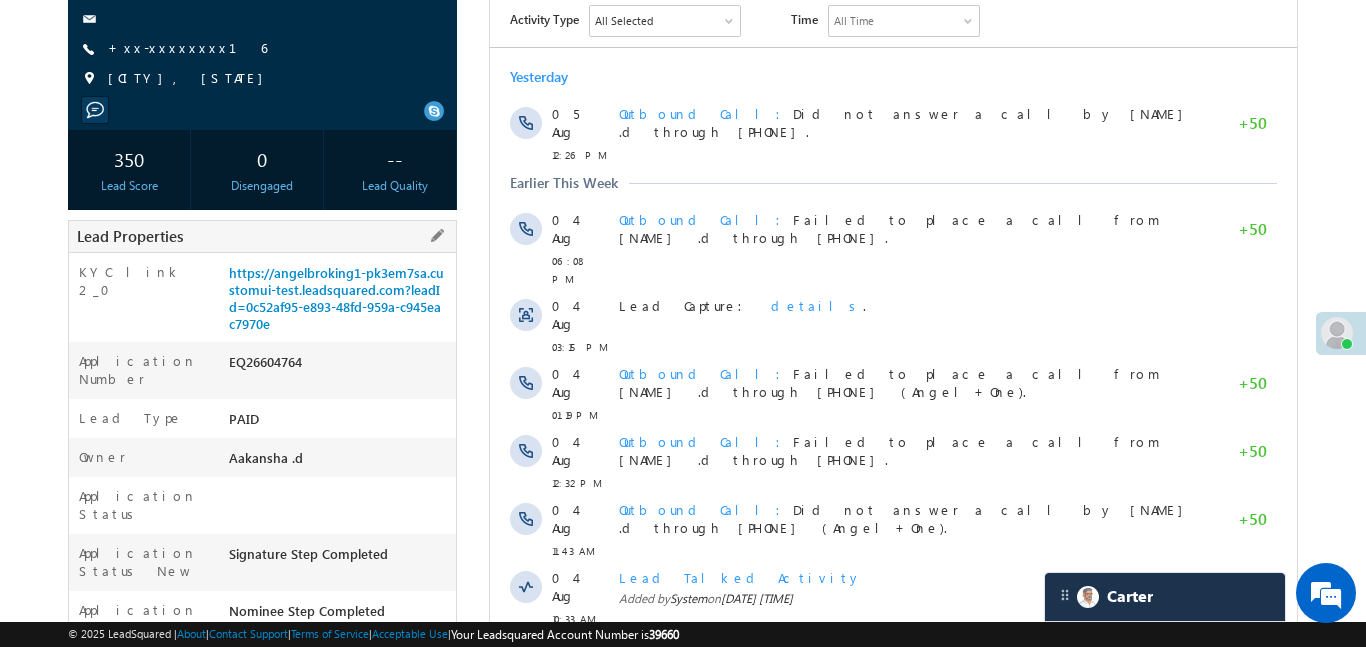 copy on "https://angelbroking1-pk3em7sa.customui-test.leadsquared.com?leadId=0c52af95-e893-48fd-959a-c945eac7970e" 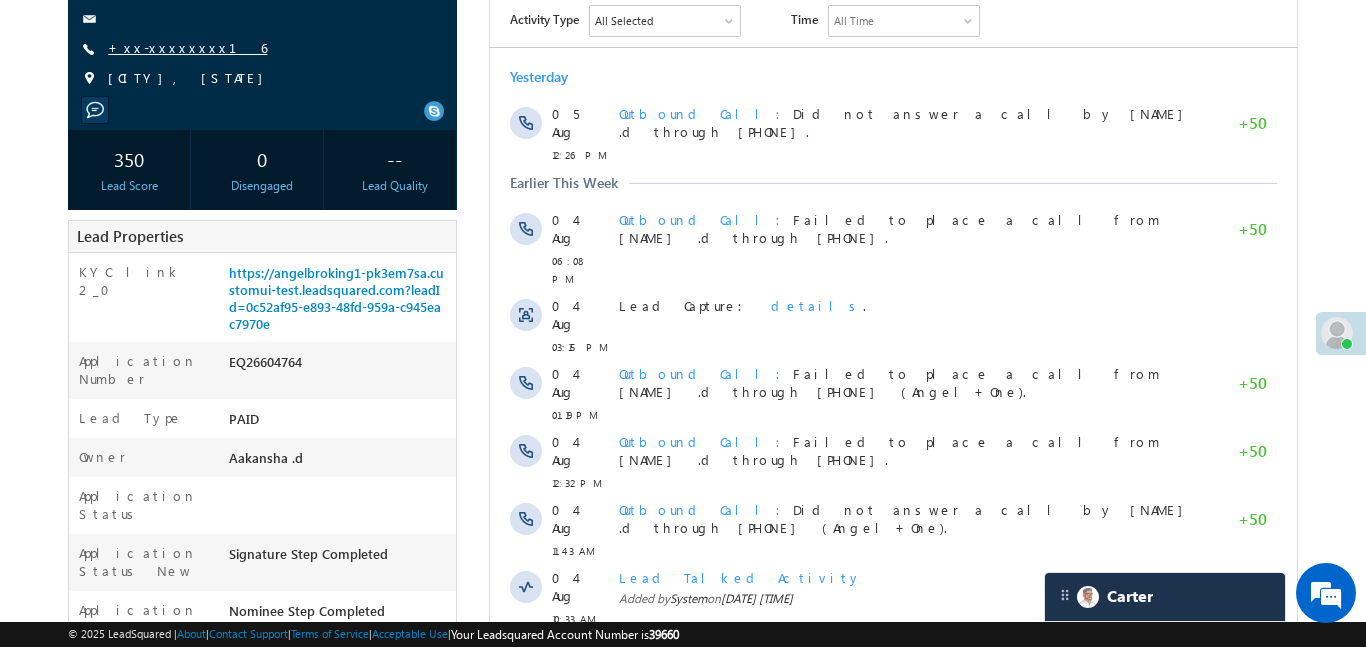 click on "+xx-xxxxxxxx16" at bounding box center (187, 47) 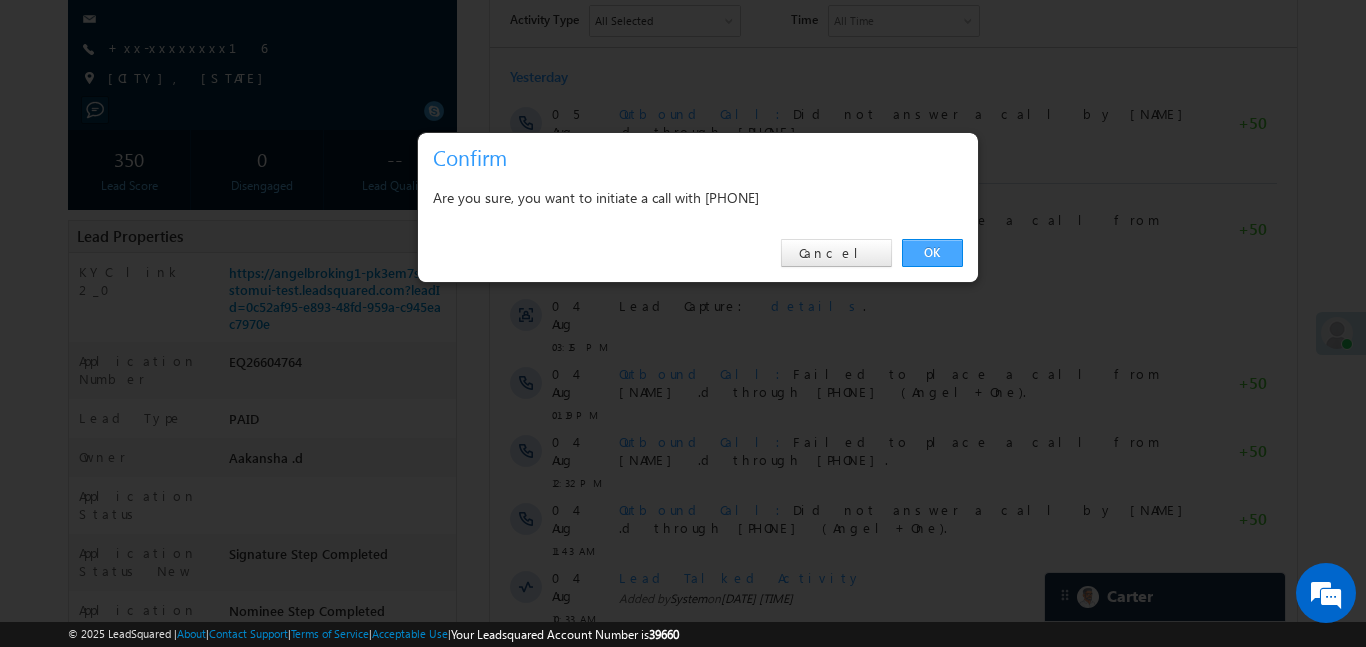 click on "OK" at bounding box center (932, 253) 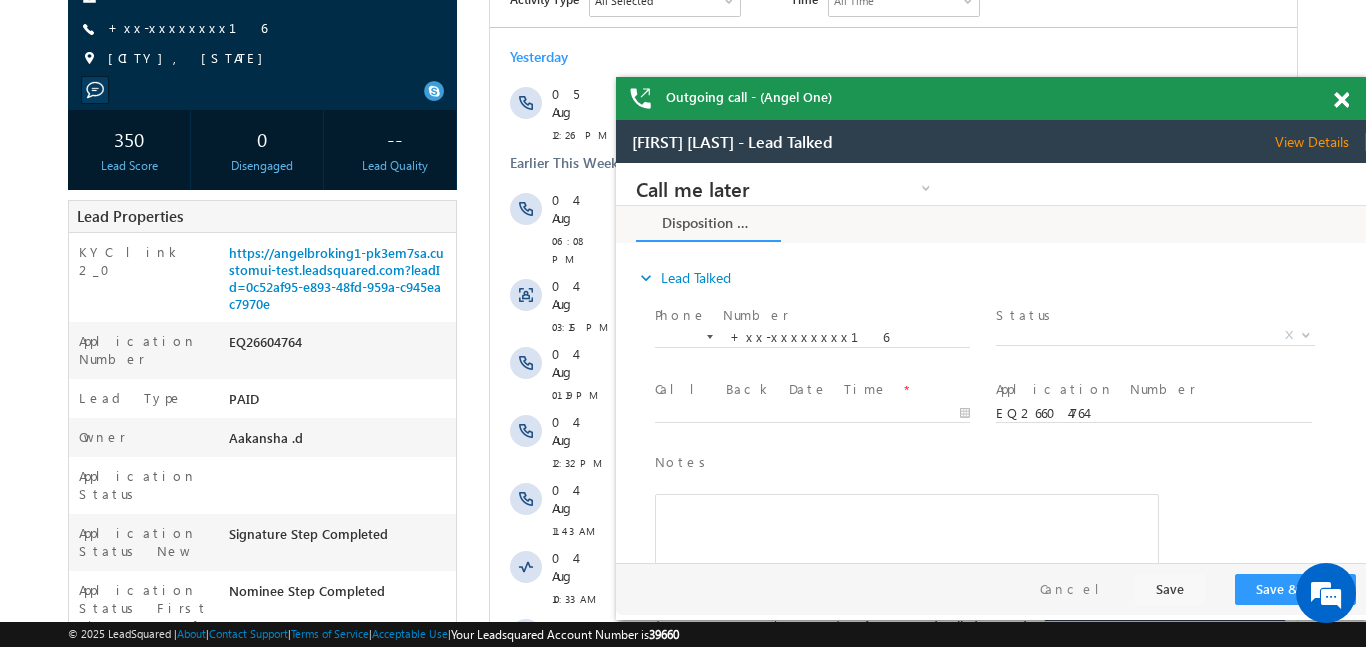 scroll, scrollTop: 0, scrollLeft: 0, axis: both 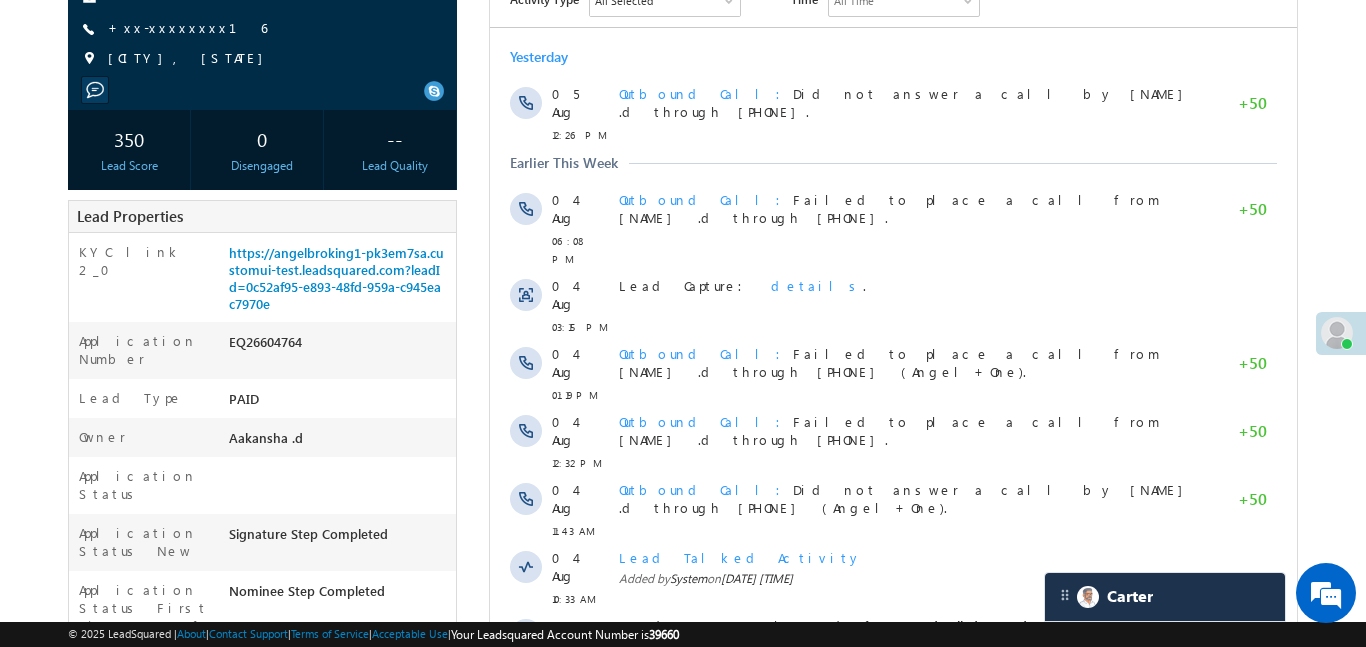 click at bounding box center (1337, 333) 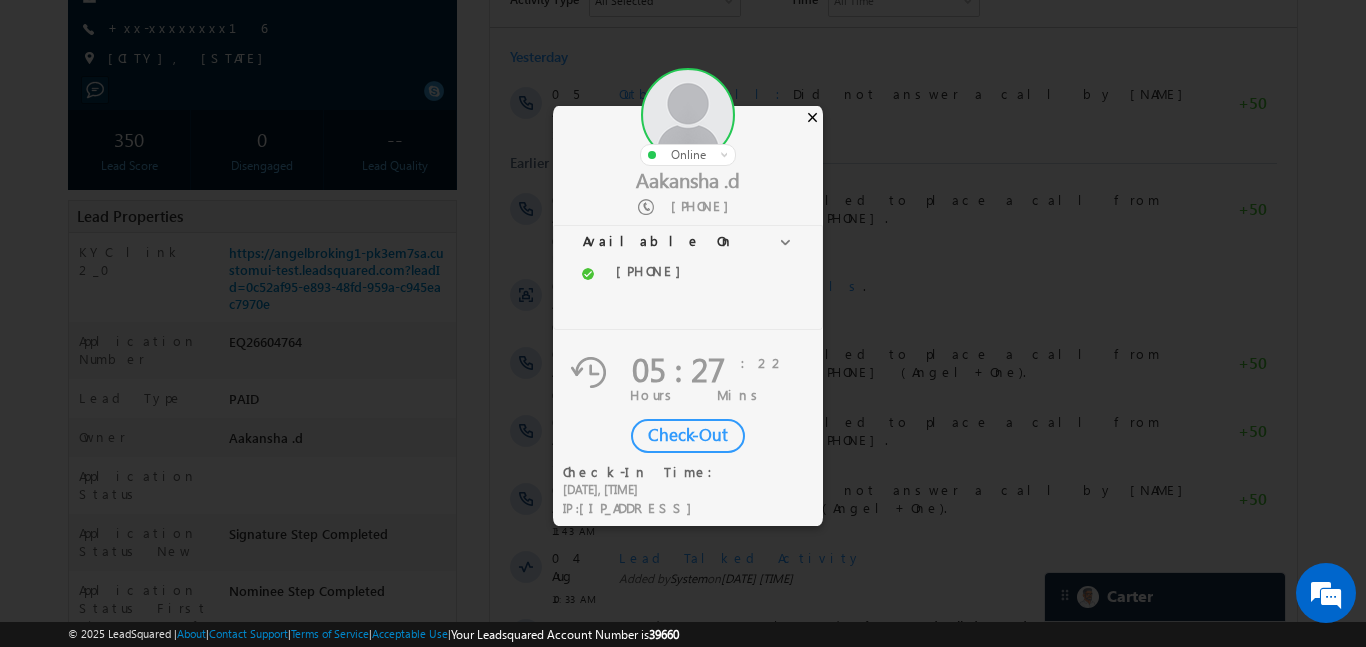 click on "×" at bounding box center (812, 117) 